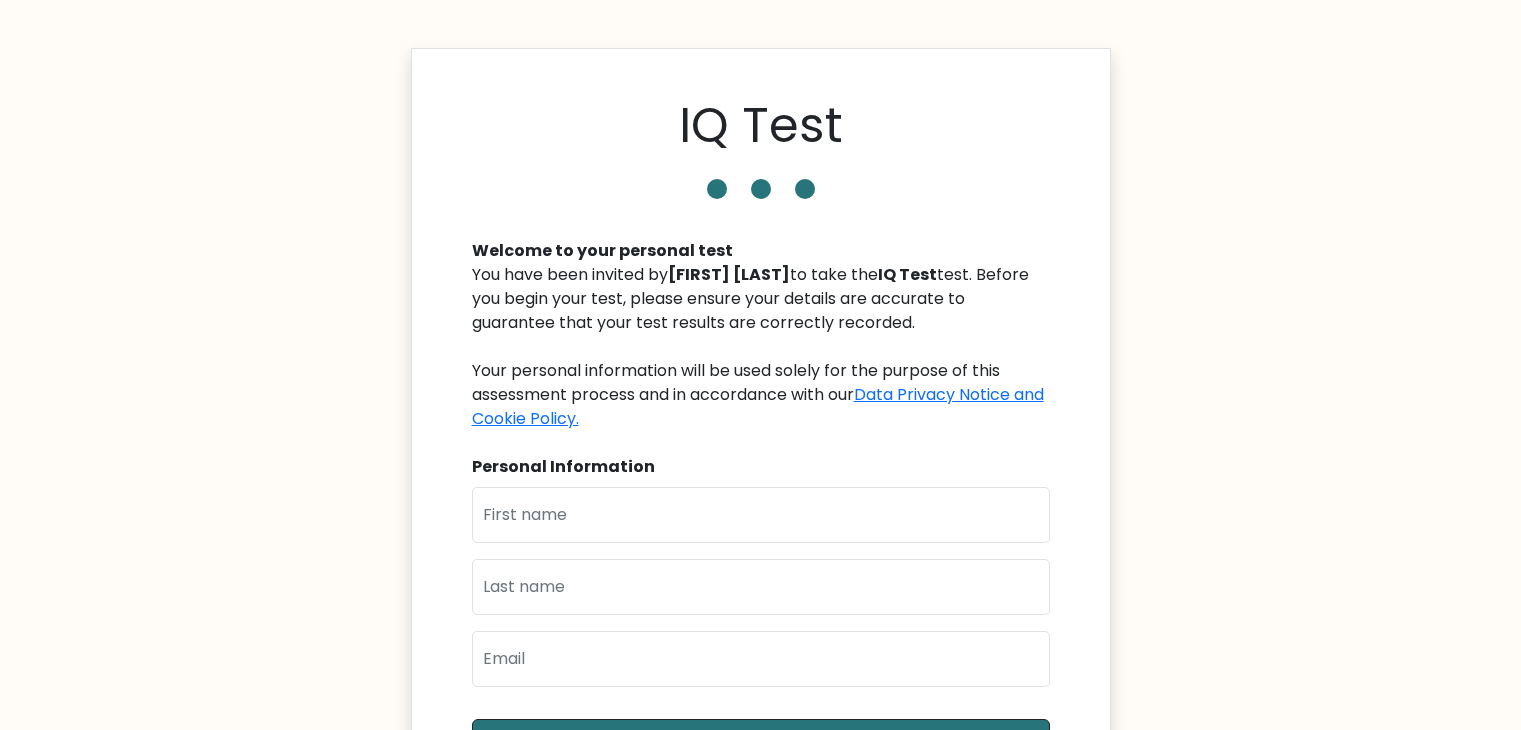 scroll, scrollTop: 0, scrollLeft: 0, axis: both 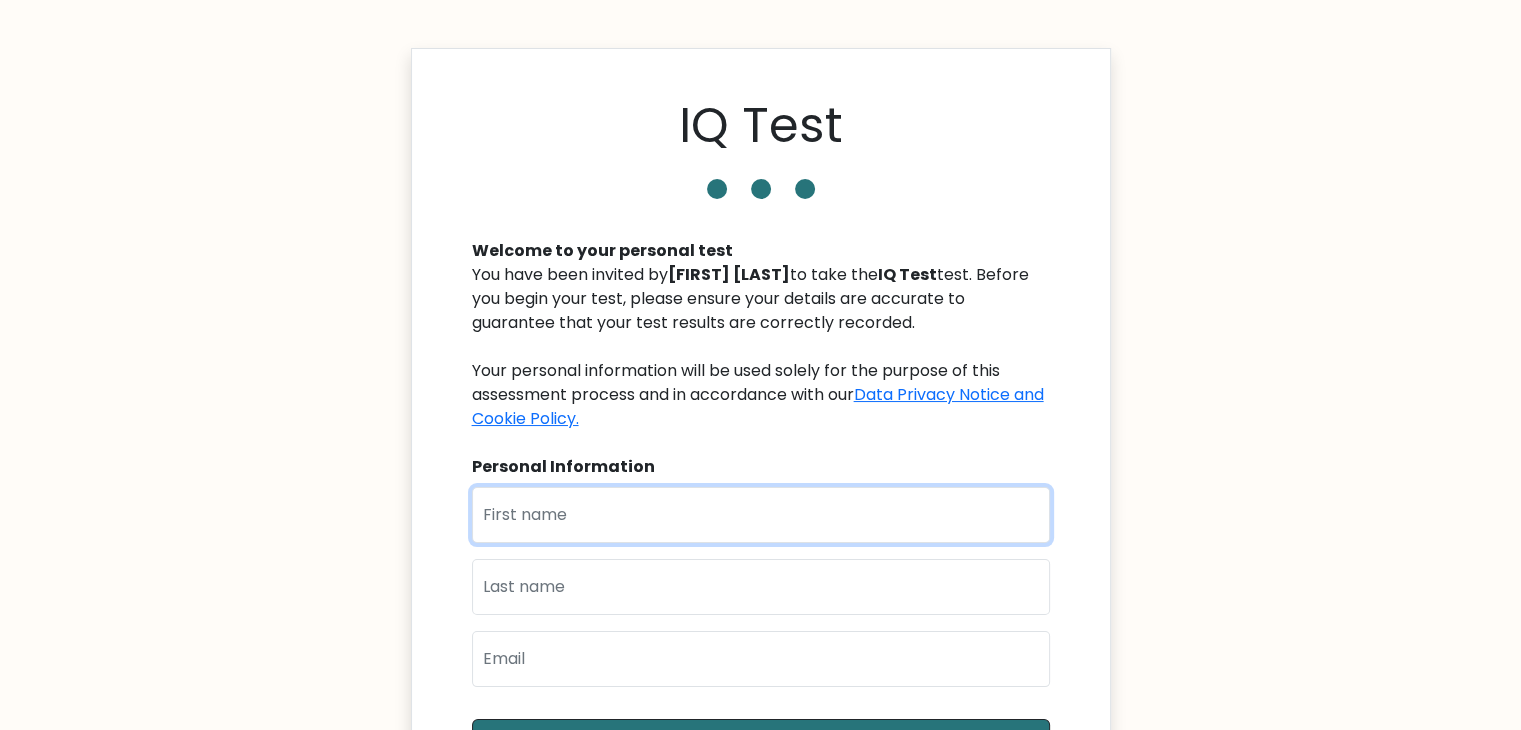 click at bounding box center [761, 515] 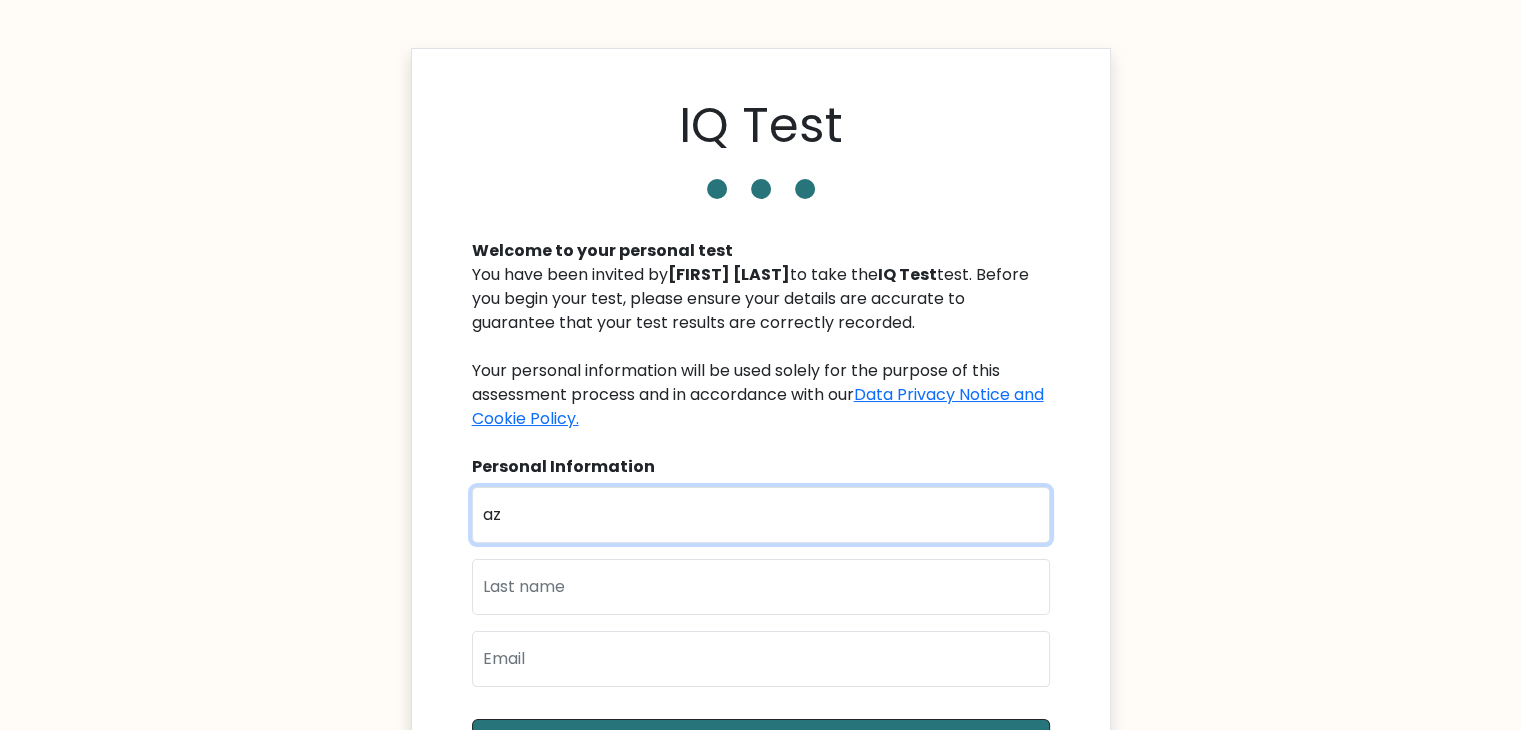 type on "a" 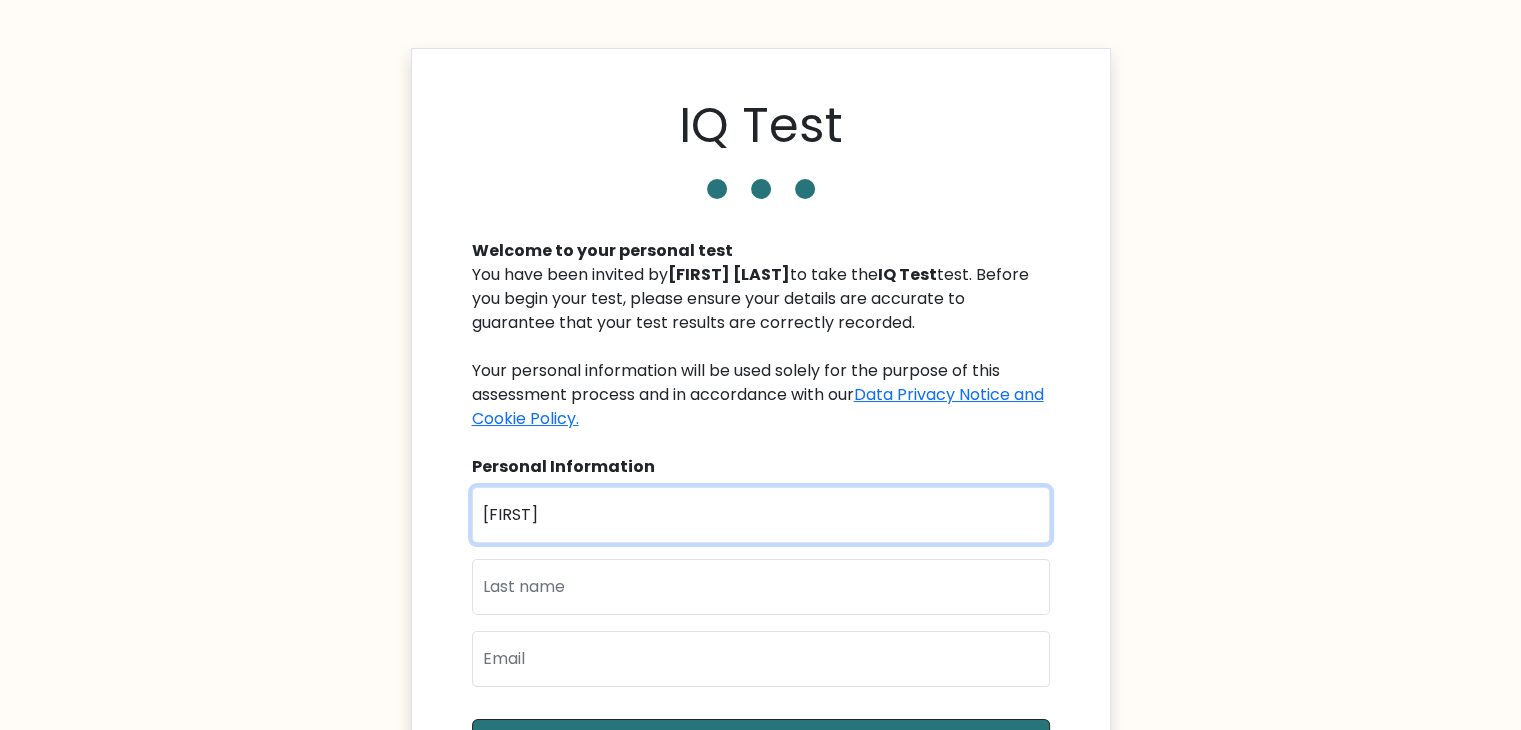 type on "Azgar" 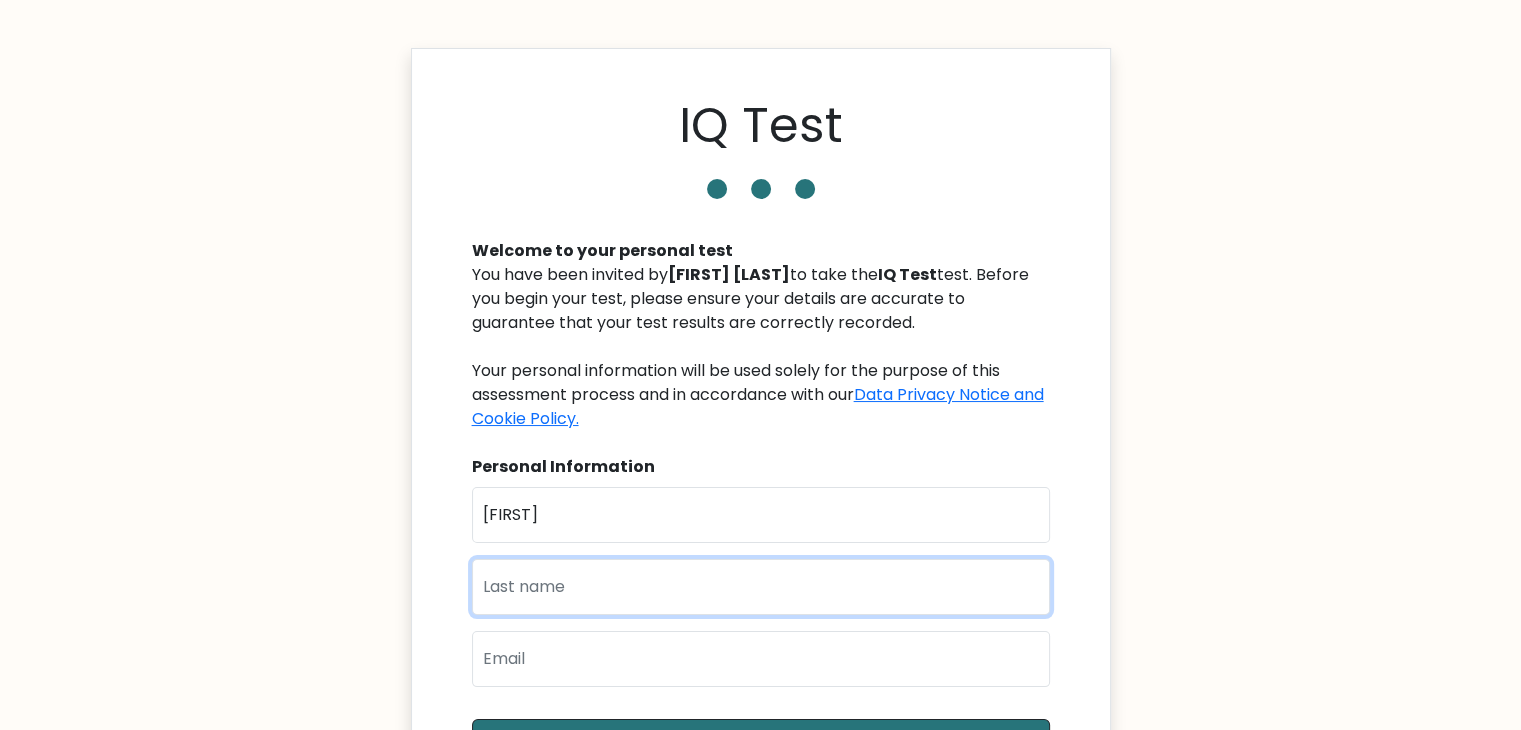 click at bounding box center (761, 587) 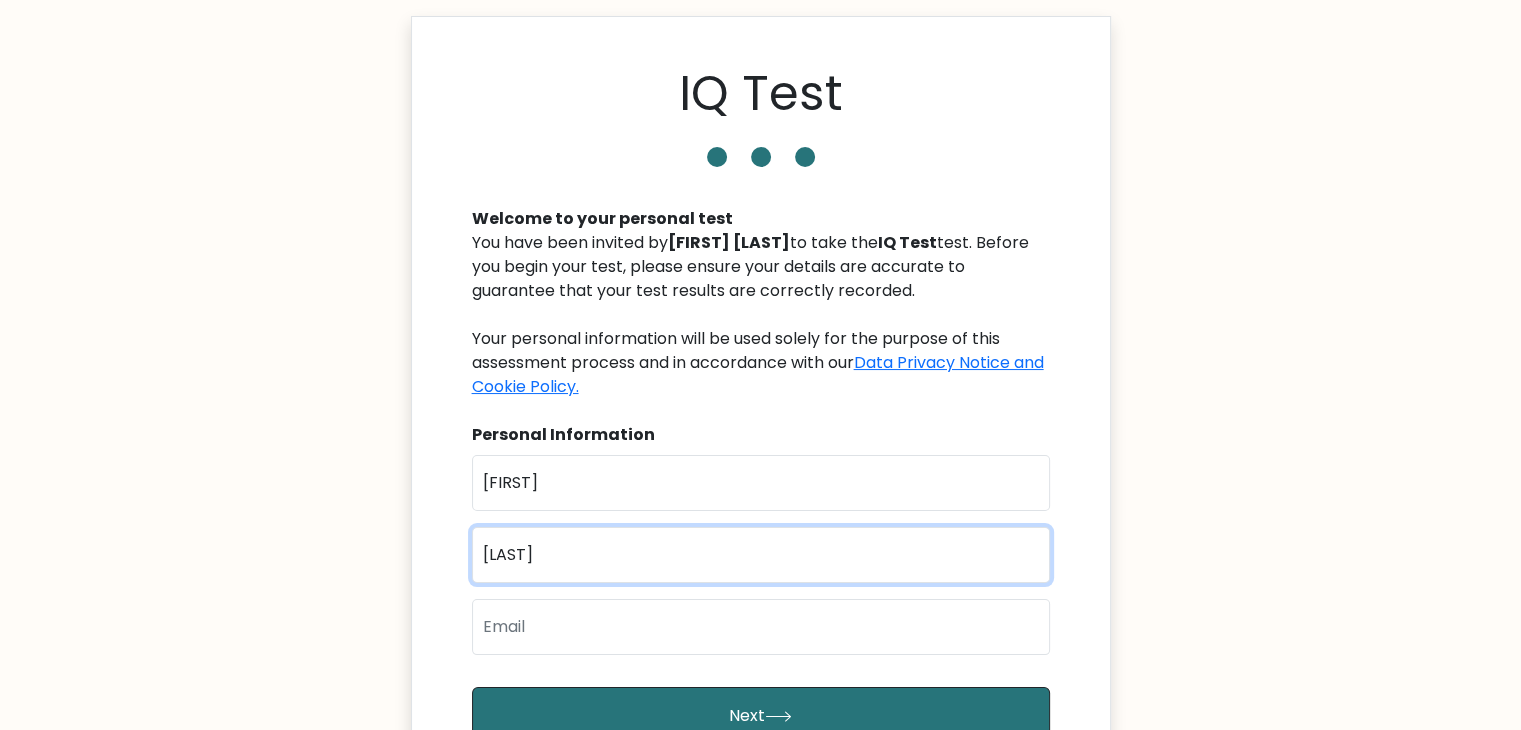 type on "ali" 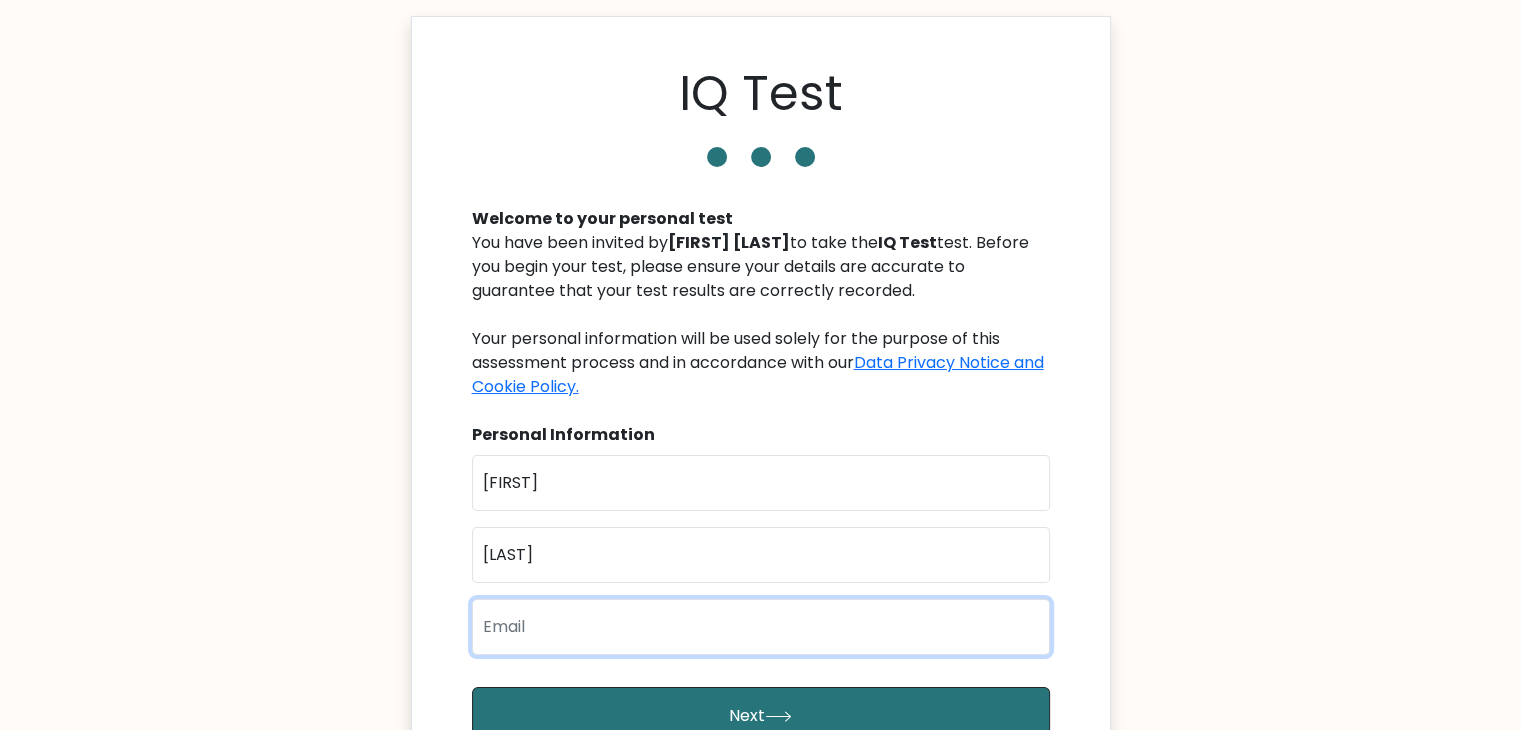 click at bounding box center (761, 627) 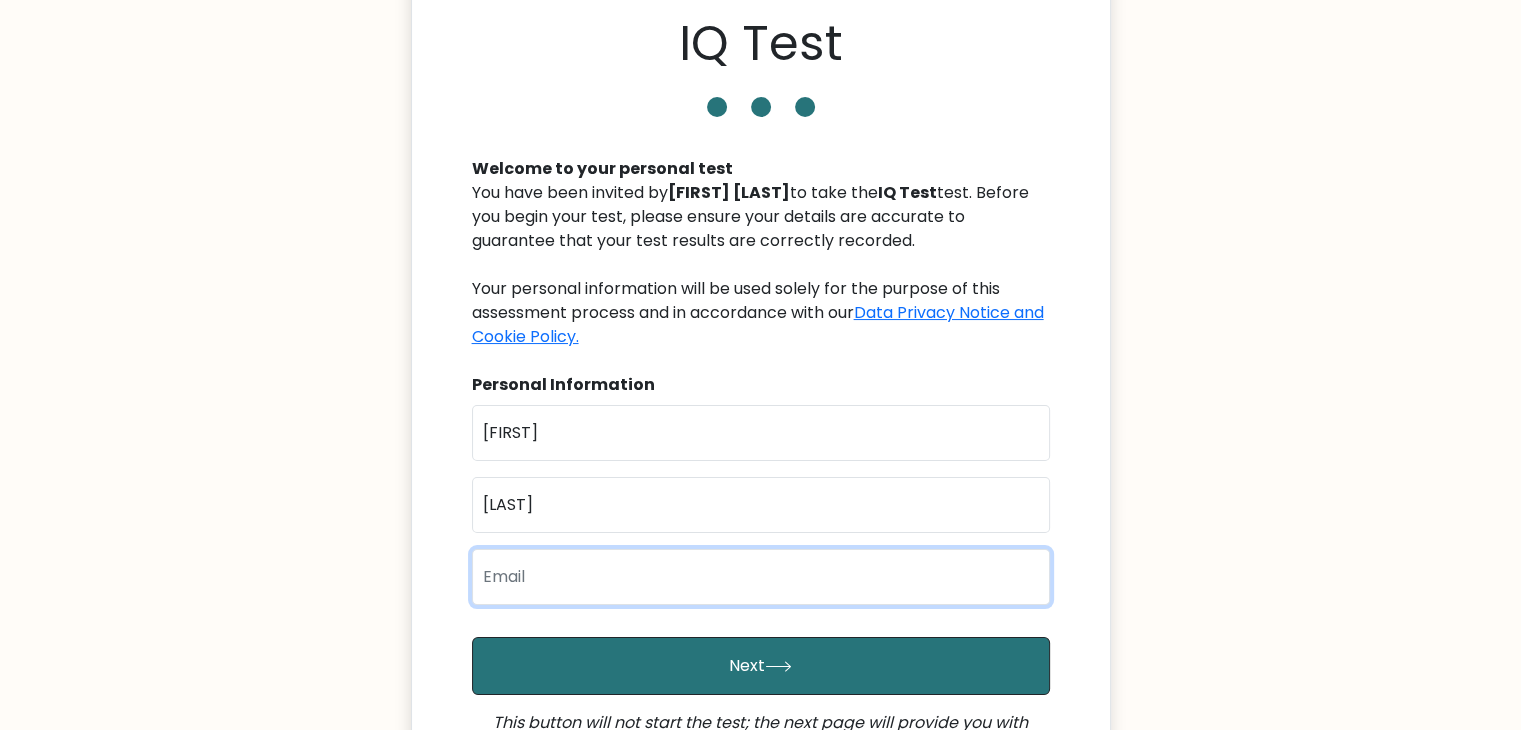 scroll, scrollTop: 144, scrollLeft: 0, axis: vertical 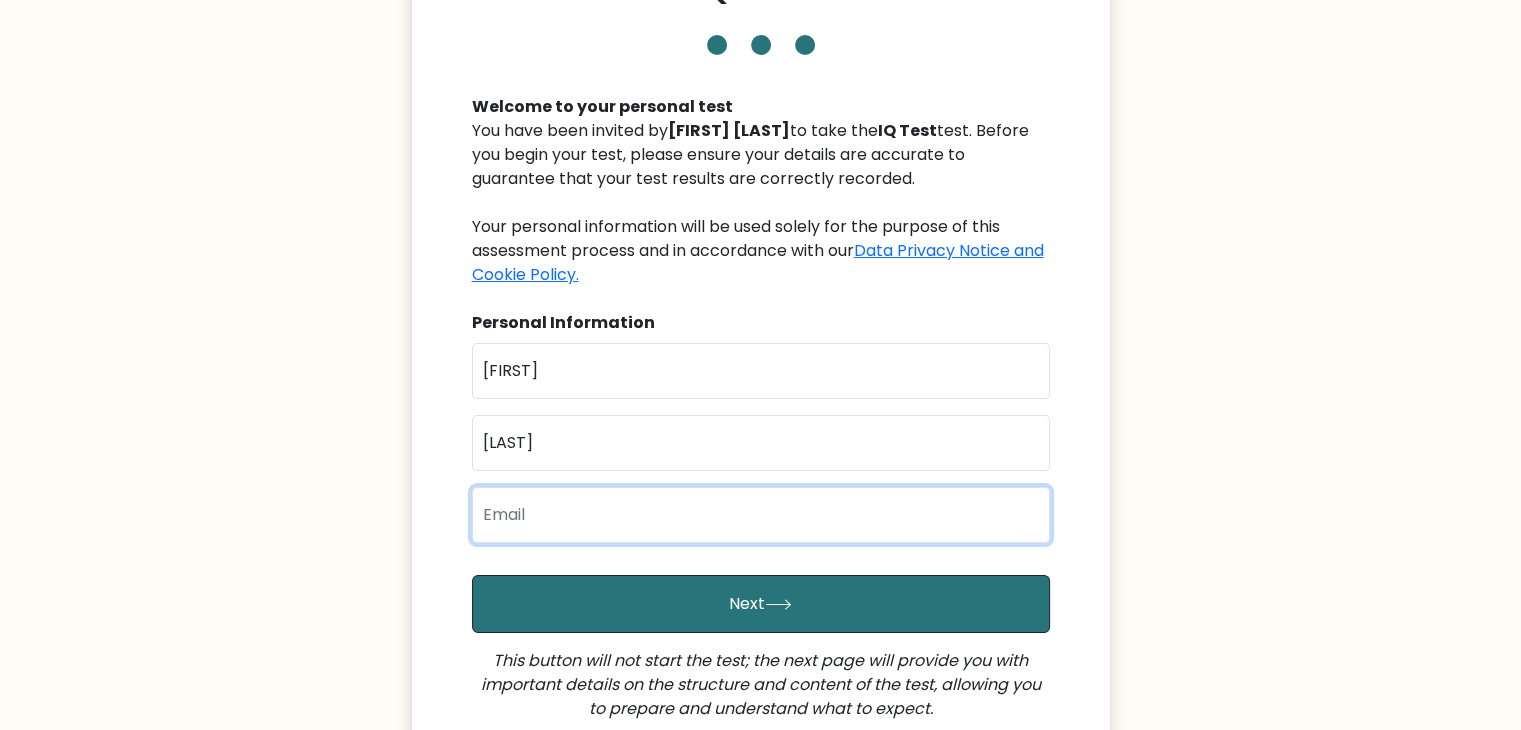 click at bounding box center (761, 515) 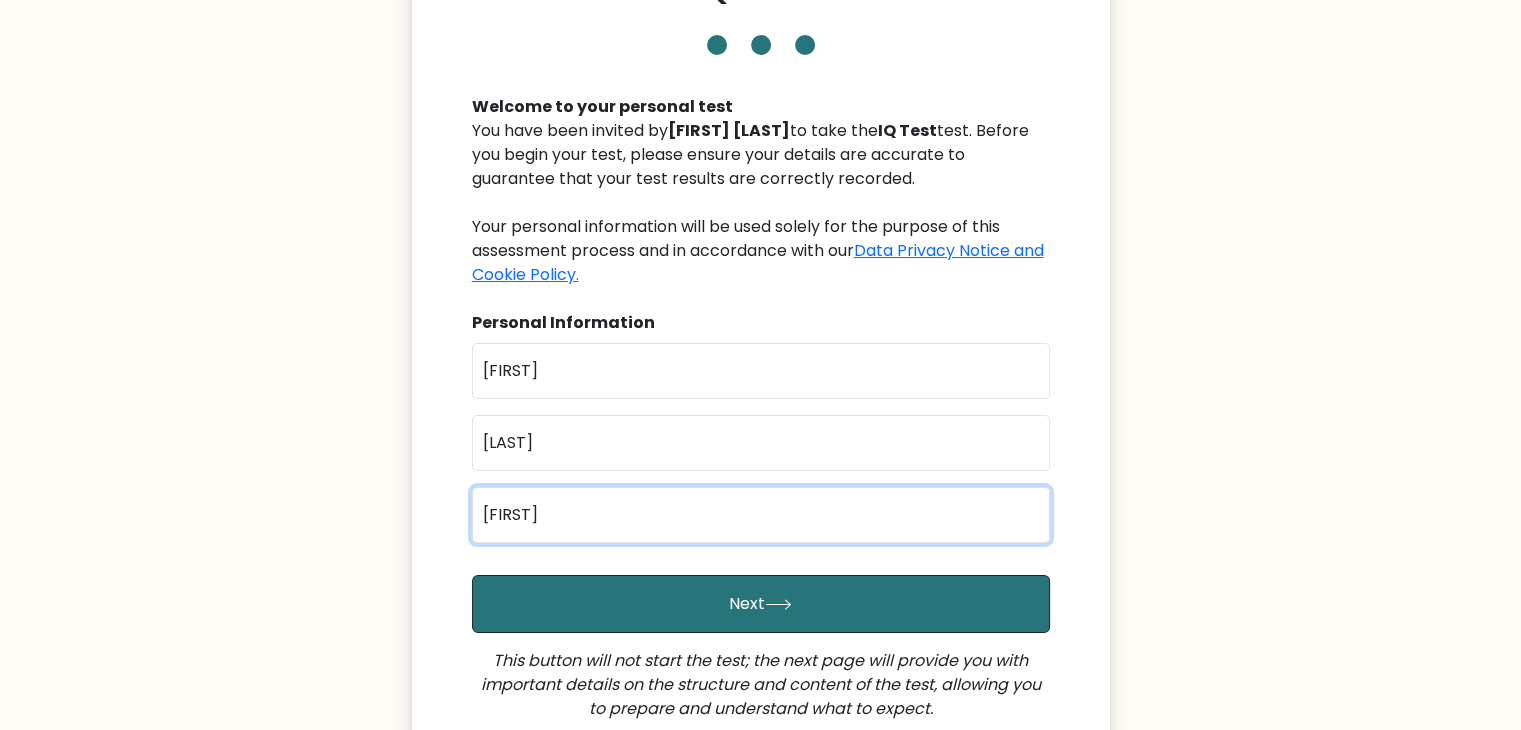 type on "azgaralidevops@gmail.com" 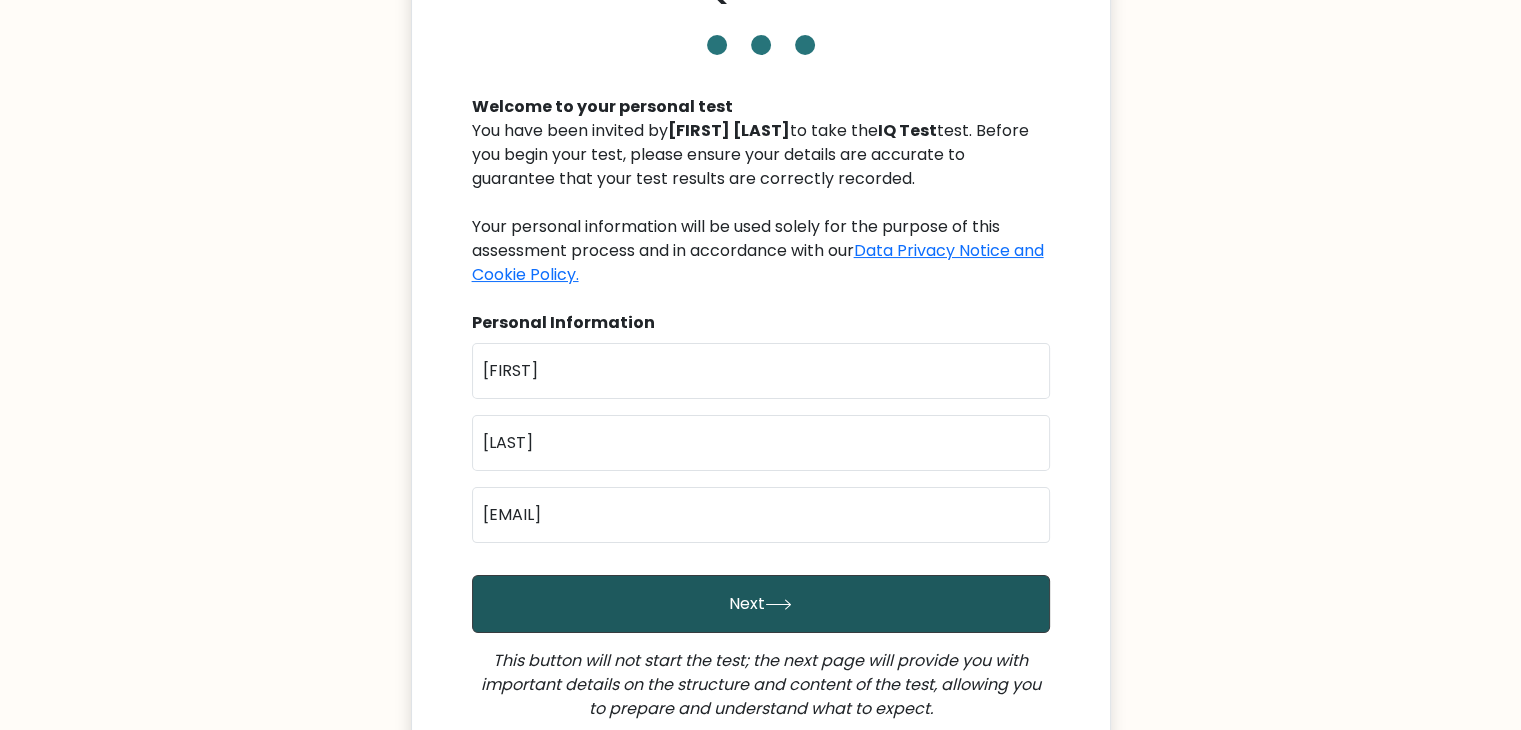 click on "Next" at bounding box center [761, 604] 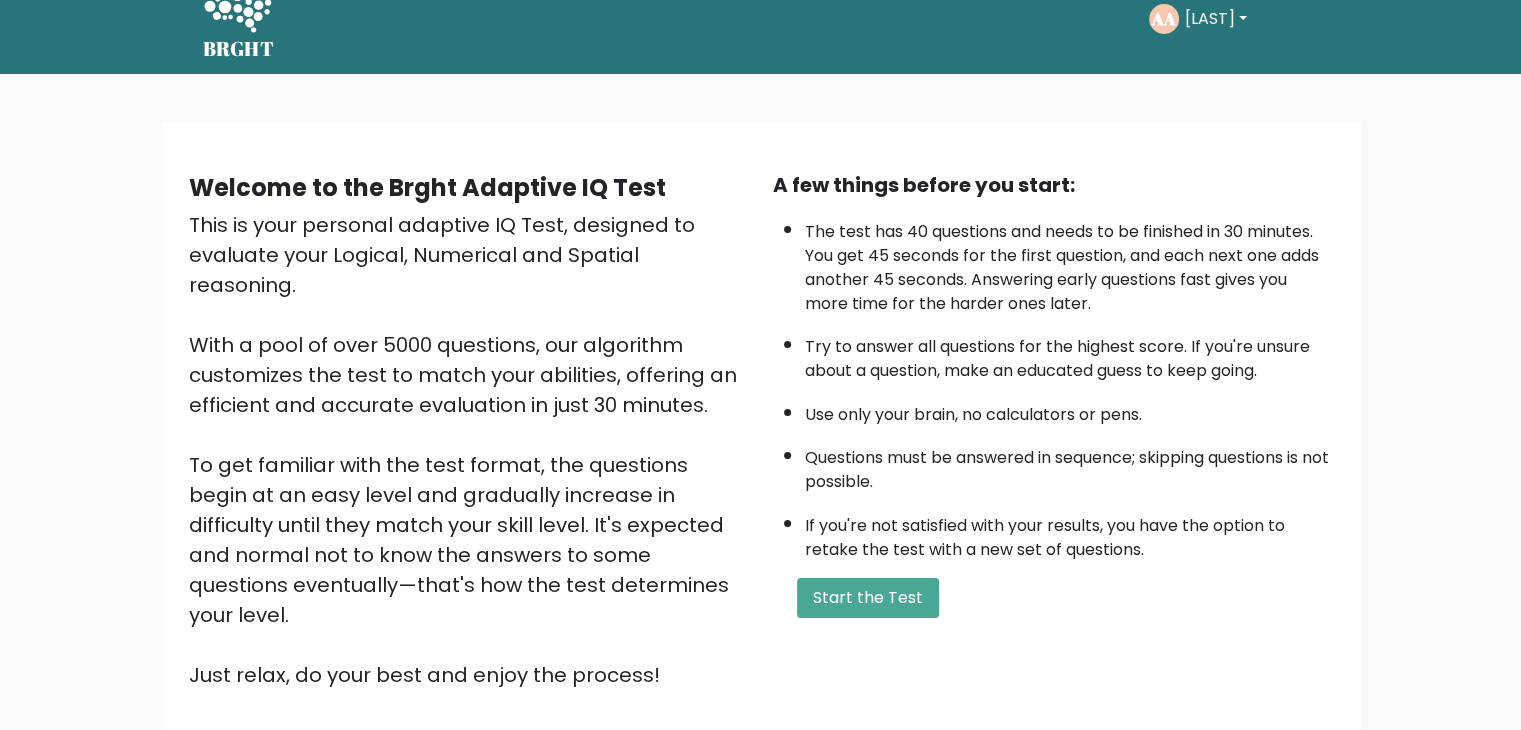 scroll, scrollTop: 36, scrollLeft: 0, axis: vertical 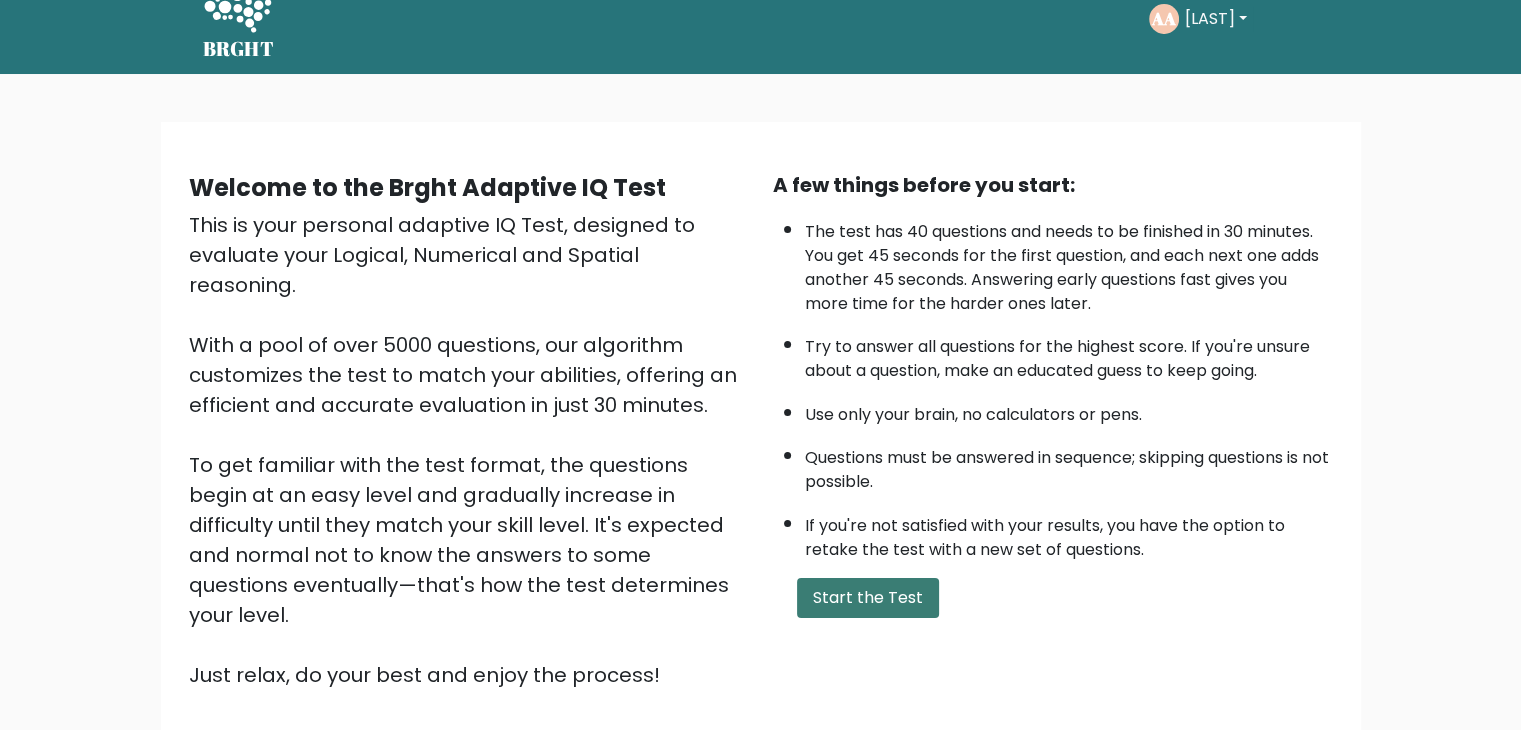 click on "Start the Test" at bounding box center (868, 598) 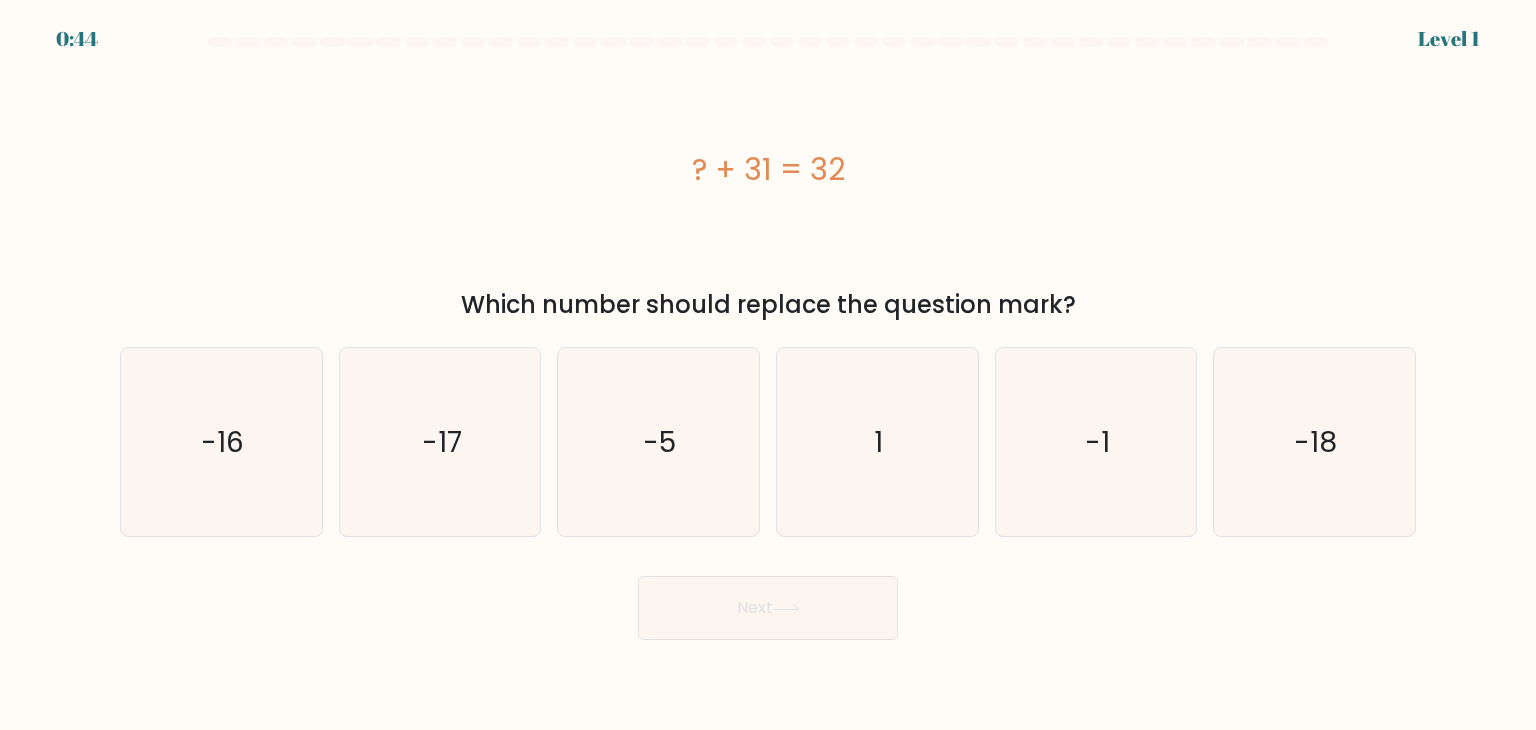 scroll, scrollTop: 0, scrollLeft: 0, axis: both 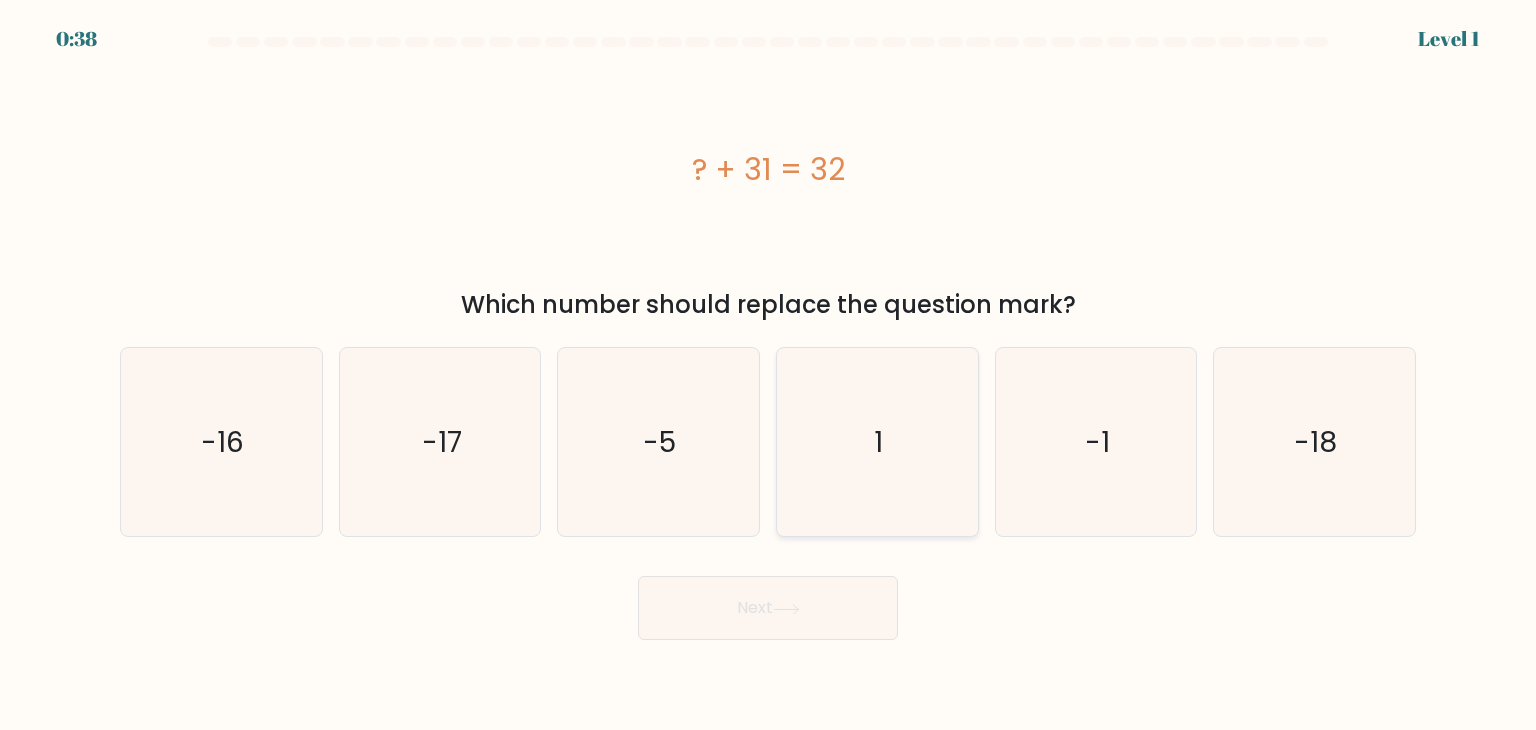 click on "1" 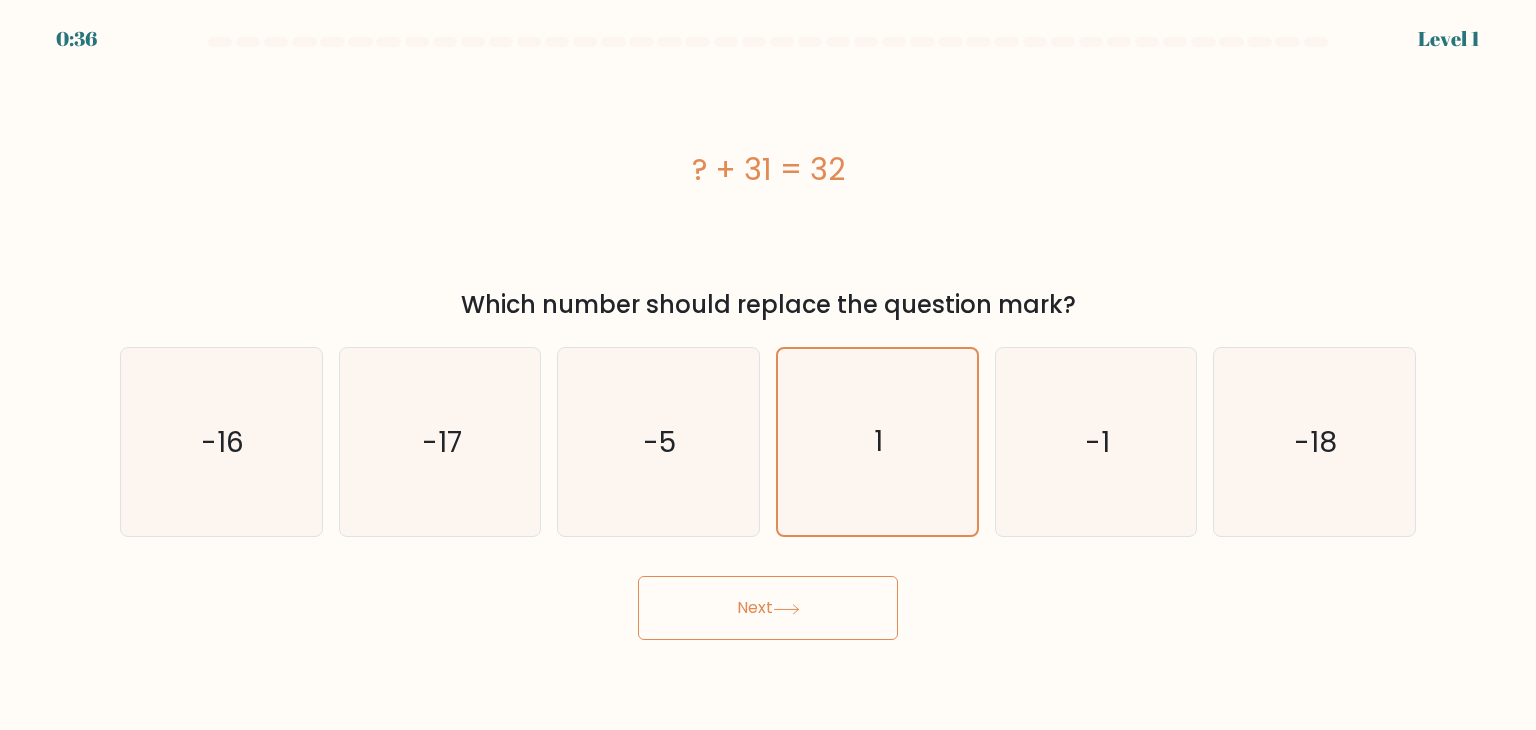 click on "Next" at bounding box center [768, 608] 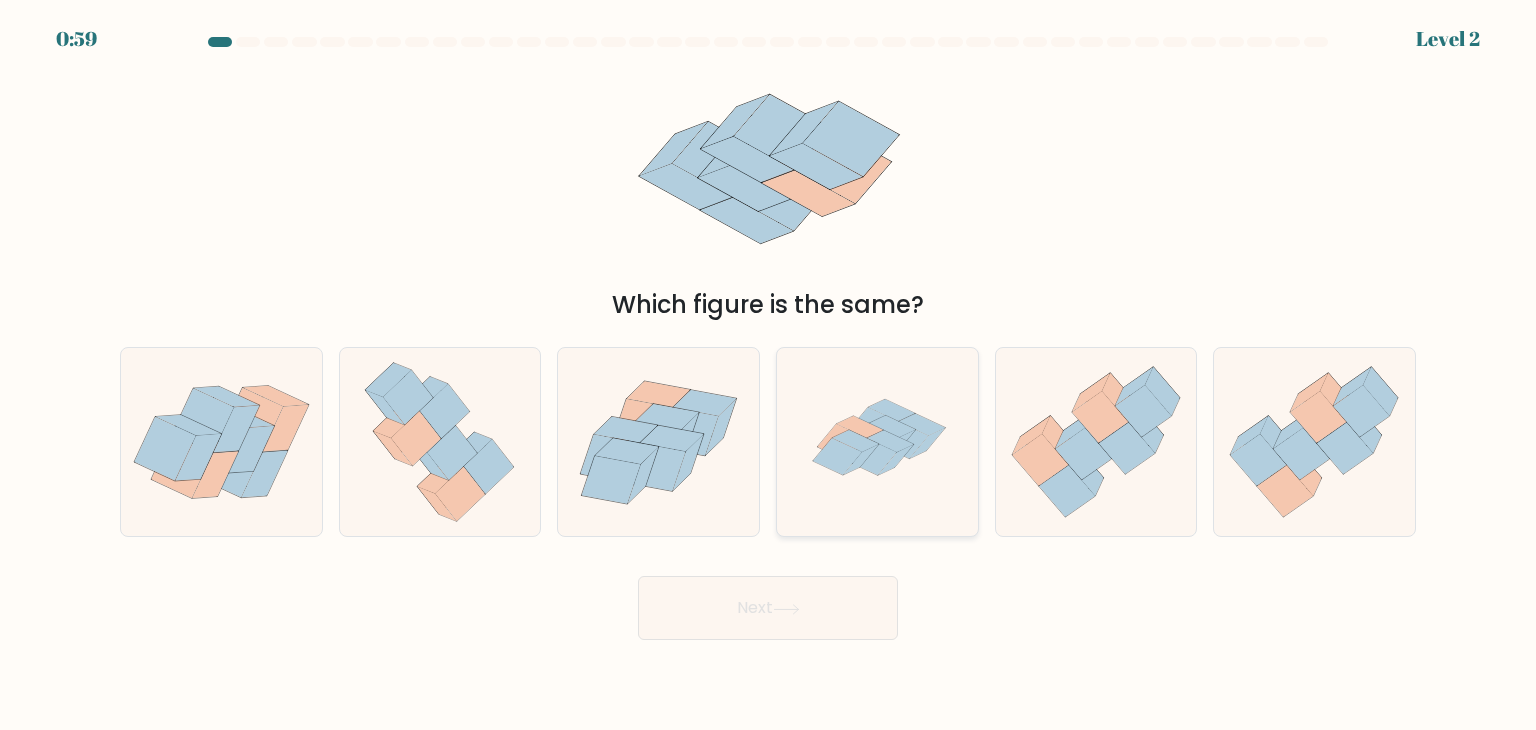 click 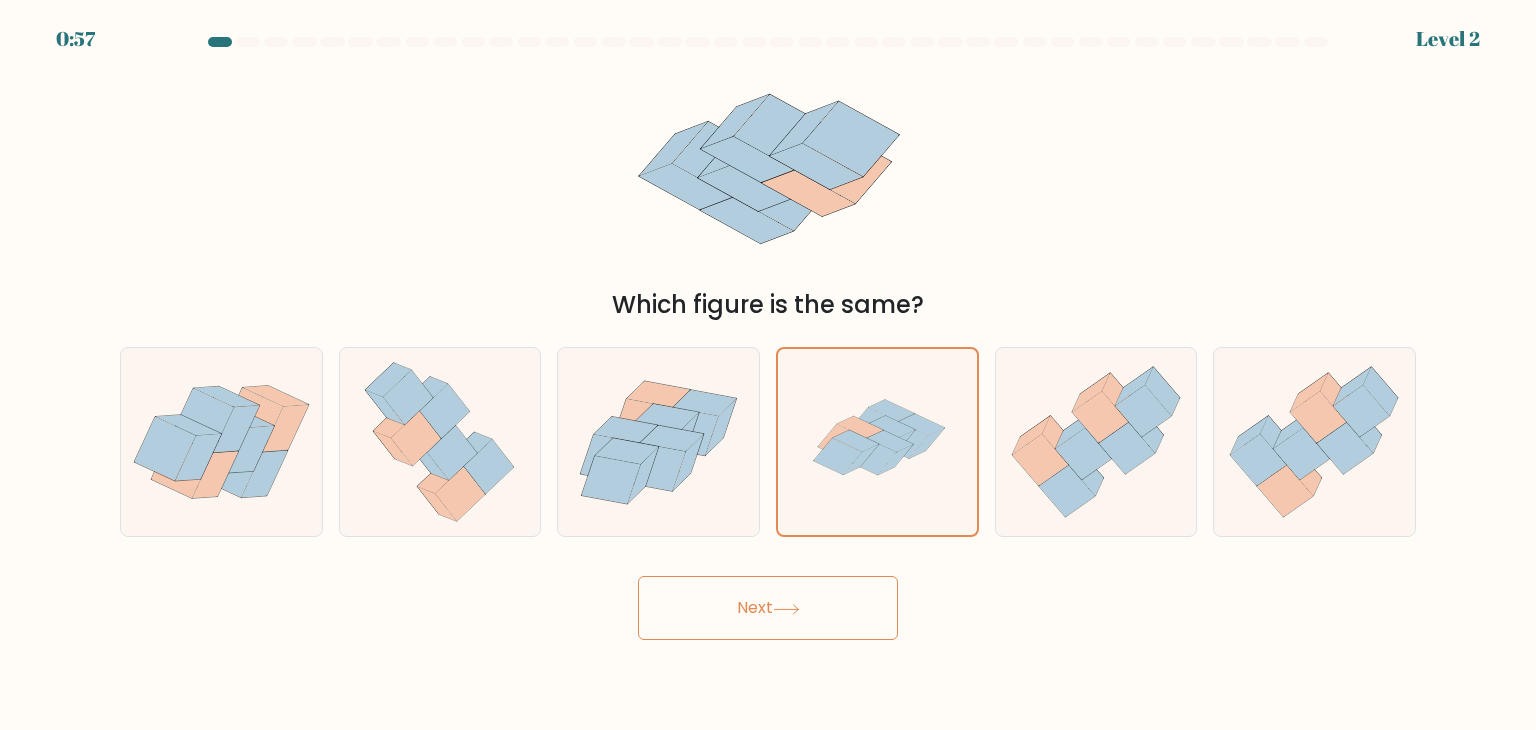 click on "Next" at bounding box center [768, 608] 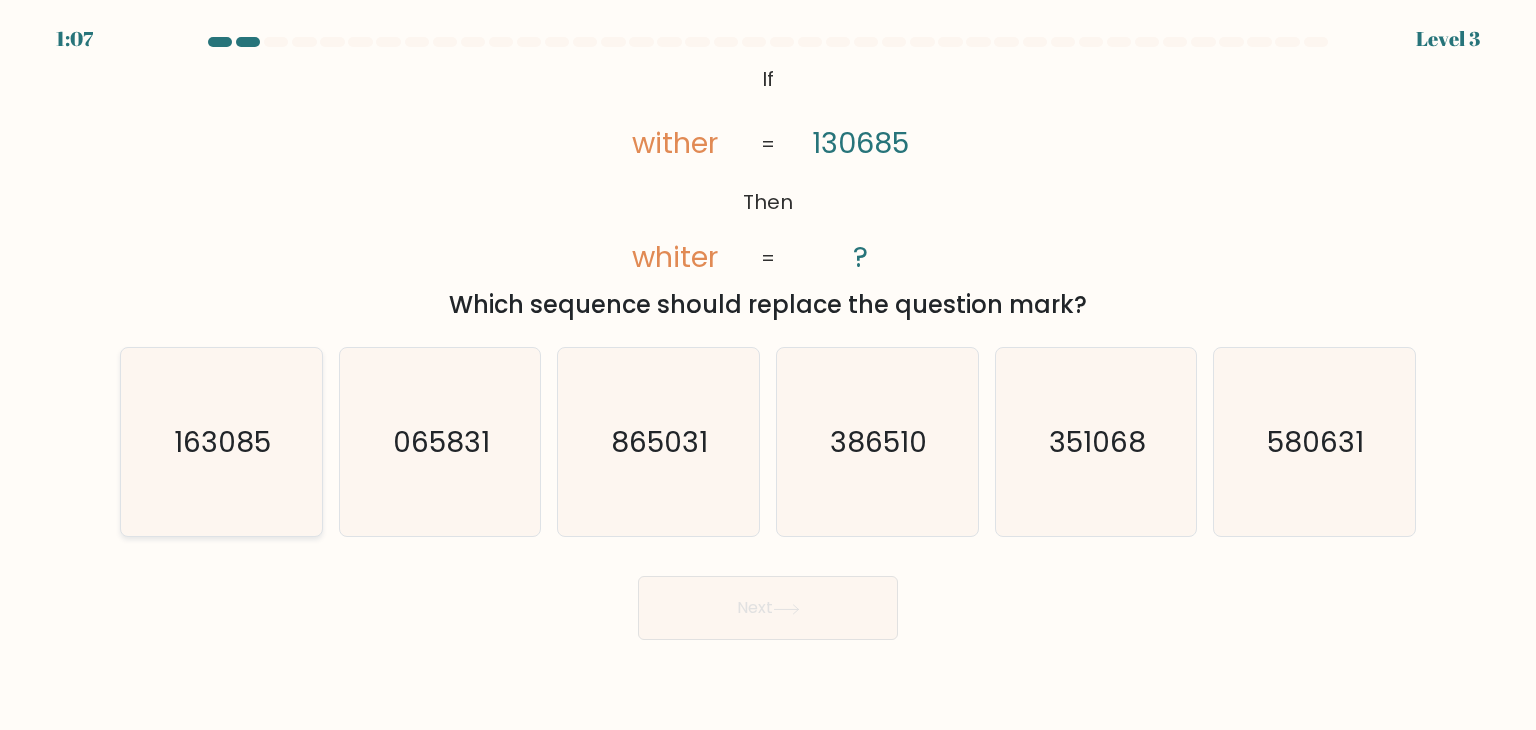 click on "163085" 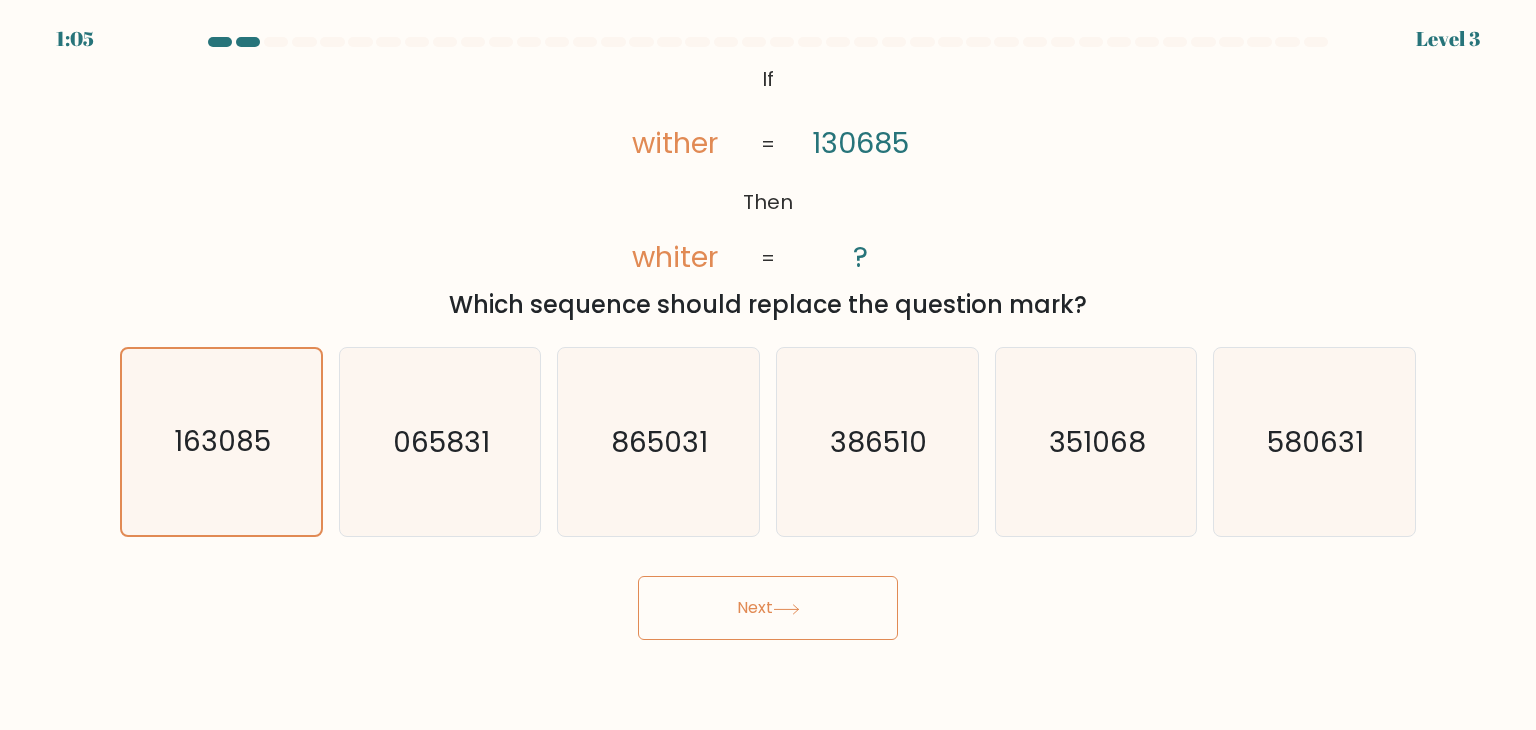 click on "Next" at bounding box center [768, 608] 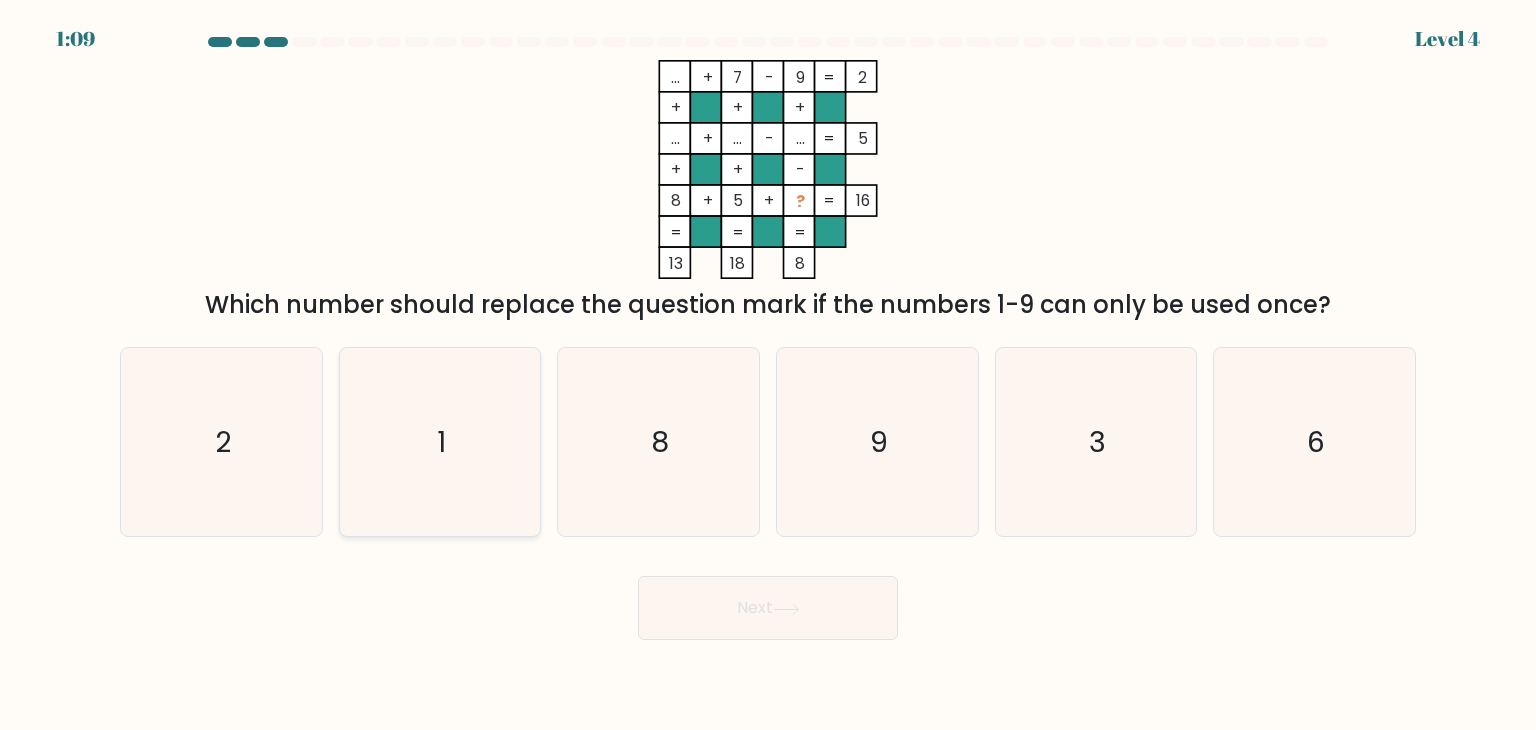 click on "1" 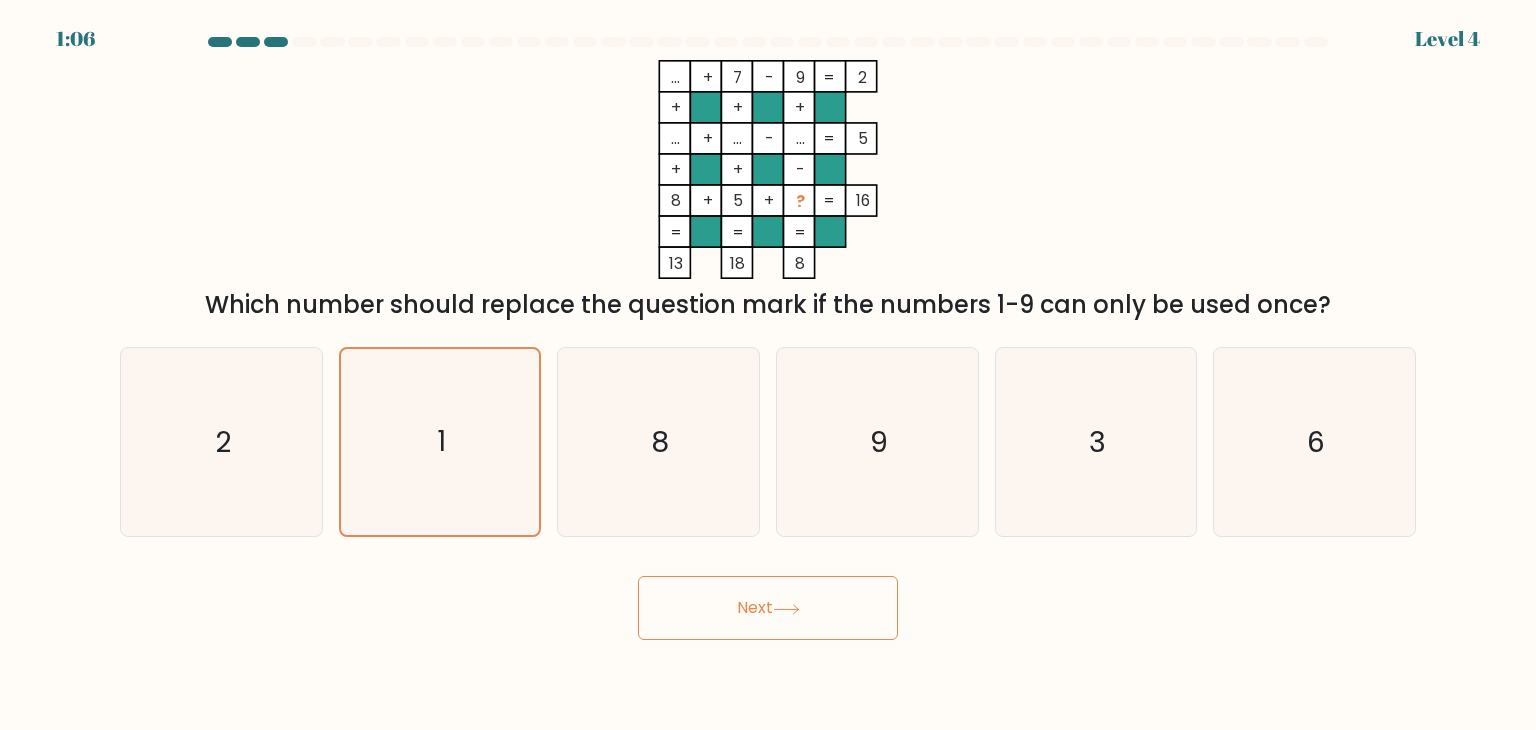 click on "Next" at bounding box center [768, 608] 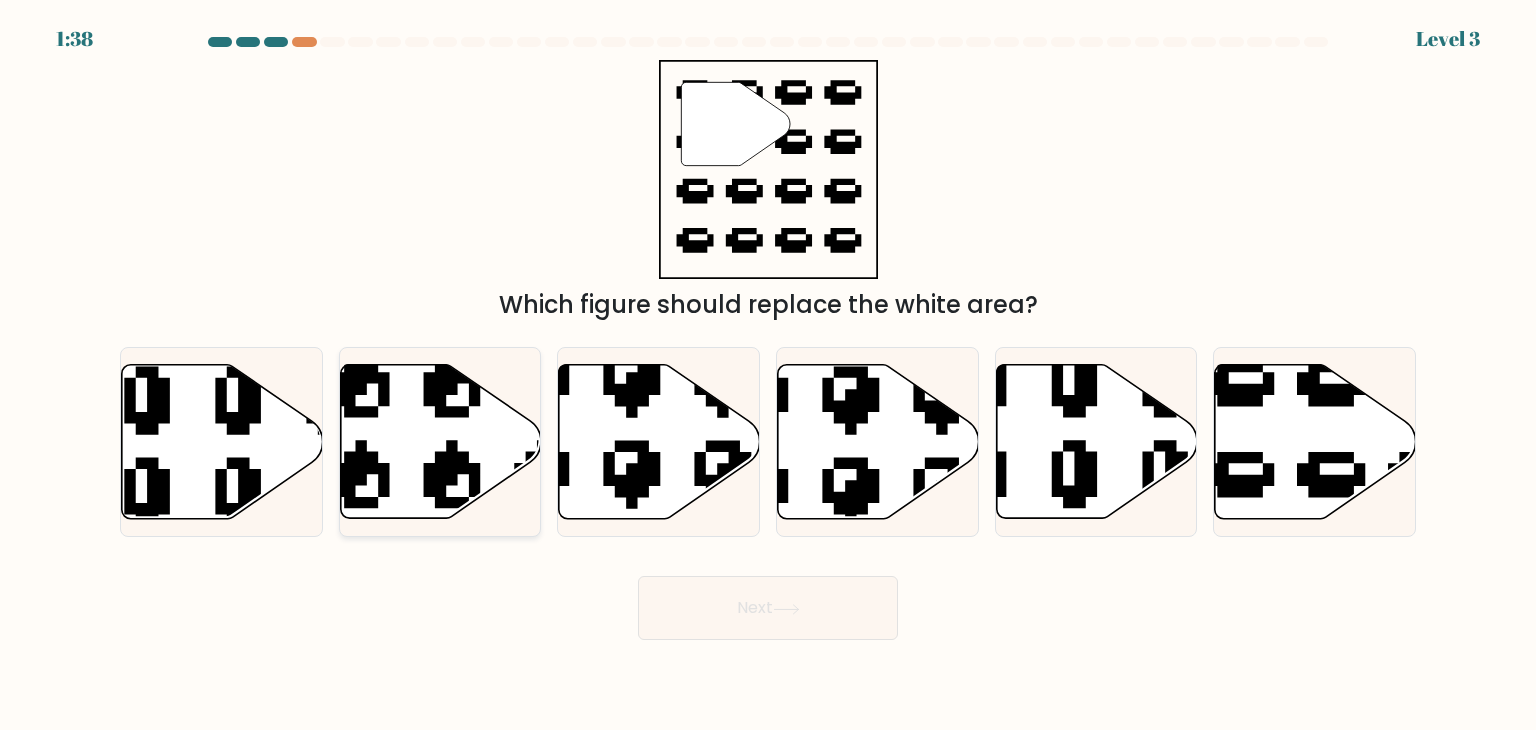 click 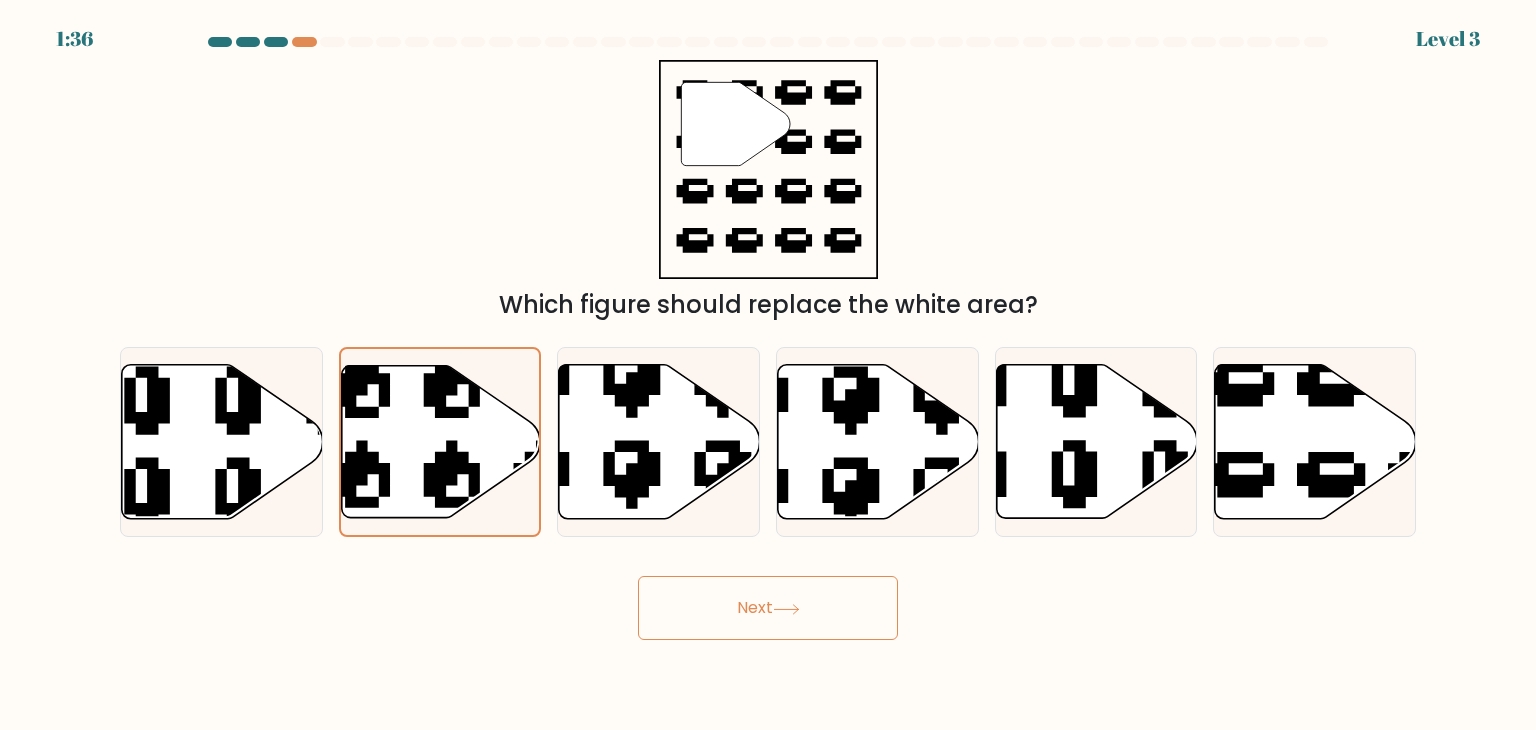 click on "Next" at bounding box center [768, 608] 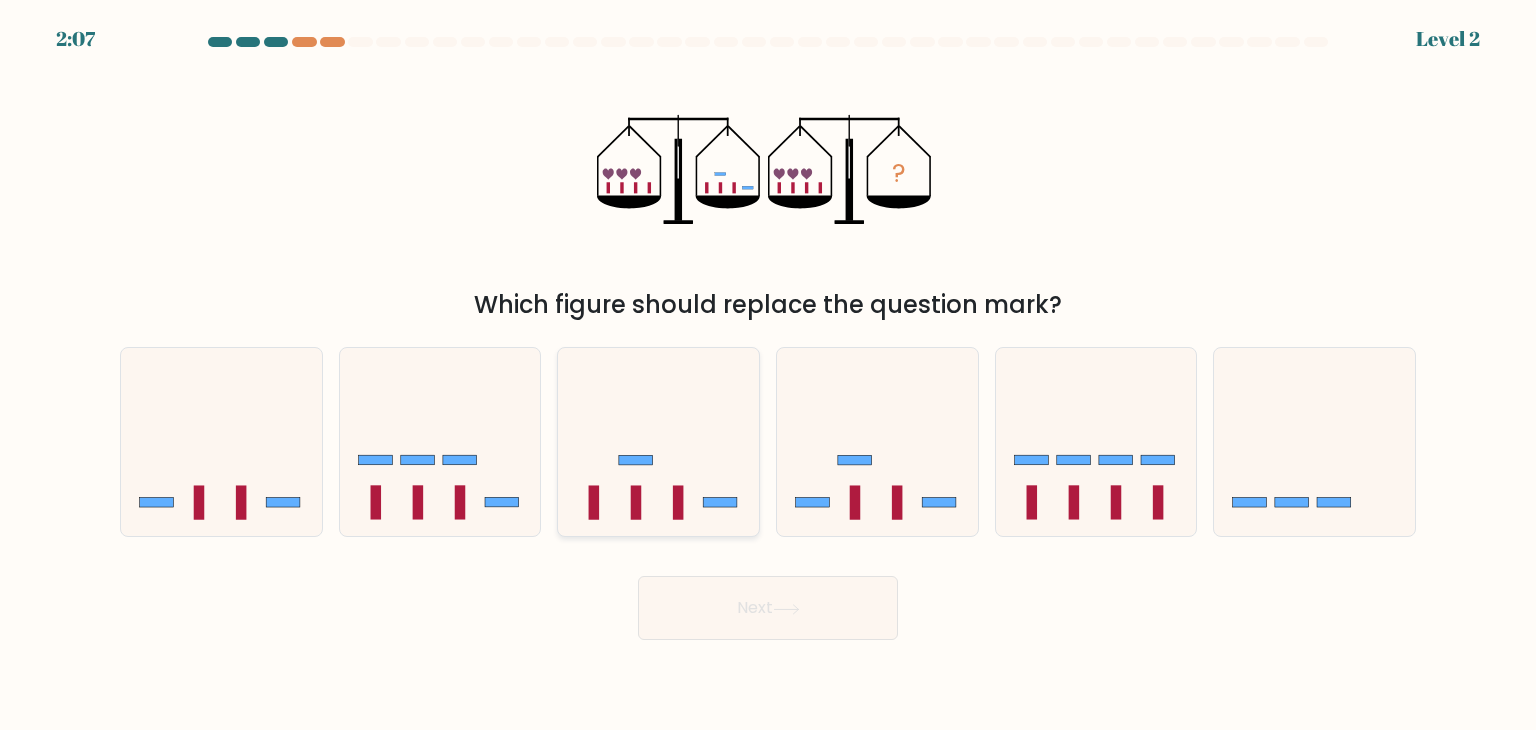 click 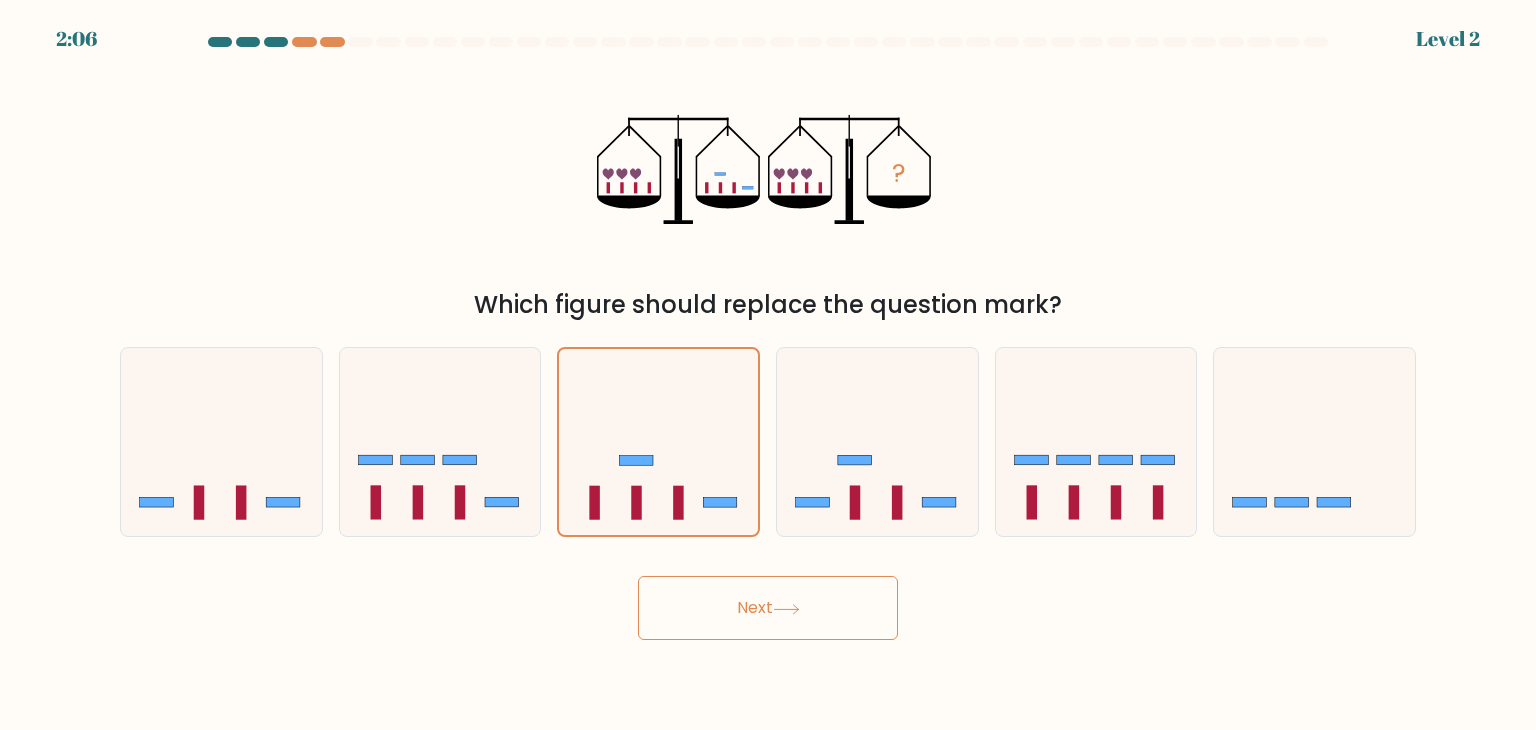 click on "Next" at bounding box center (768, 608) 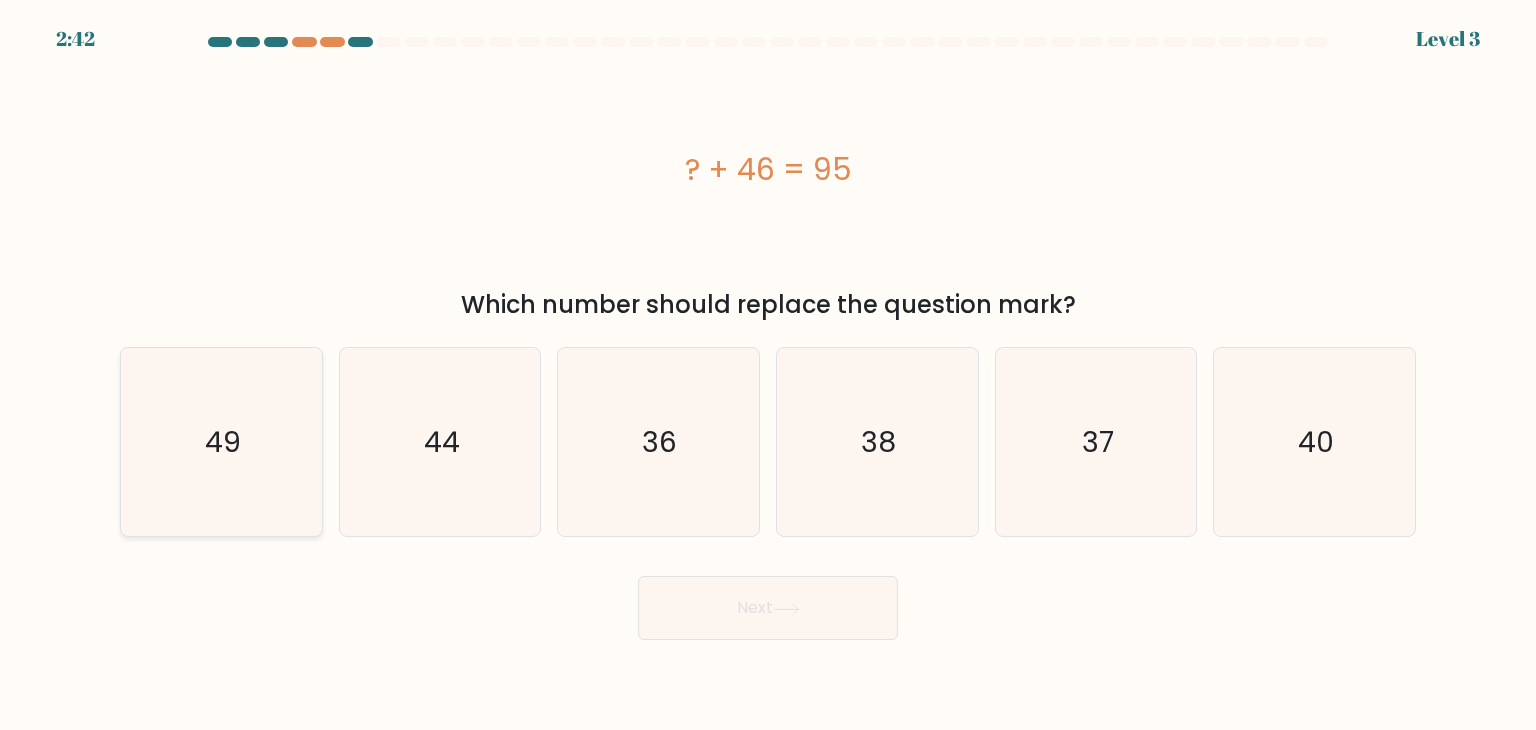 click on "49" 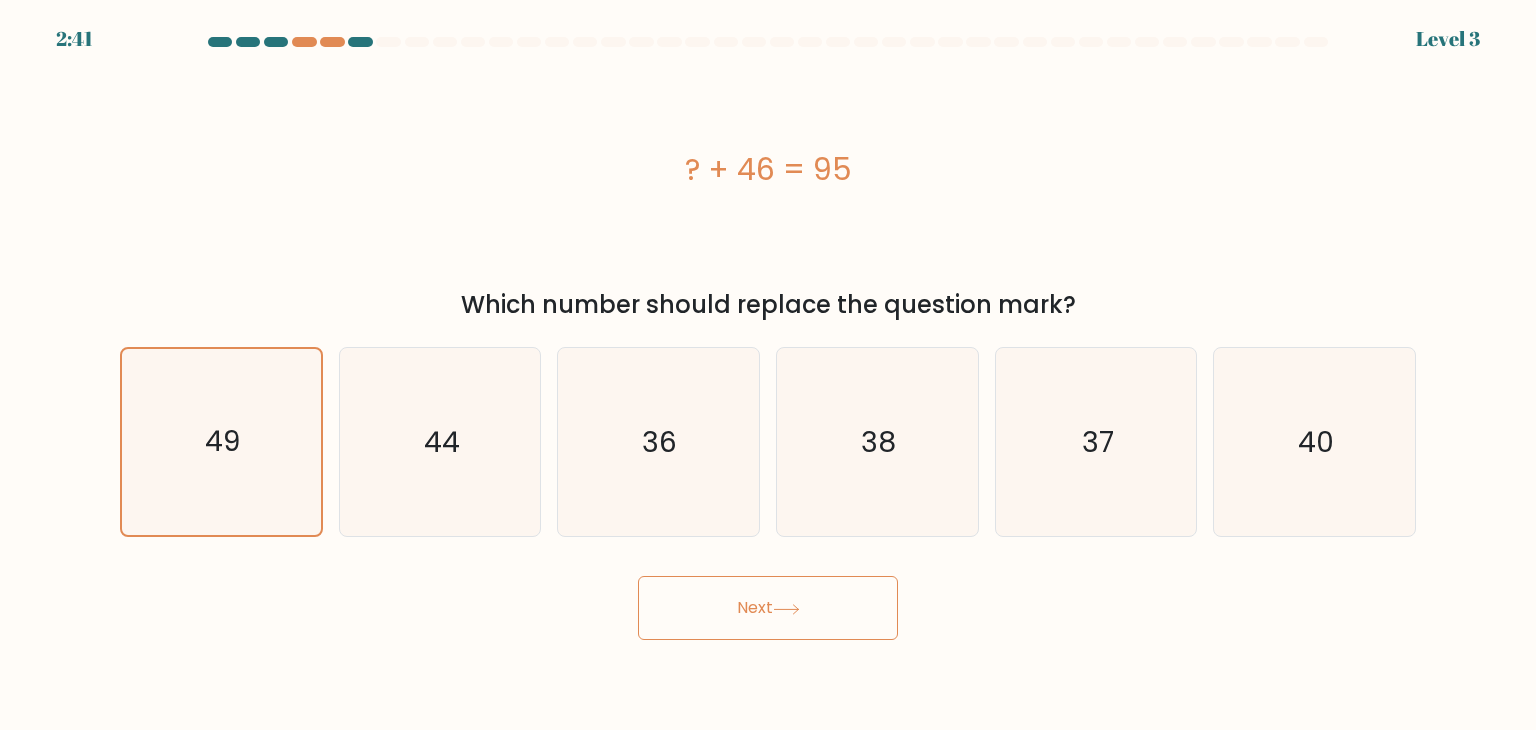 click on "Next" at bounding box center (768, 608) 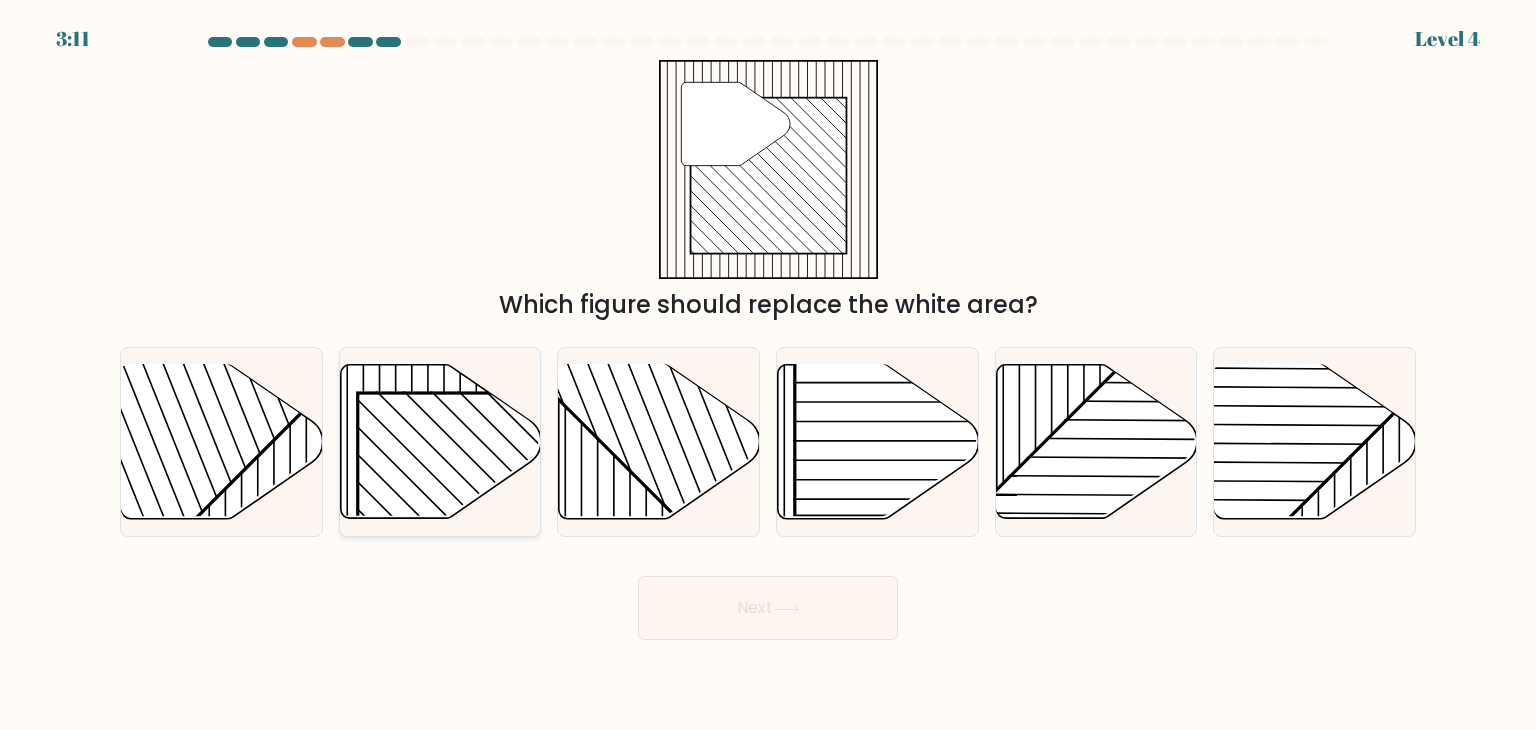 click 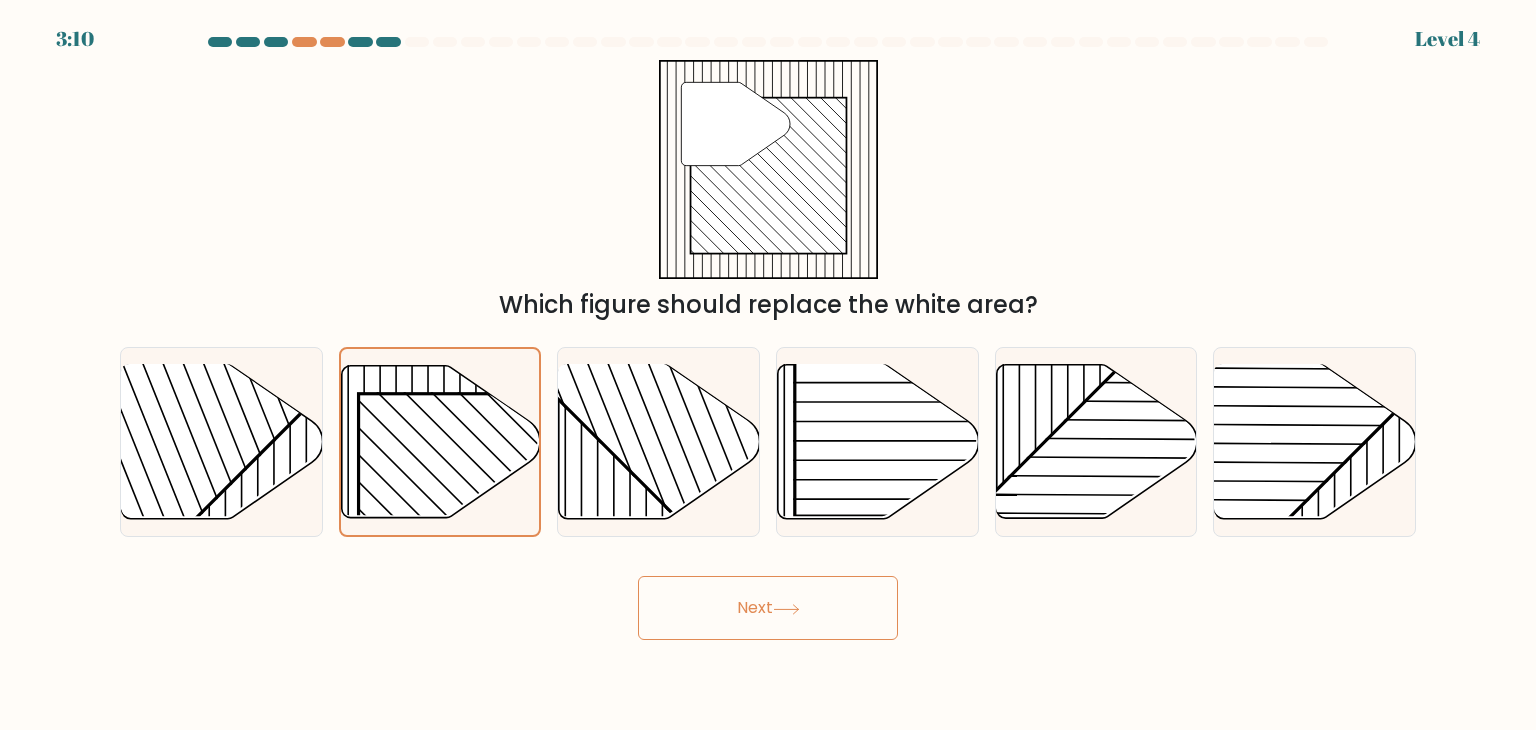 click on "Next" at bounding box center (768, 608) 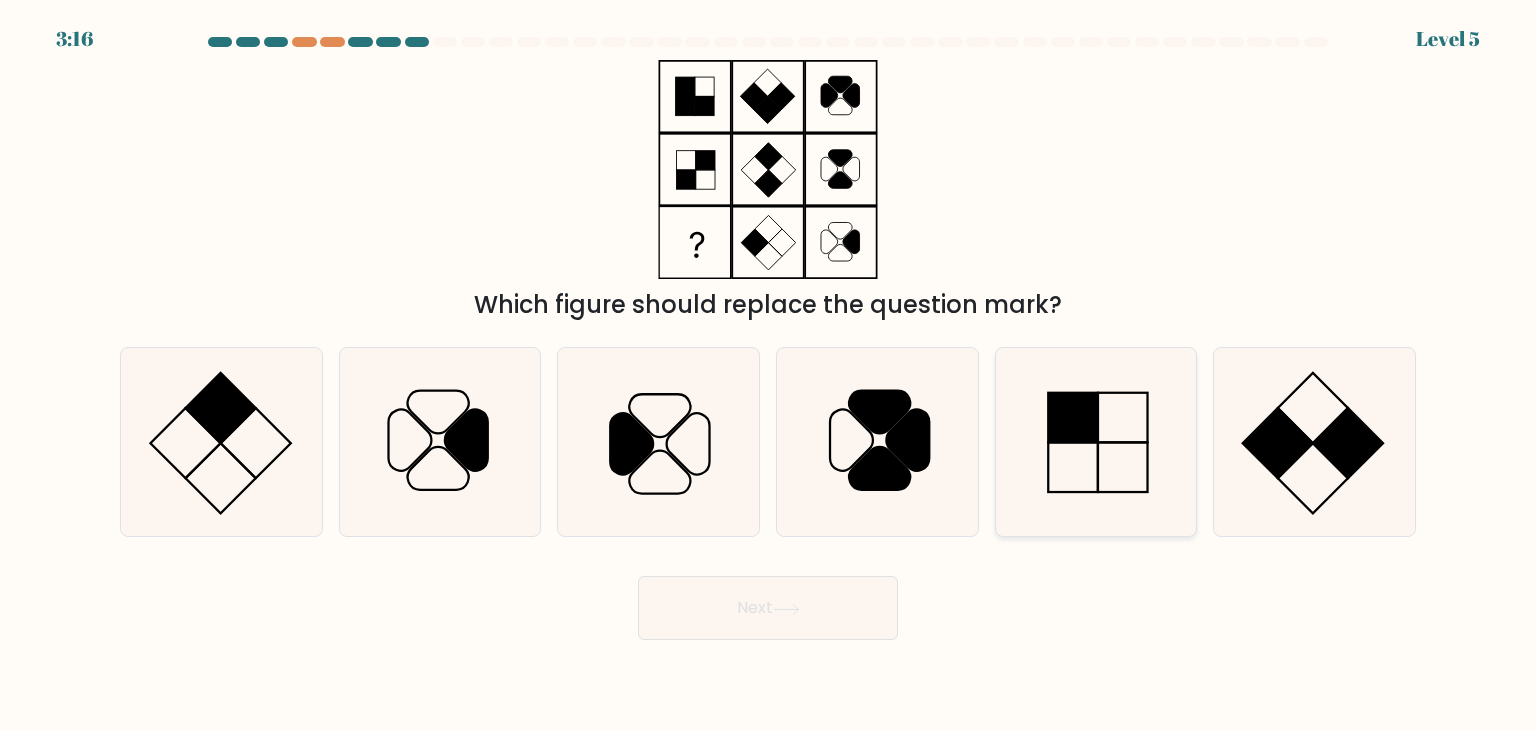 click 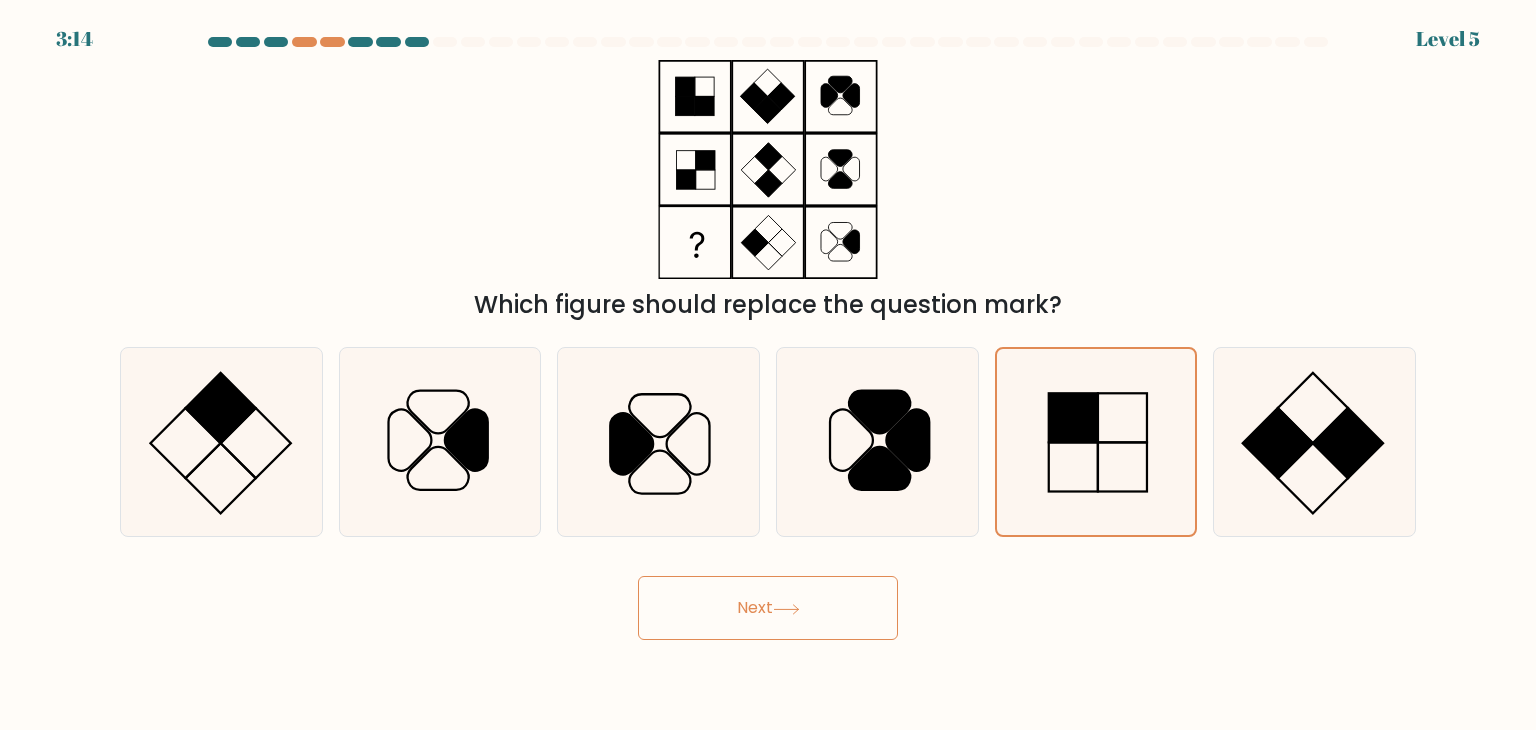 click on "Next" at bounding box center [768, 608] 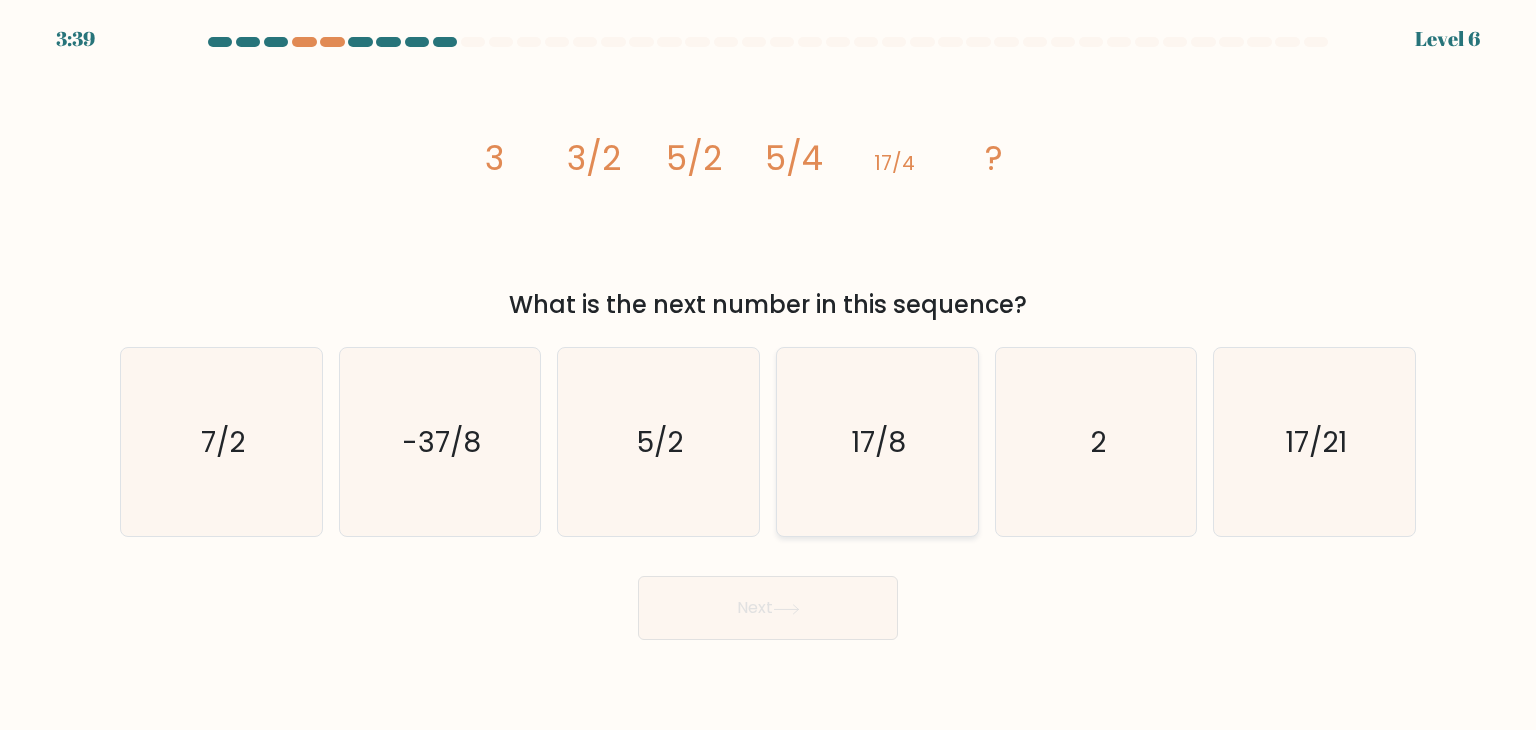 click on "17/8" 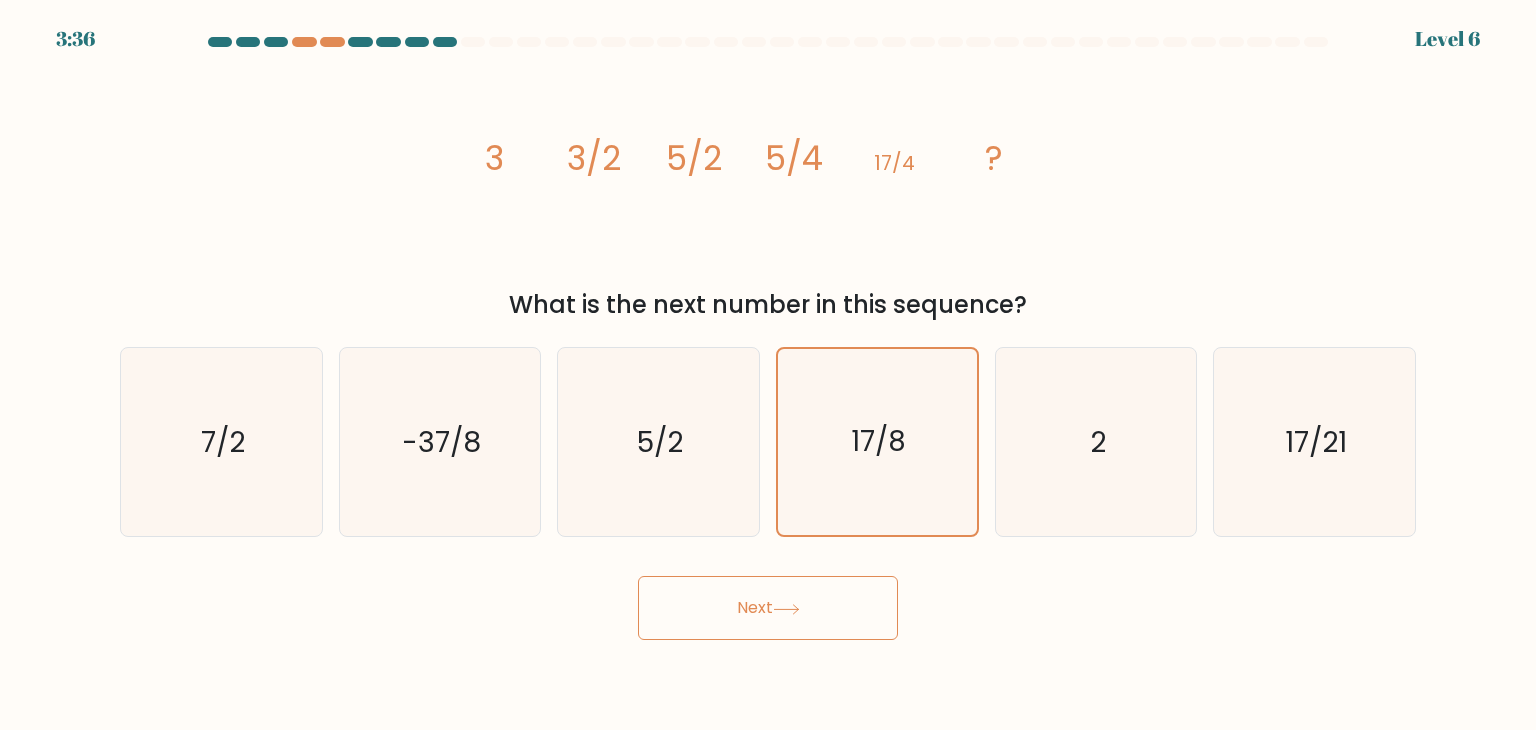 click on "Next" at bounding box center [768, 608] 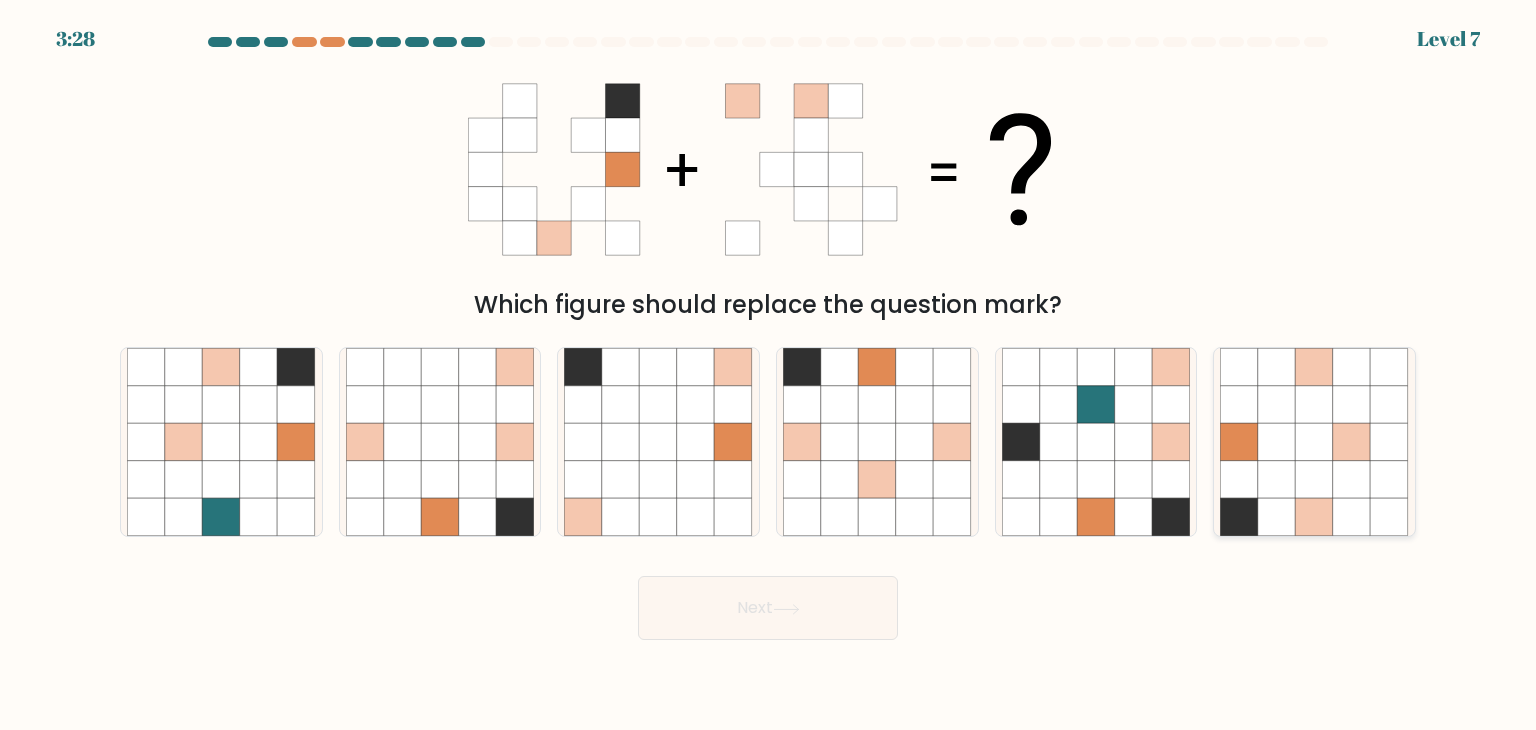 click 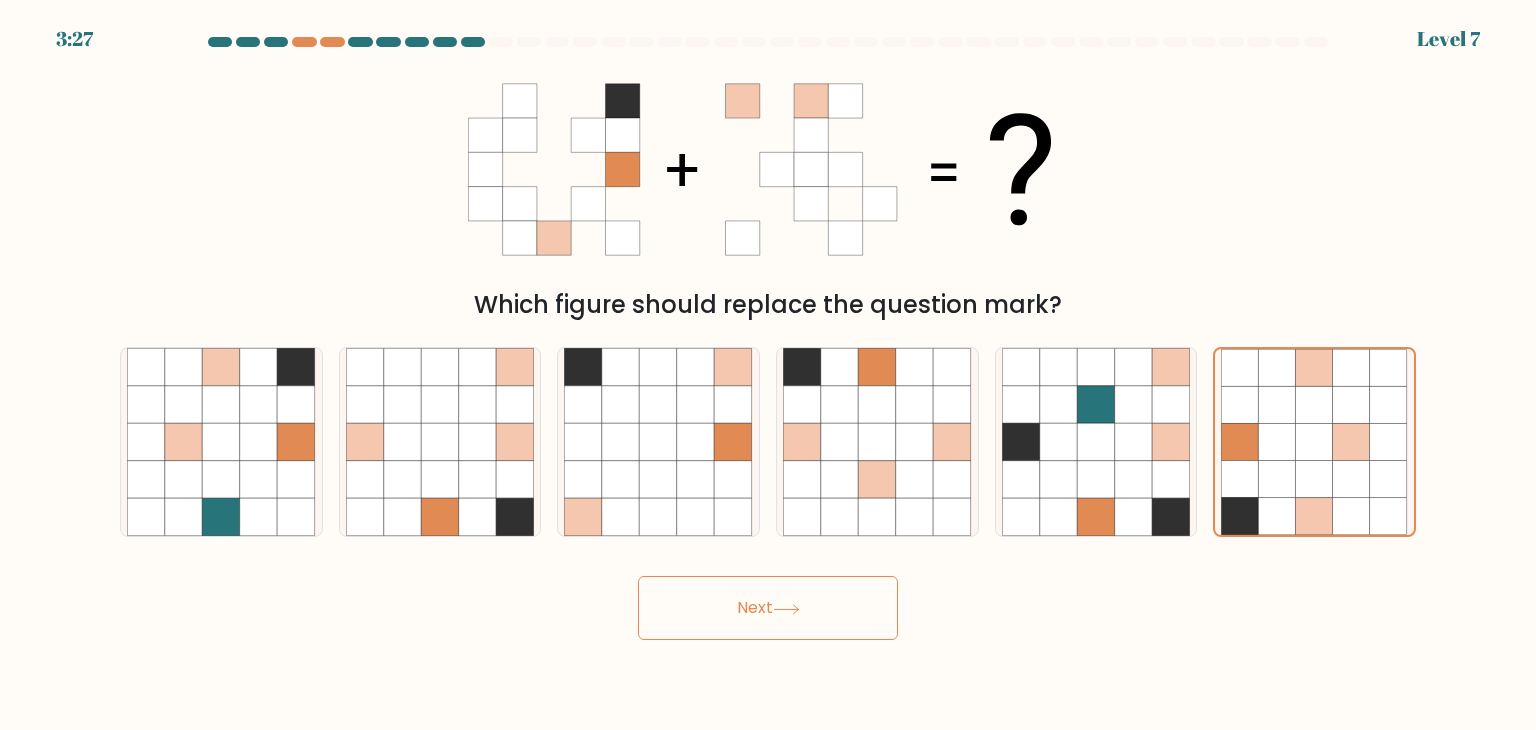 click on "Next" at bounding box center (768, 608) 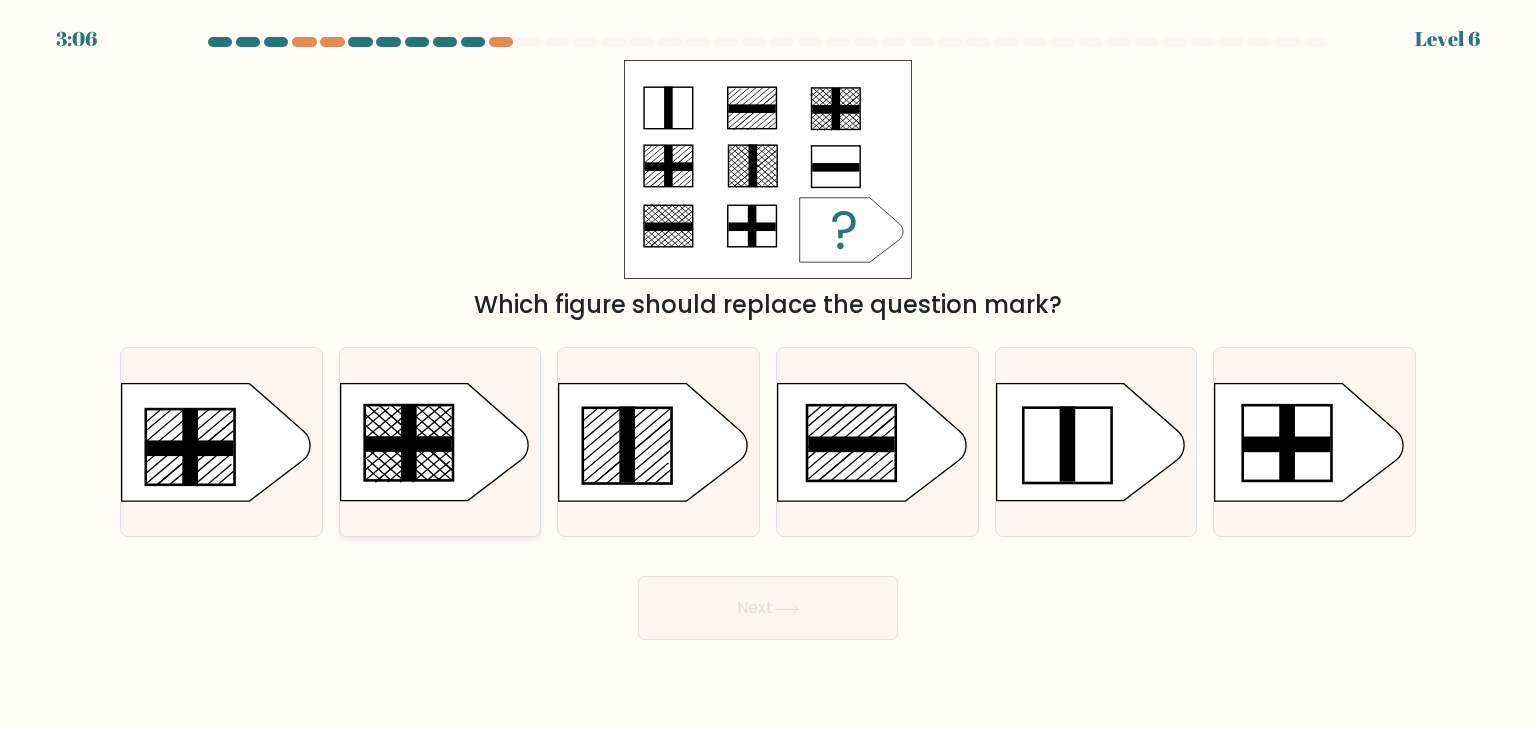 click 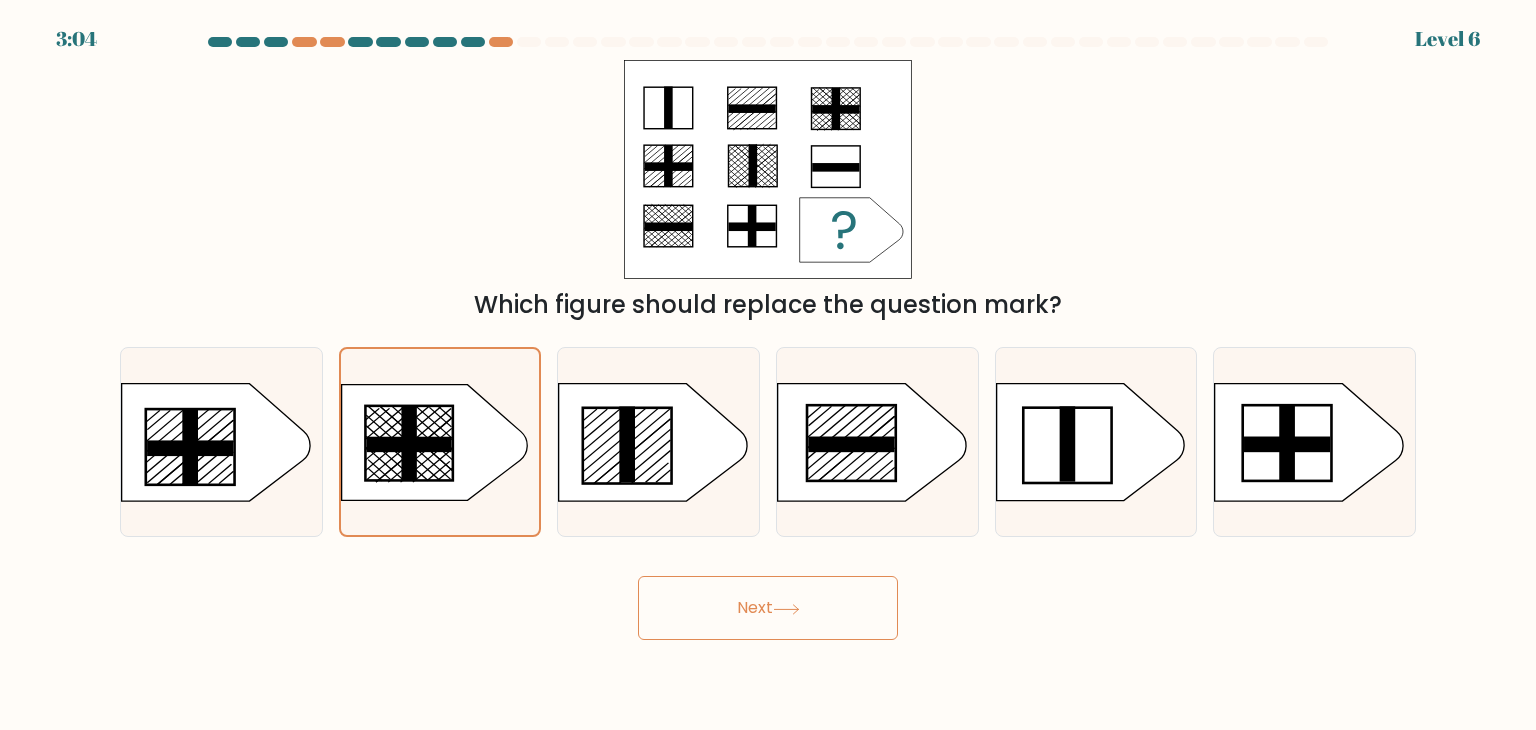 click on "Next" at bounding box center (768, 608) 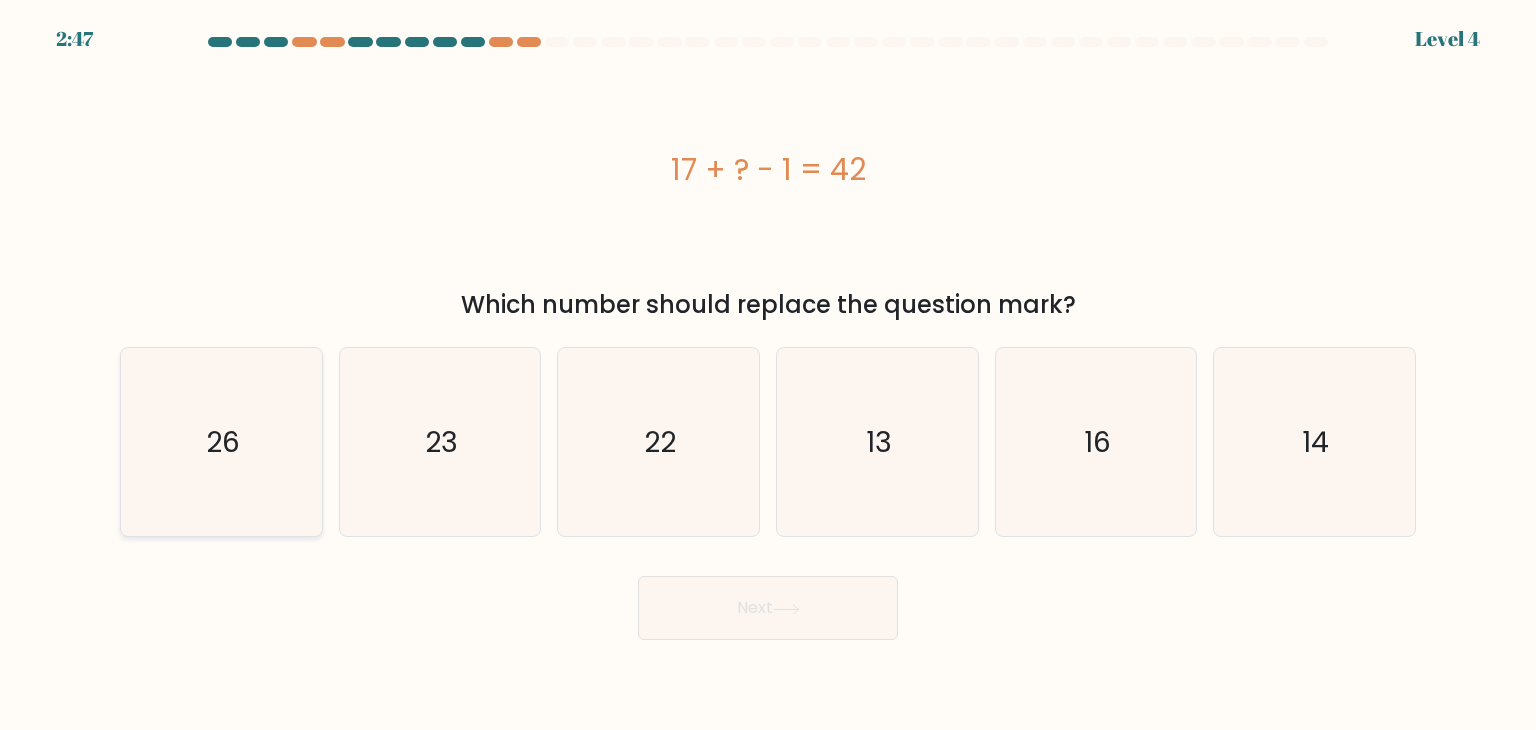 click on "26" 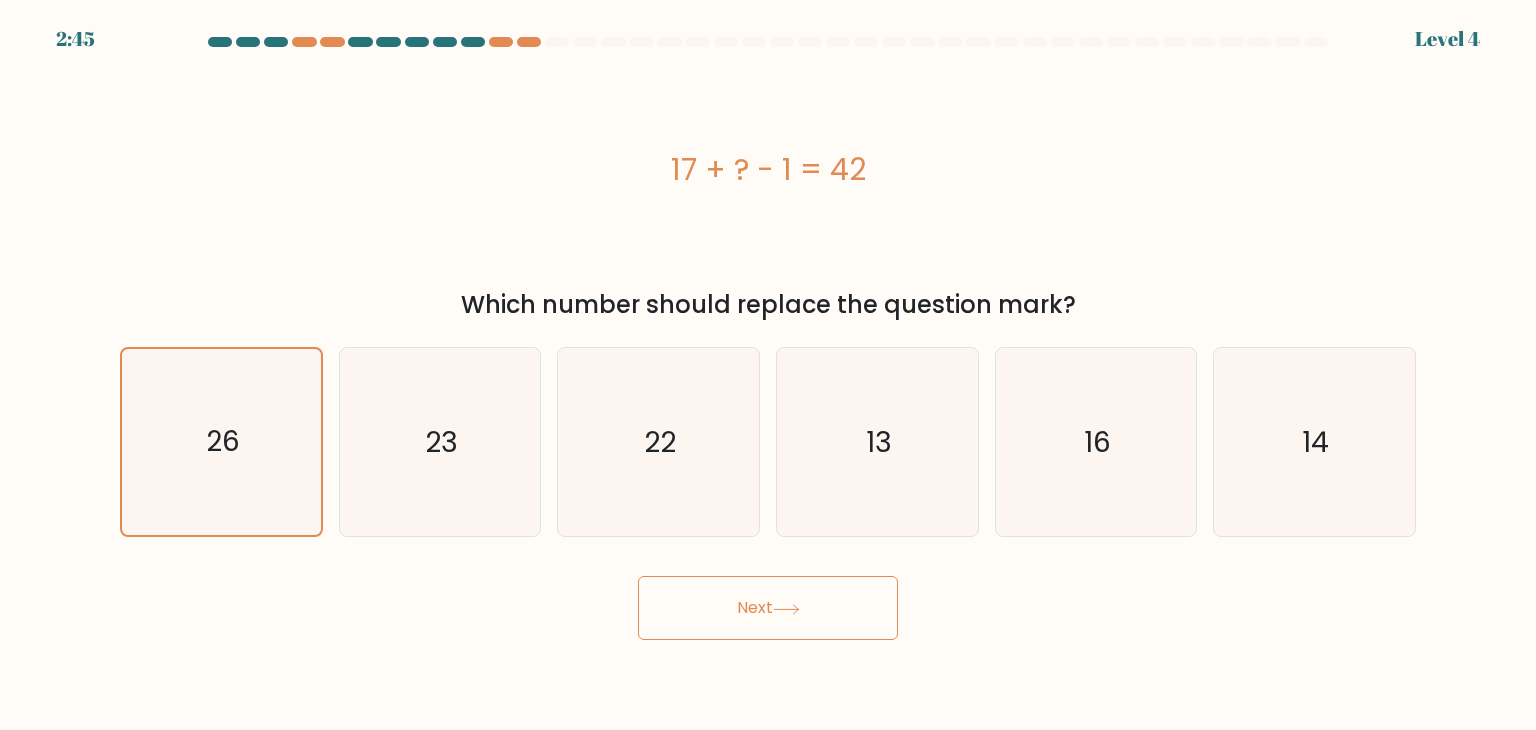 click on "Next" at bounding box center (768, 608) 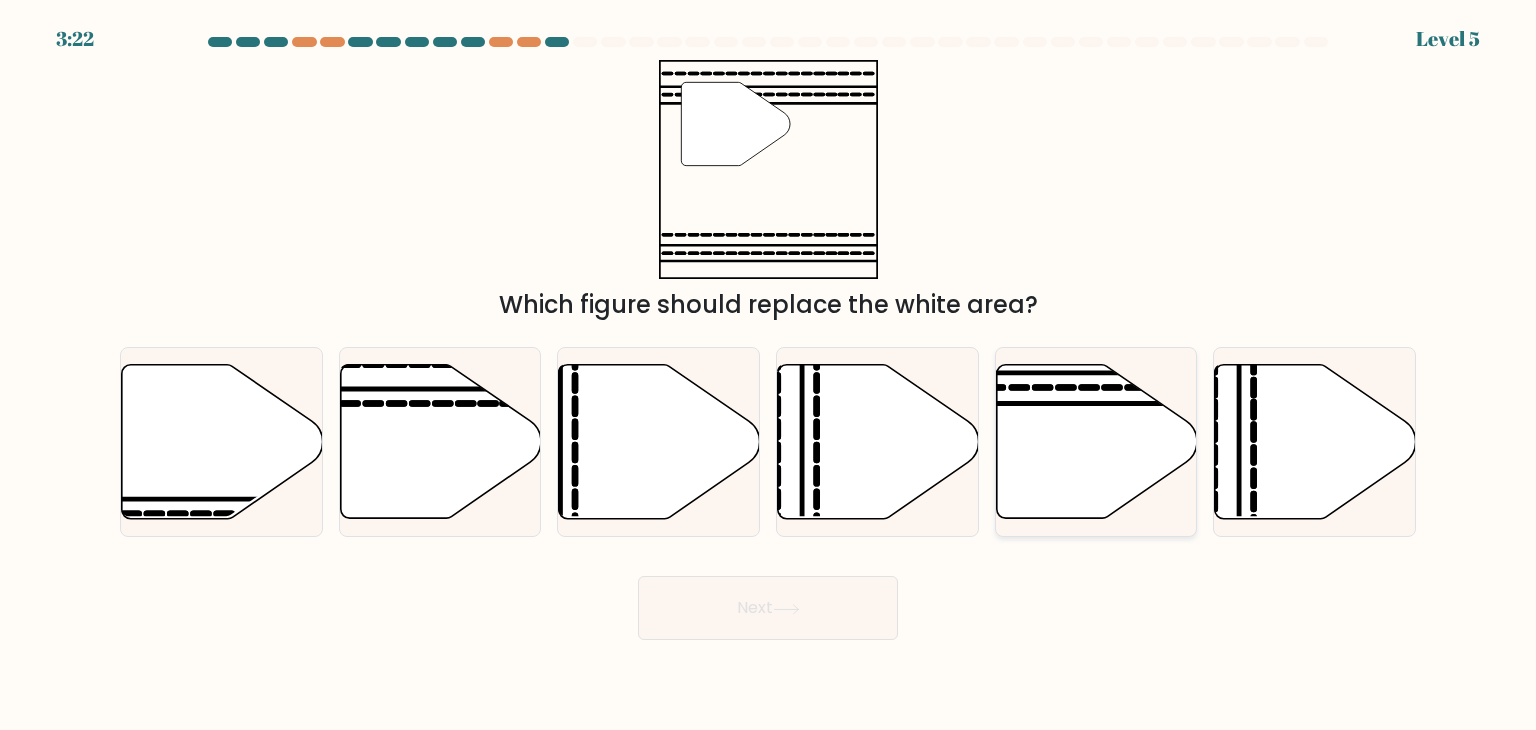 click 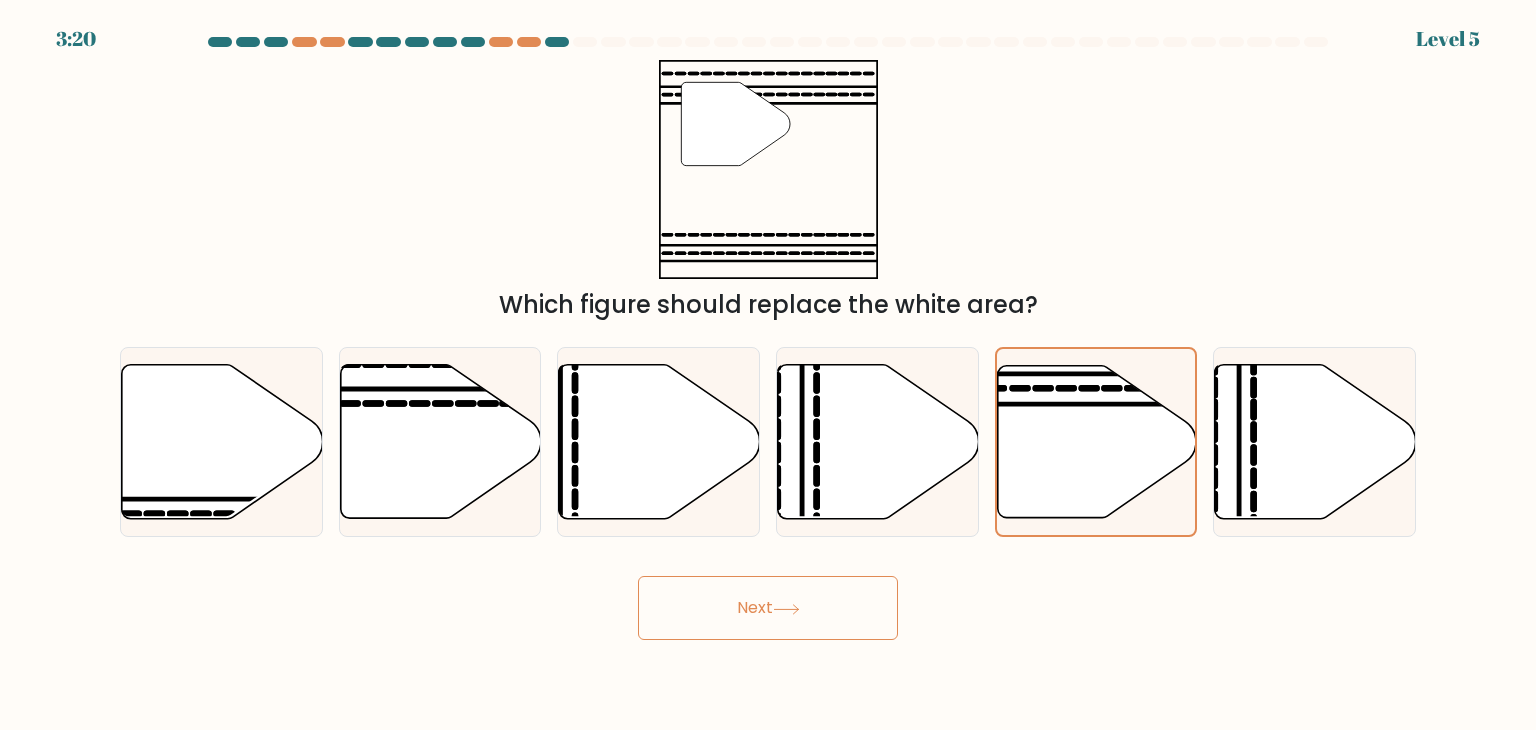 click on "Next" at bounding box center (768, 608) 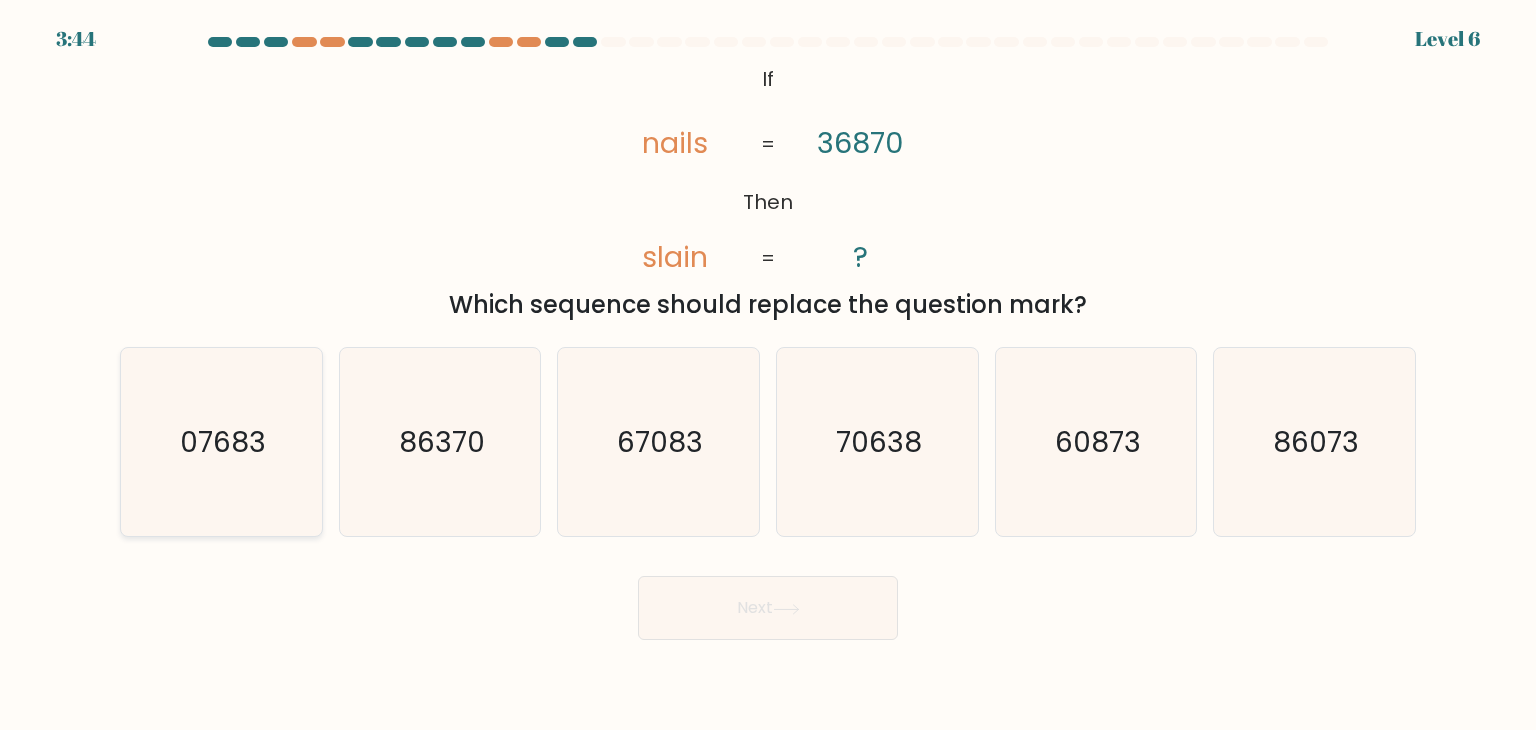 click on "07683" 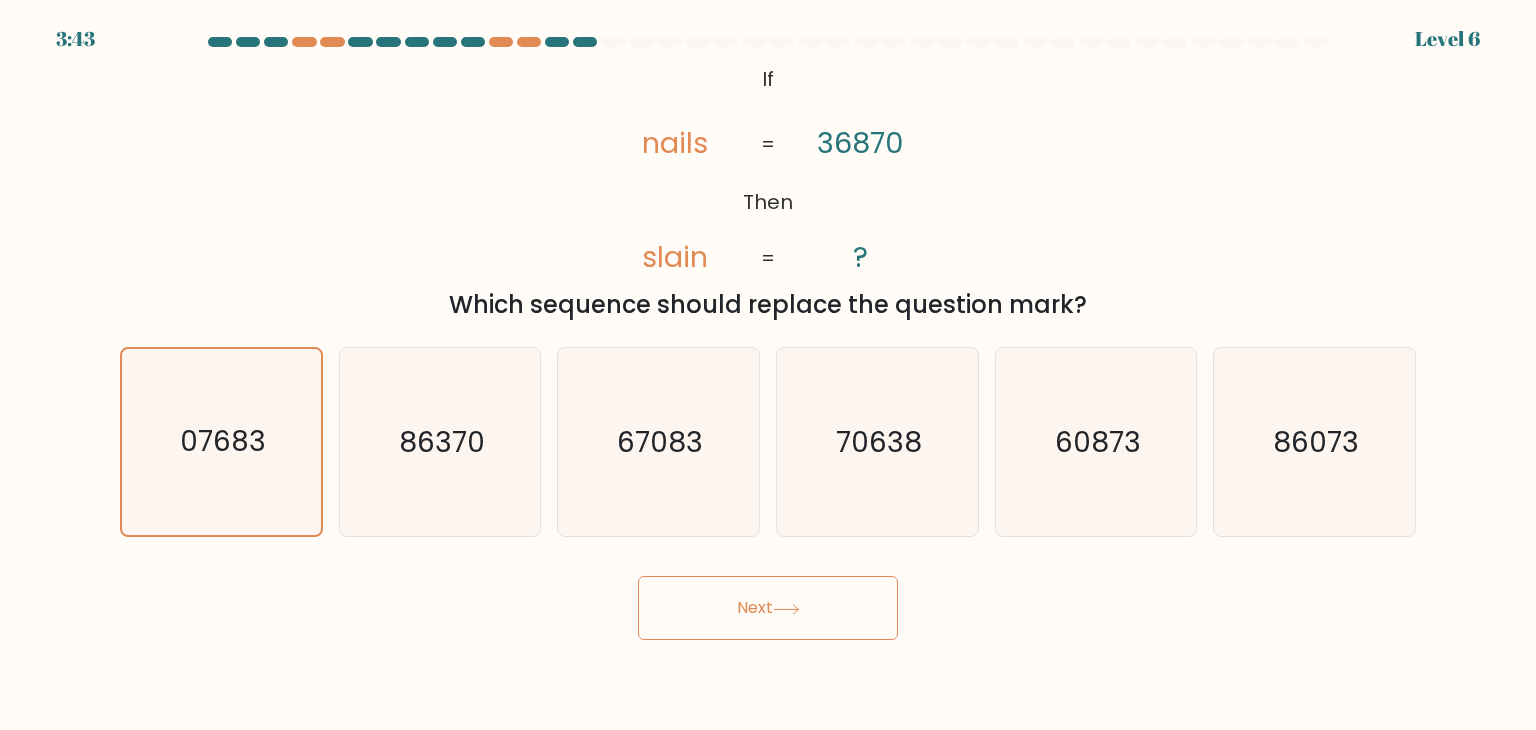 click on "Next" at bounding box center [768, 608] 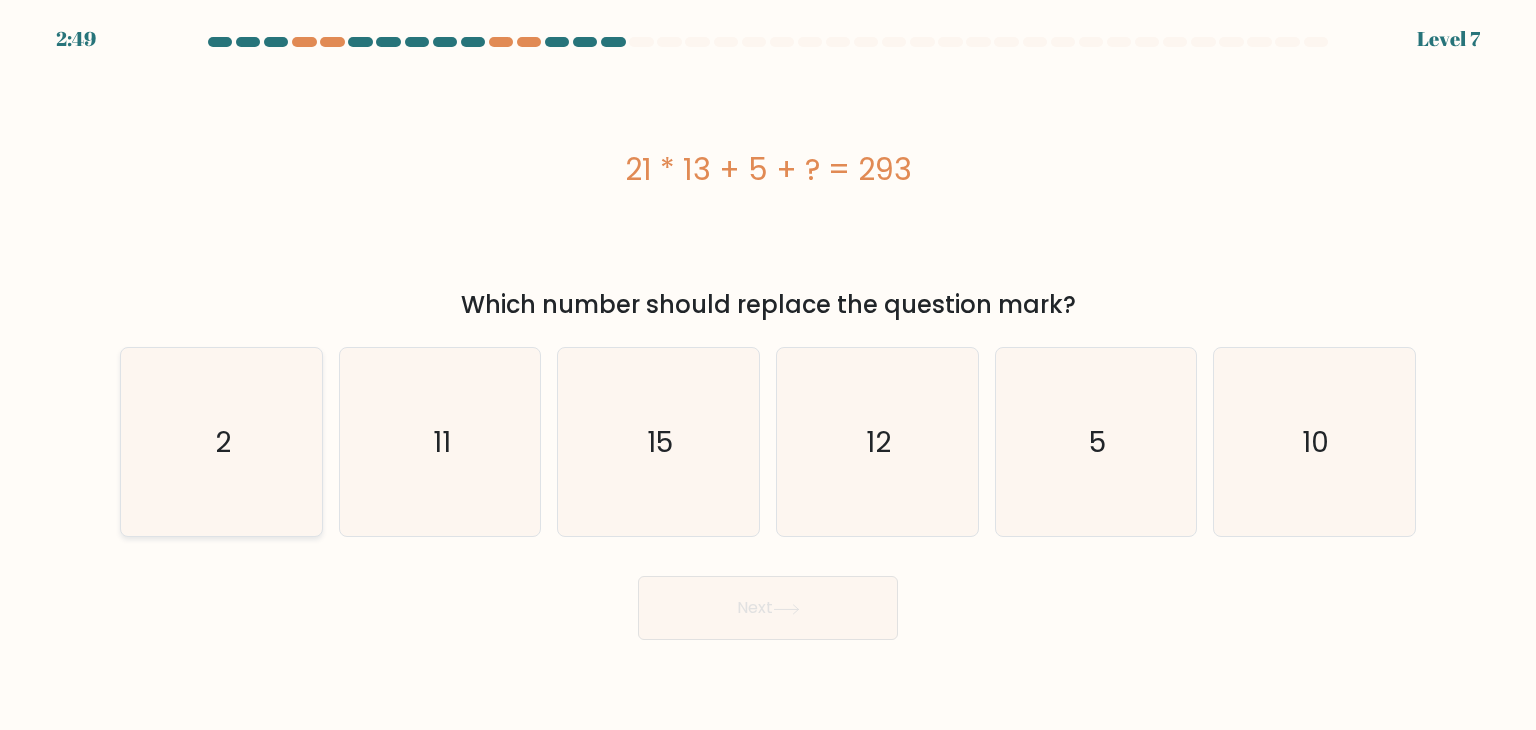 click on "2" 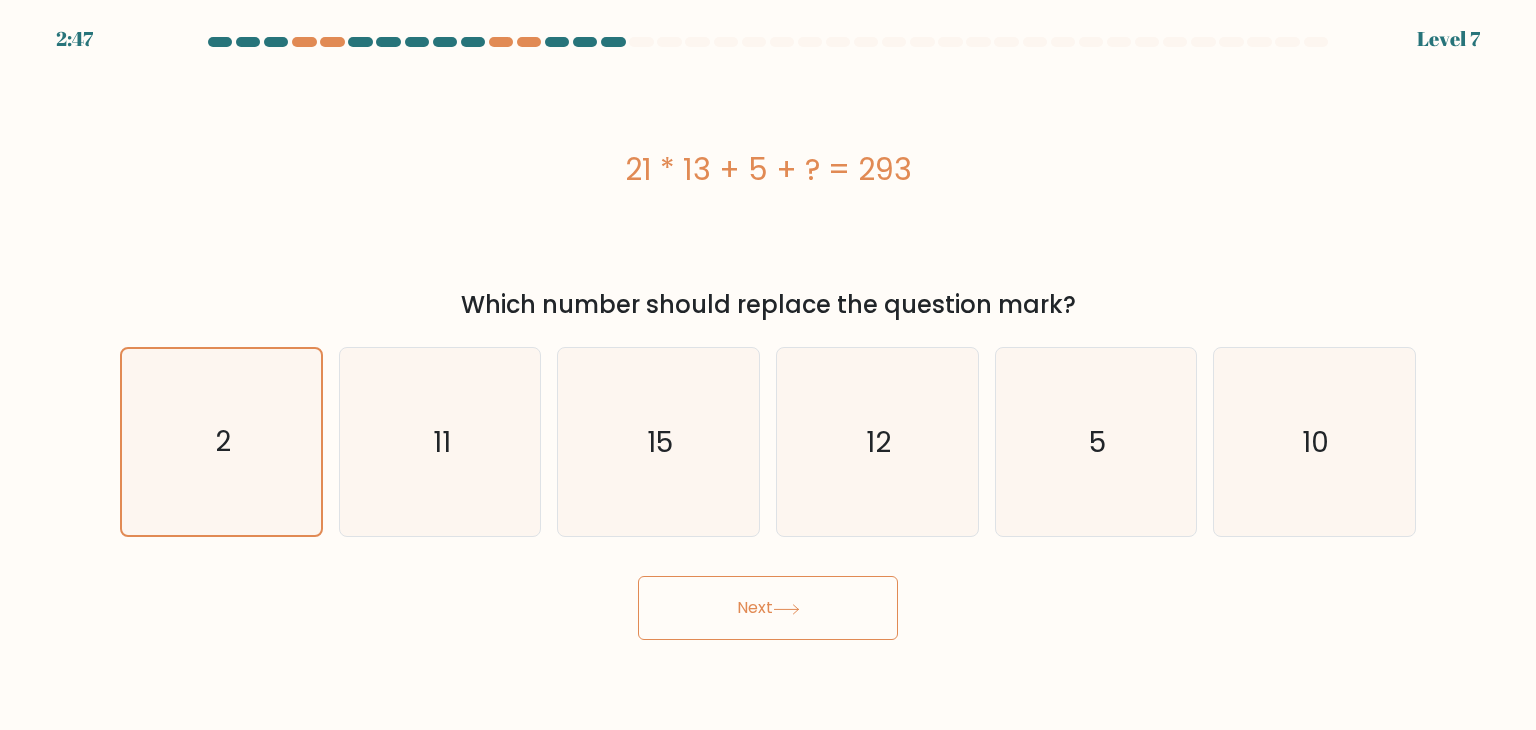 click on "Next" at bounding box center (768, 608) 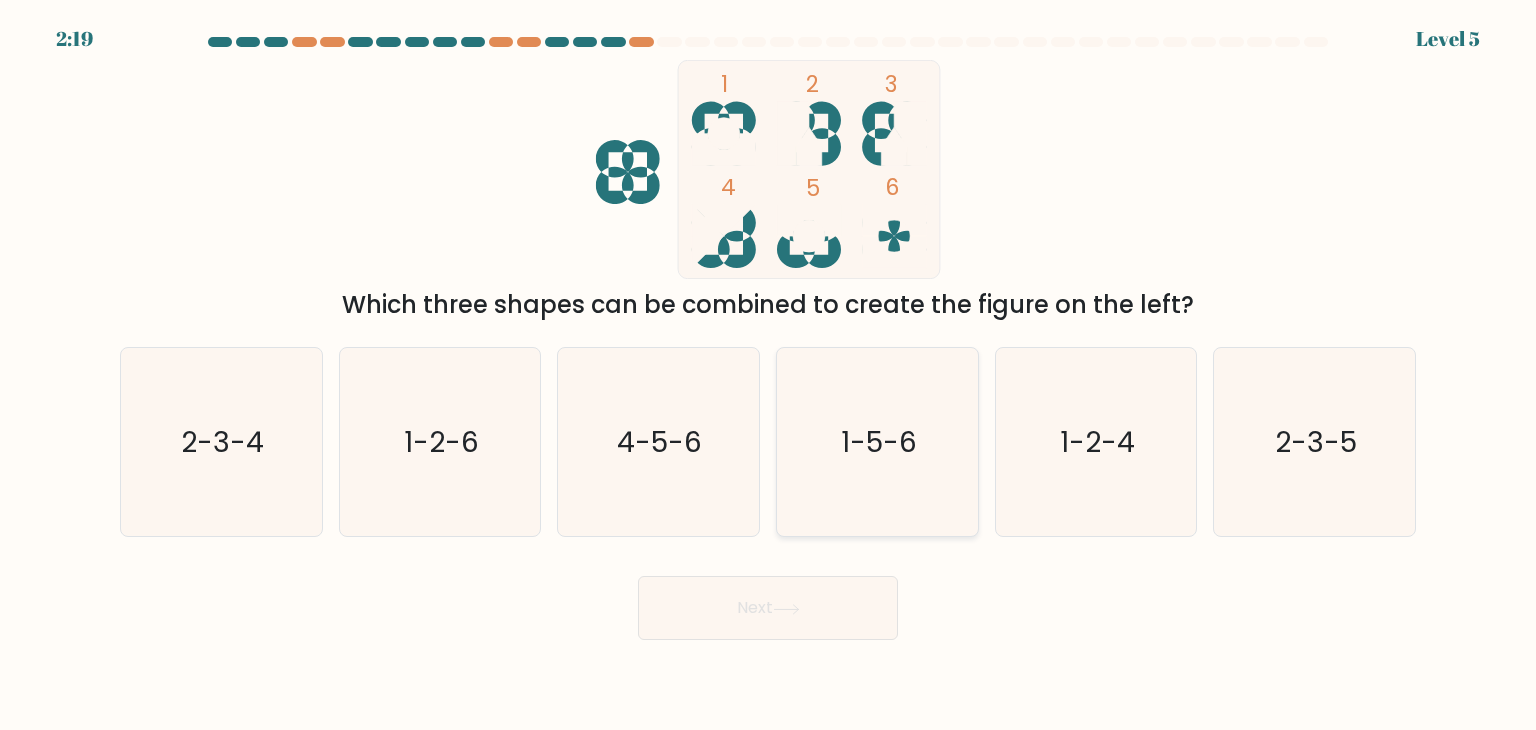 click on "1-5-6" 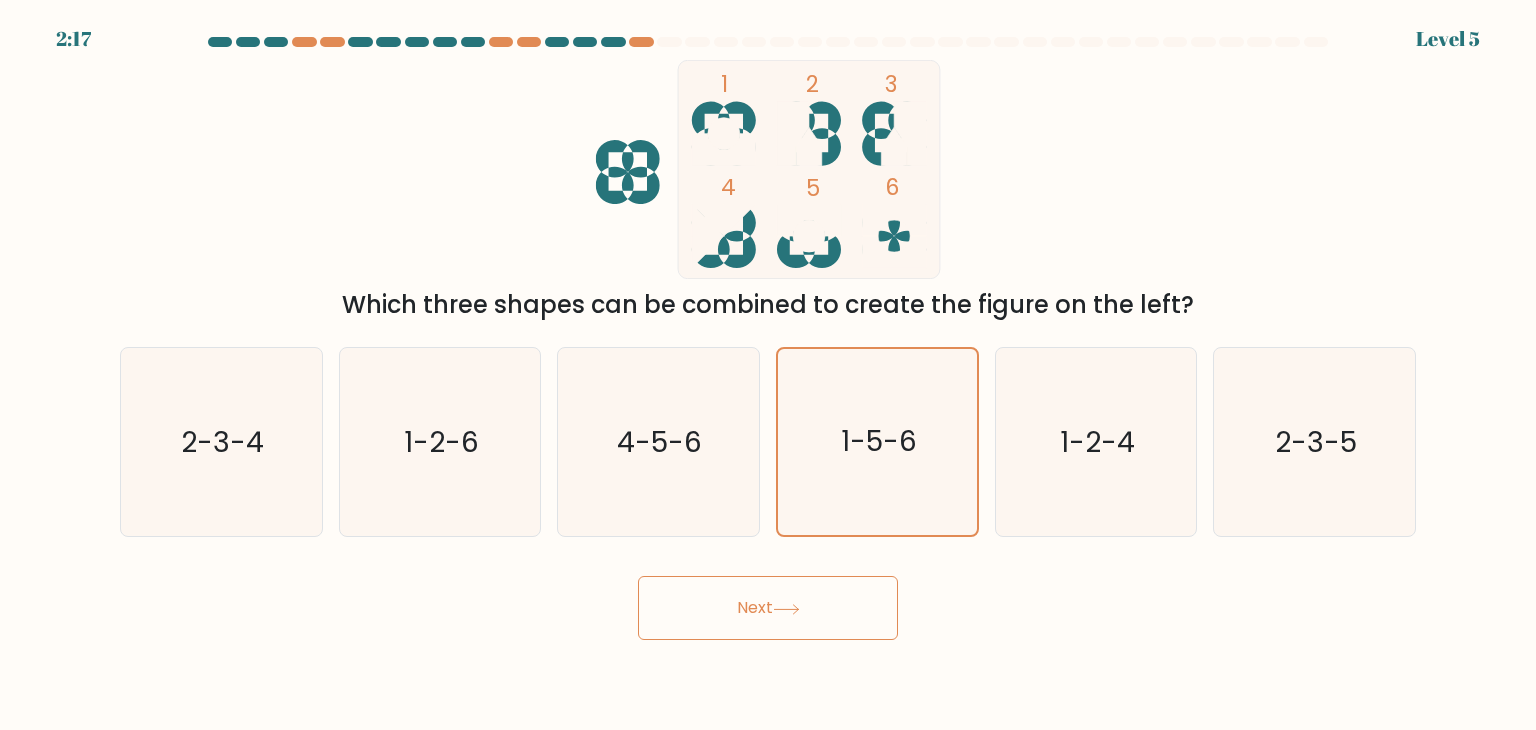 click on "Next" at bounding box center (768, 608) 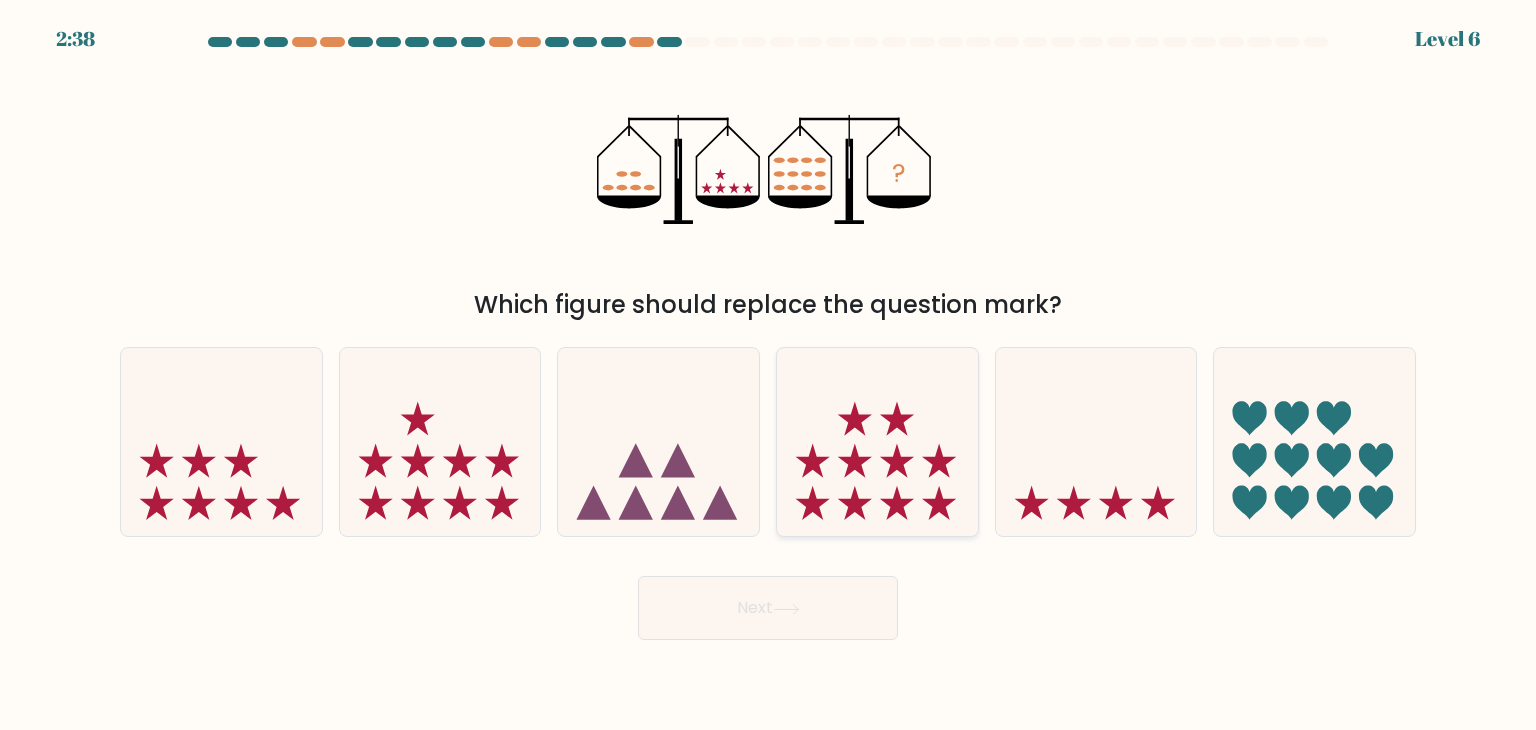 click 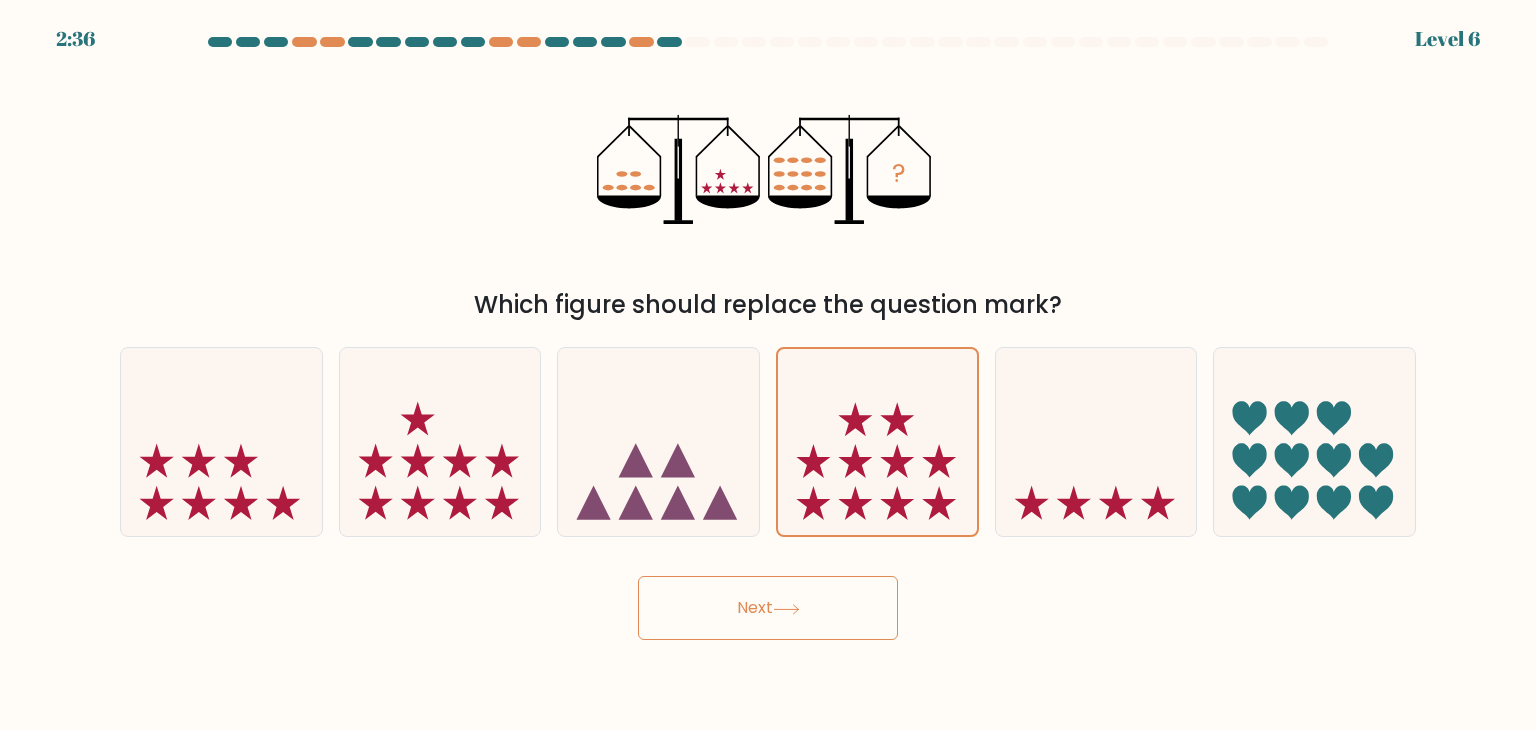 click on "Next" at bounding box center (768, 608) 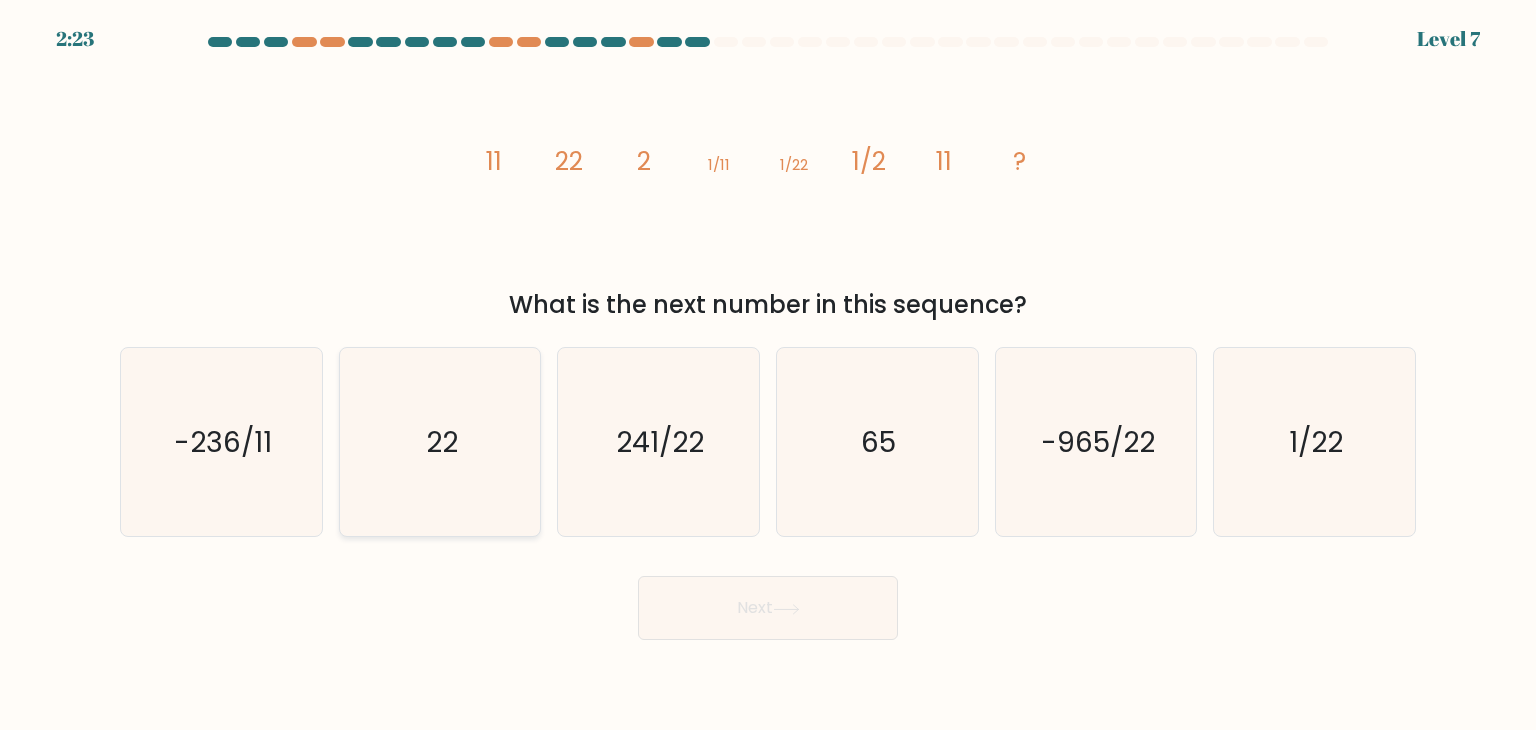 click on "22" 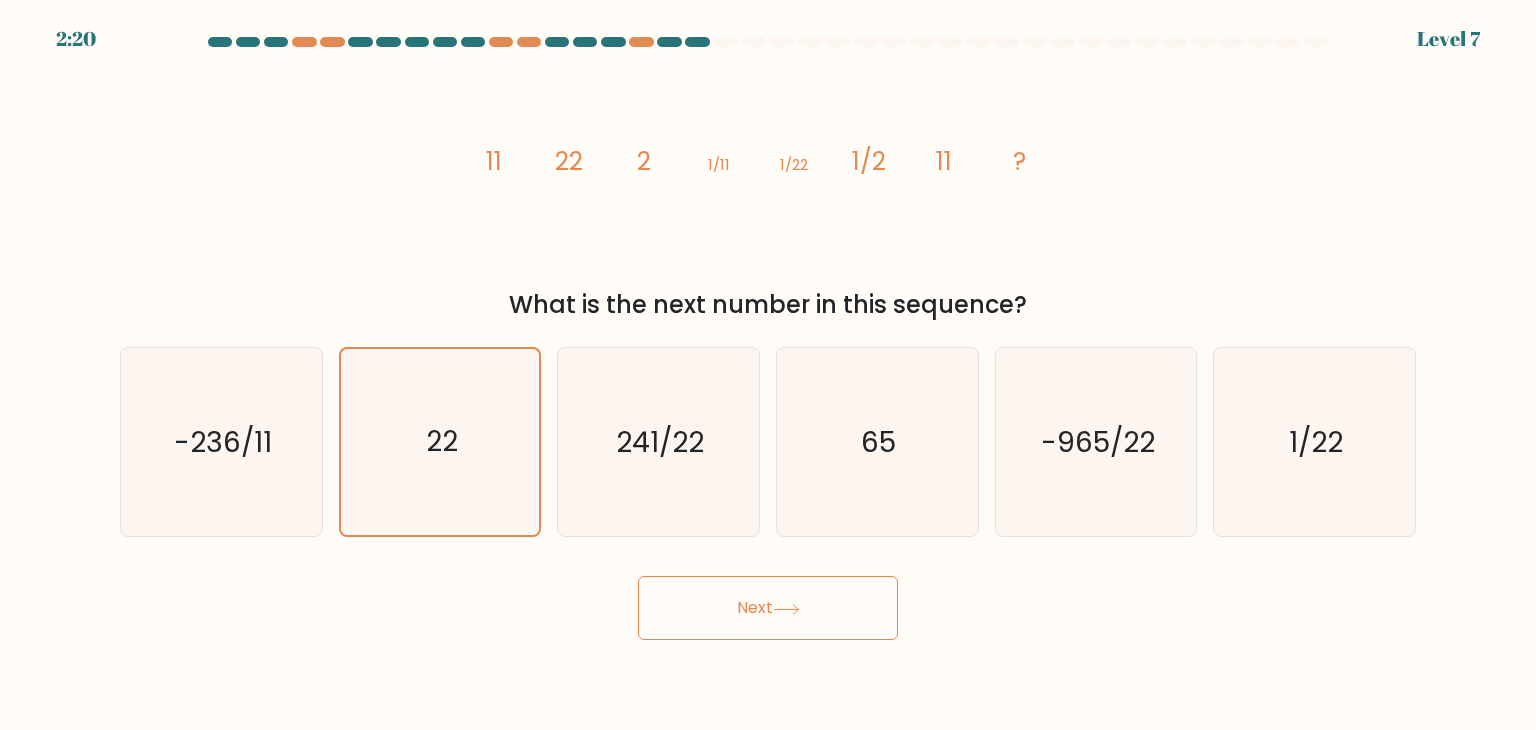 click on "Next" at bounding box center (768, 608) 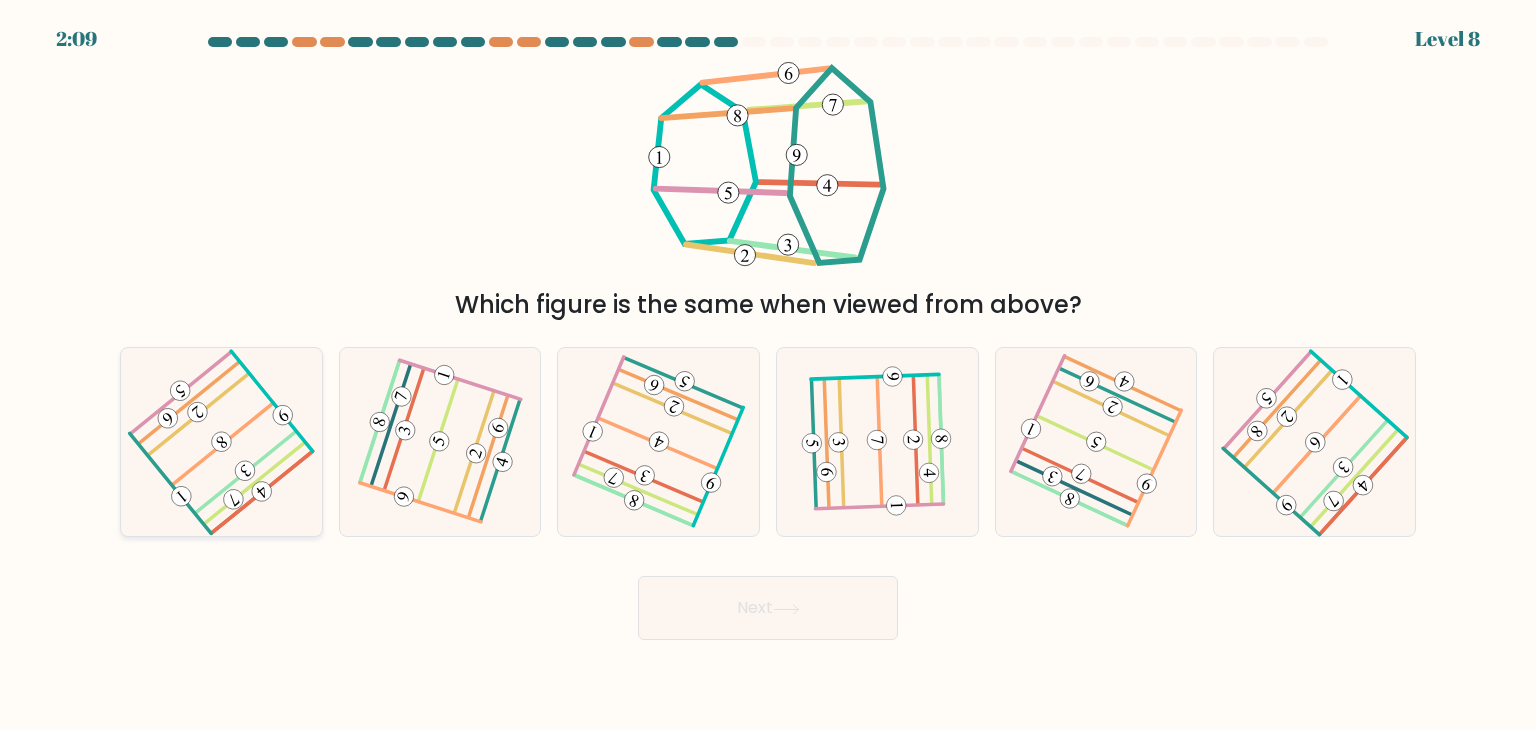 click 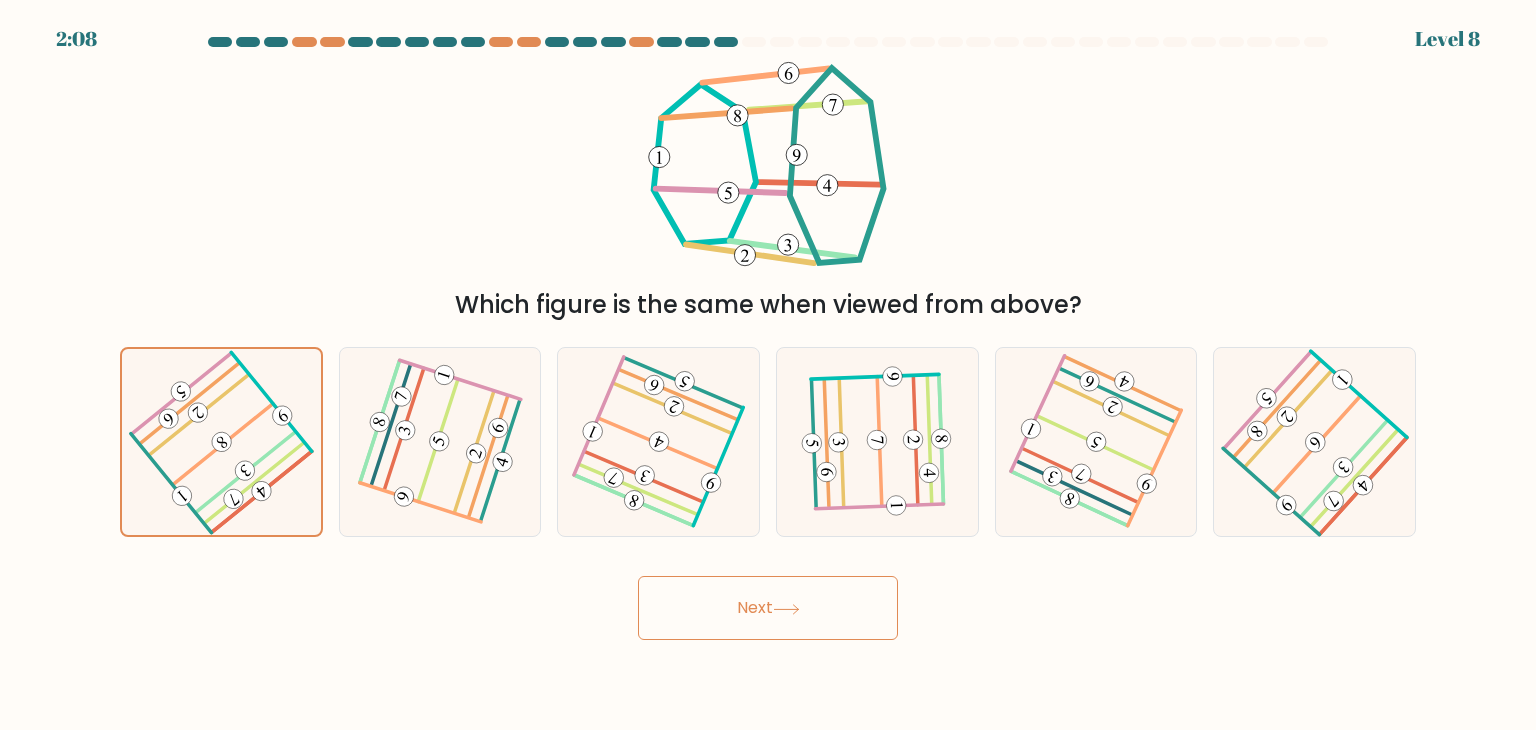 click on "Next" at bounding box center (768, 608) 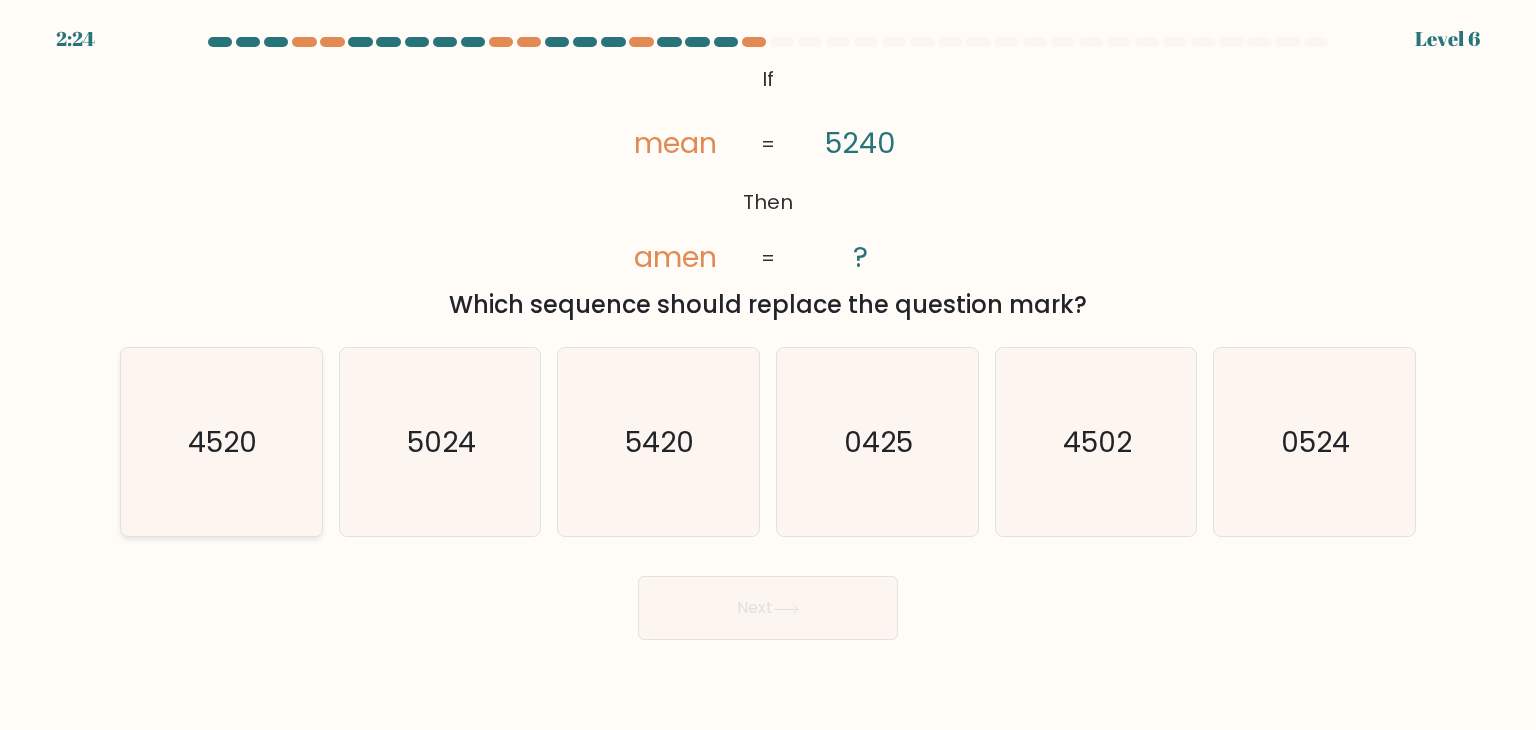 click on "4520" 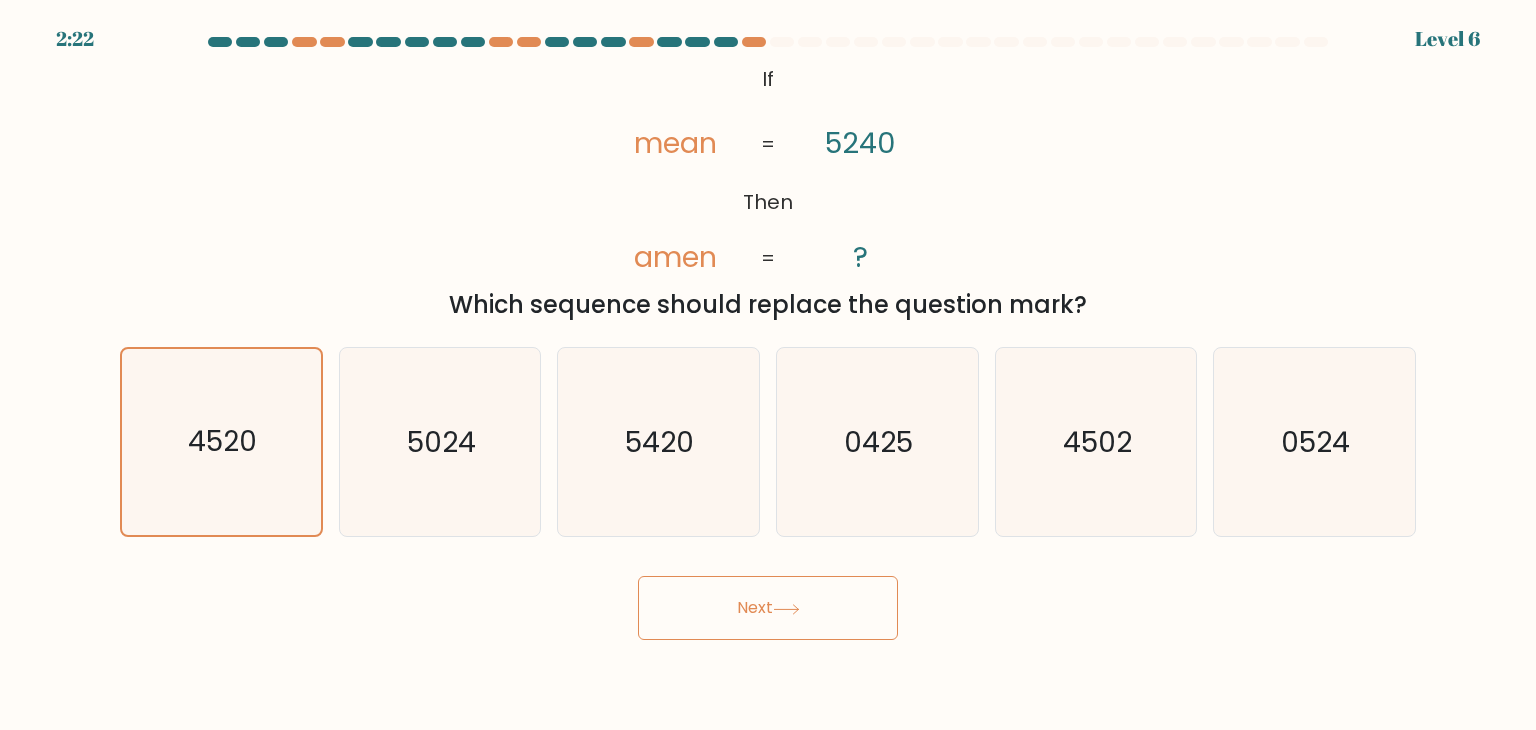 click on "Next" at bounding box center [768, 608] 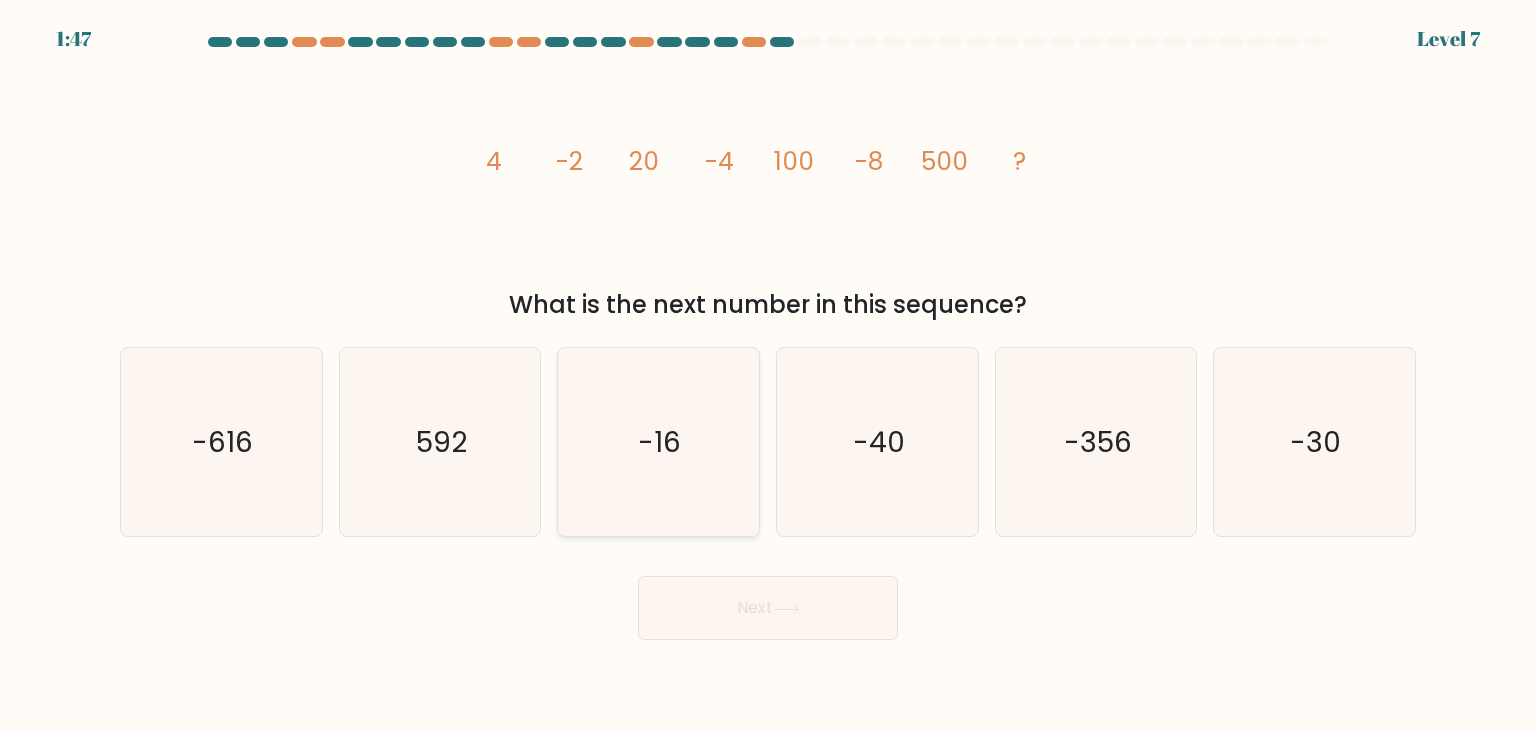 click on "-16" 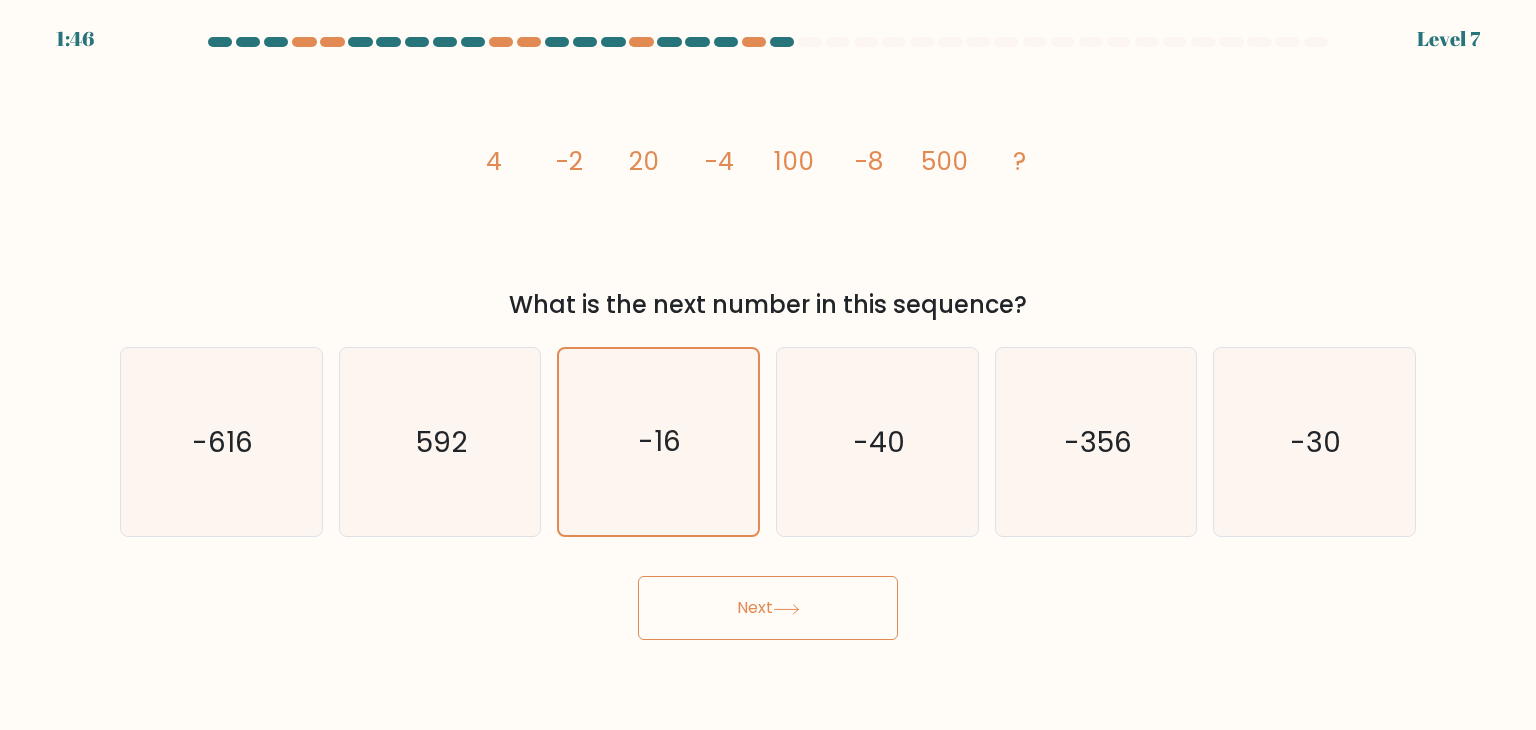 click on "Next" at bounding box center (768, 608) 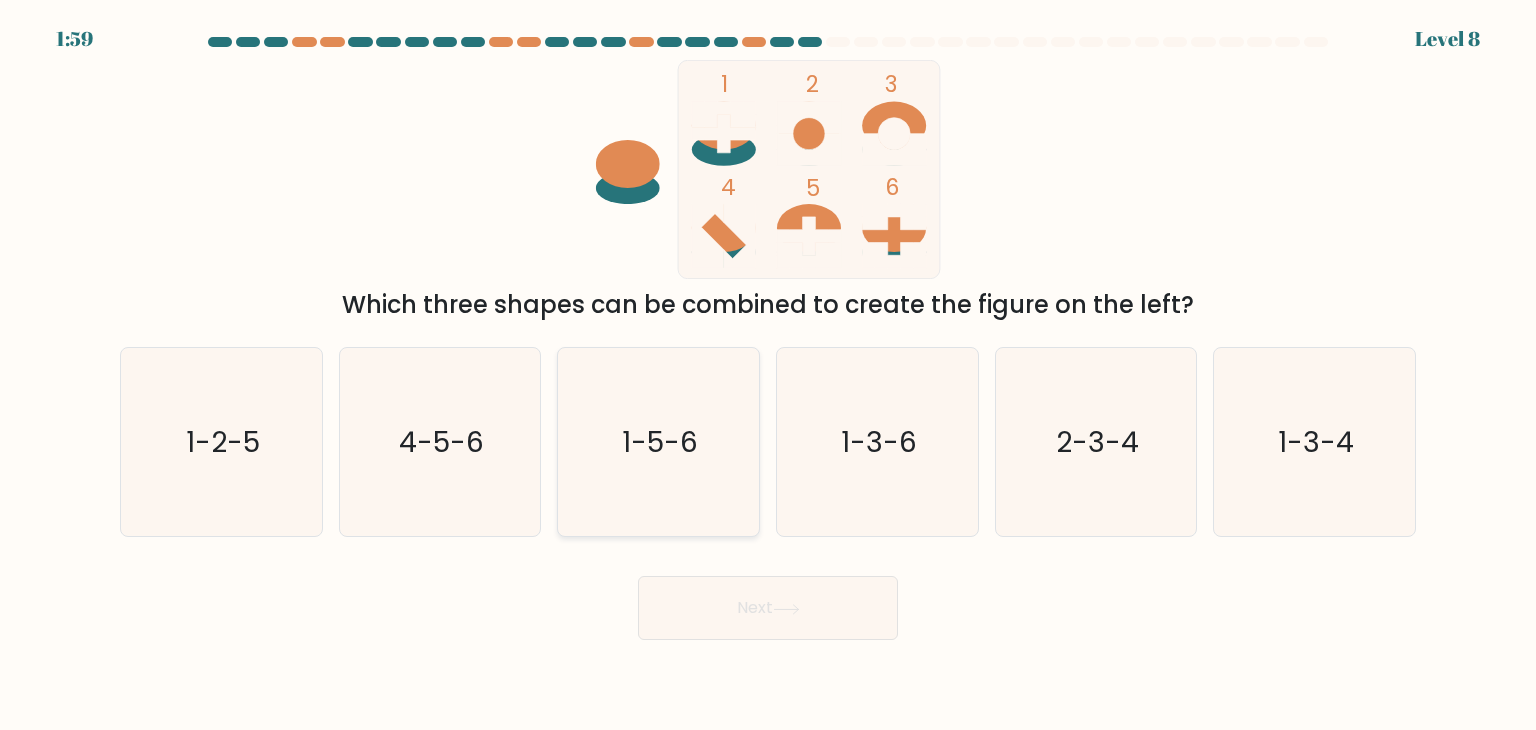 click on "1-5-6" 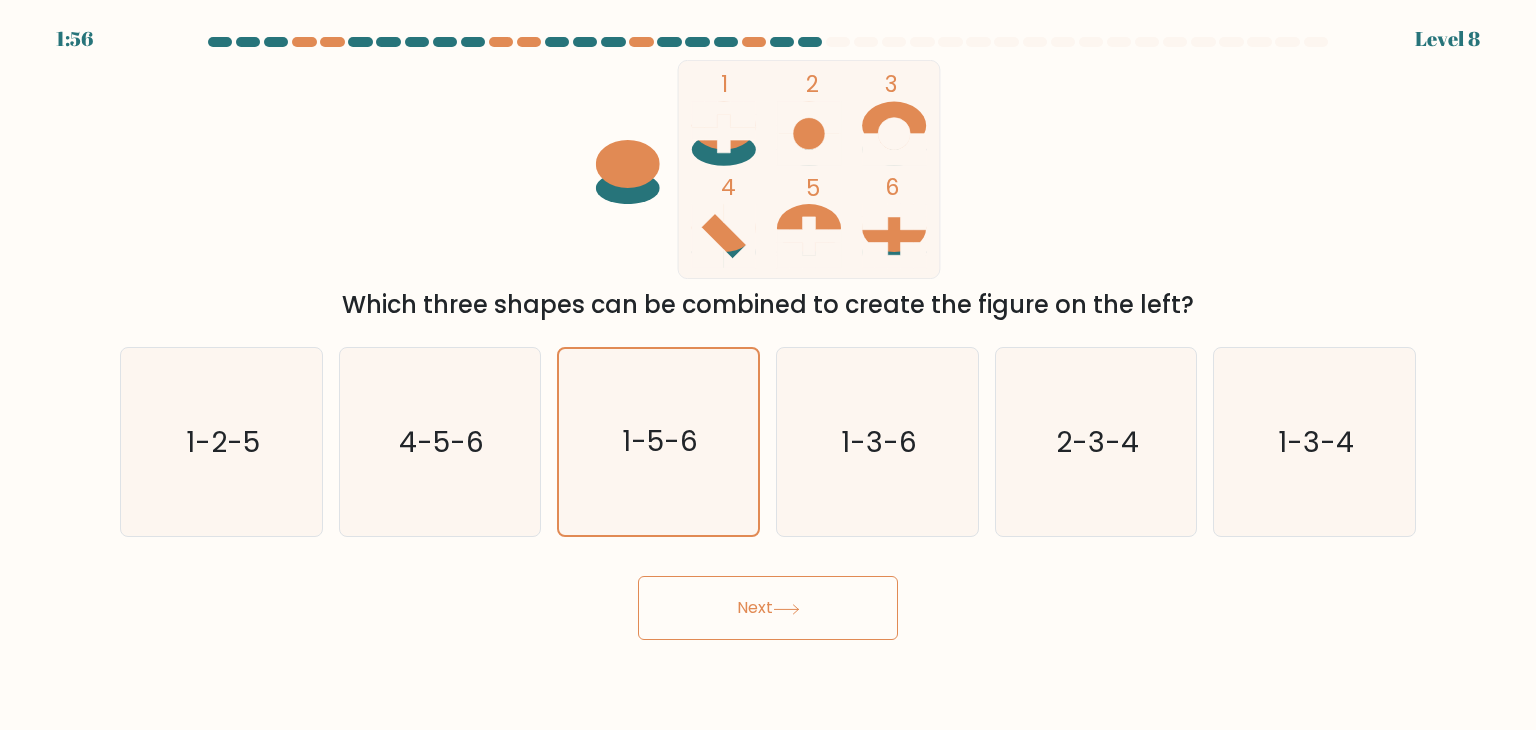 click on "Next" at bounding box center (768, 608) 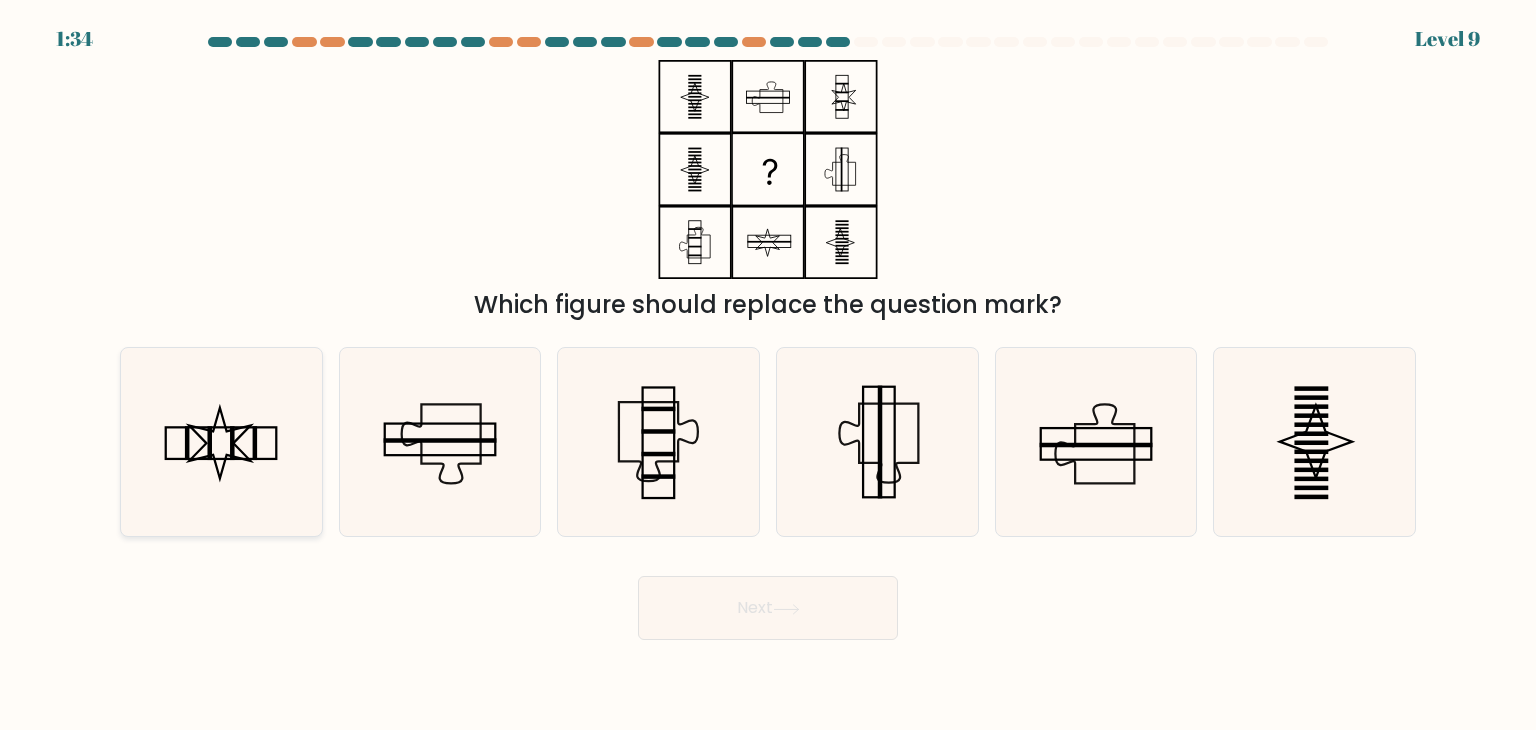 click 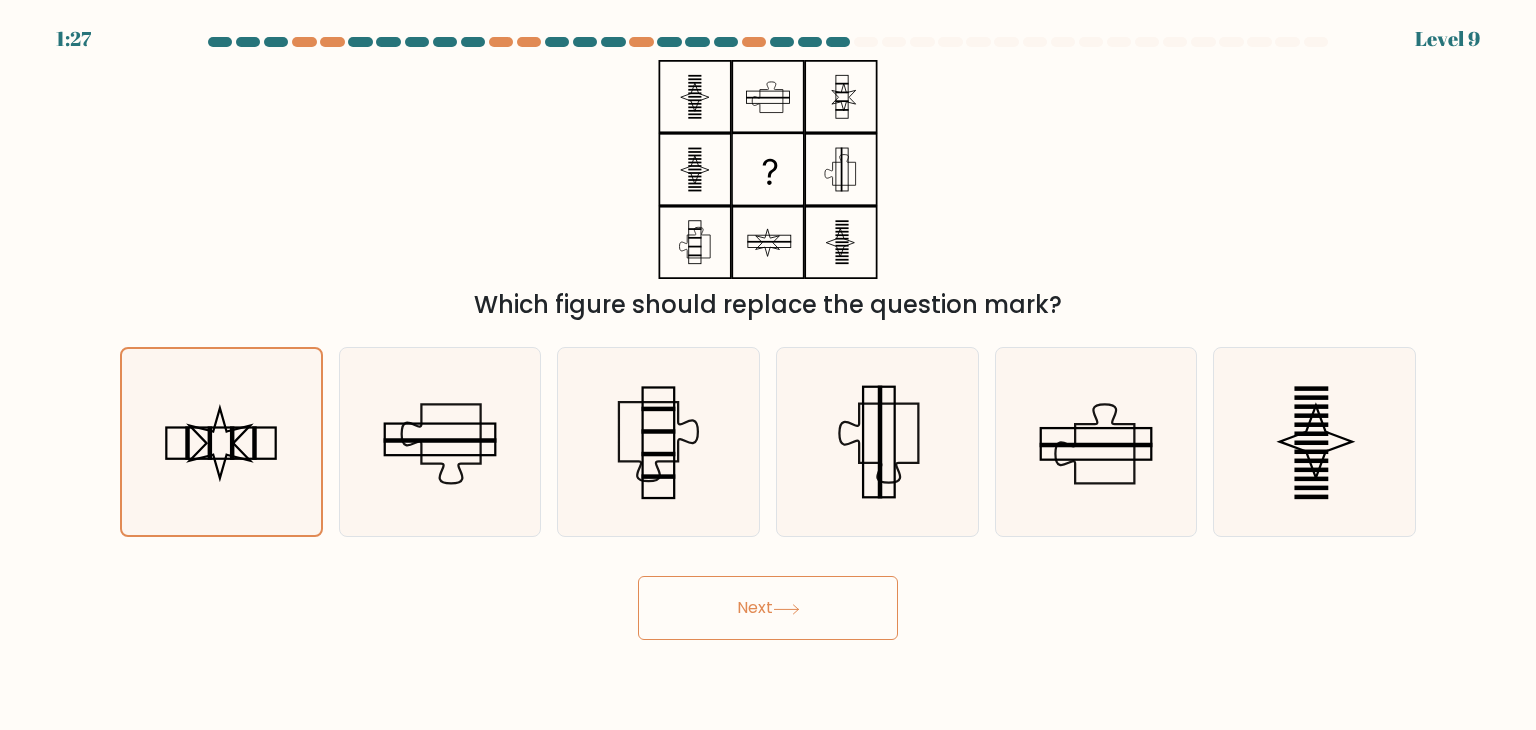 click on "Next" at bounding box center [768, 608] 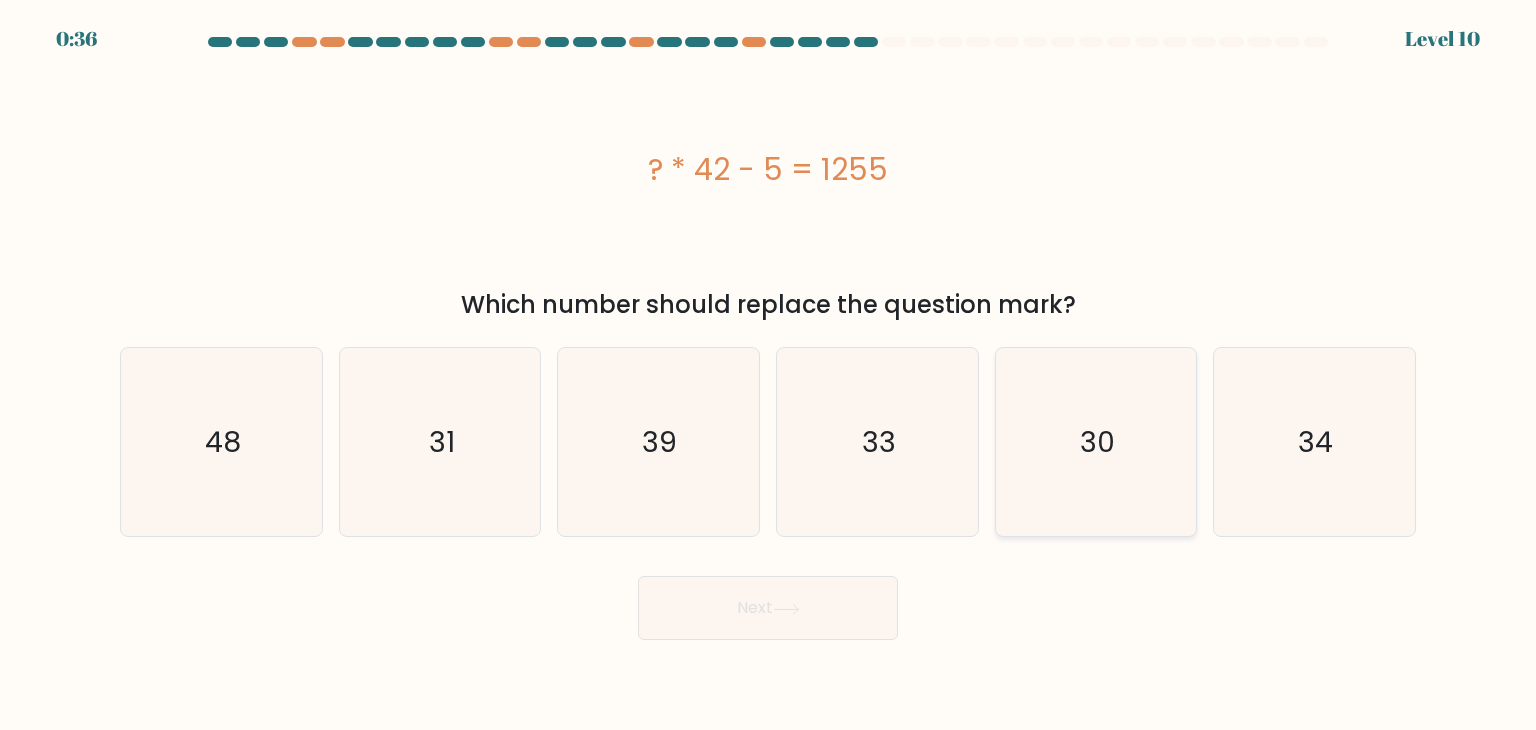 click on "30" 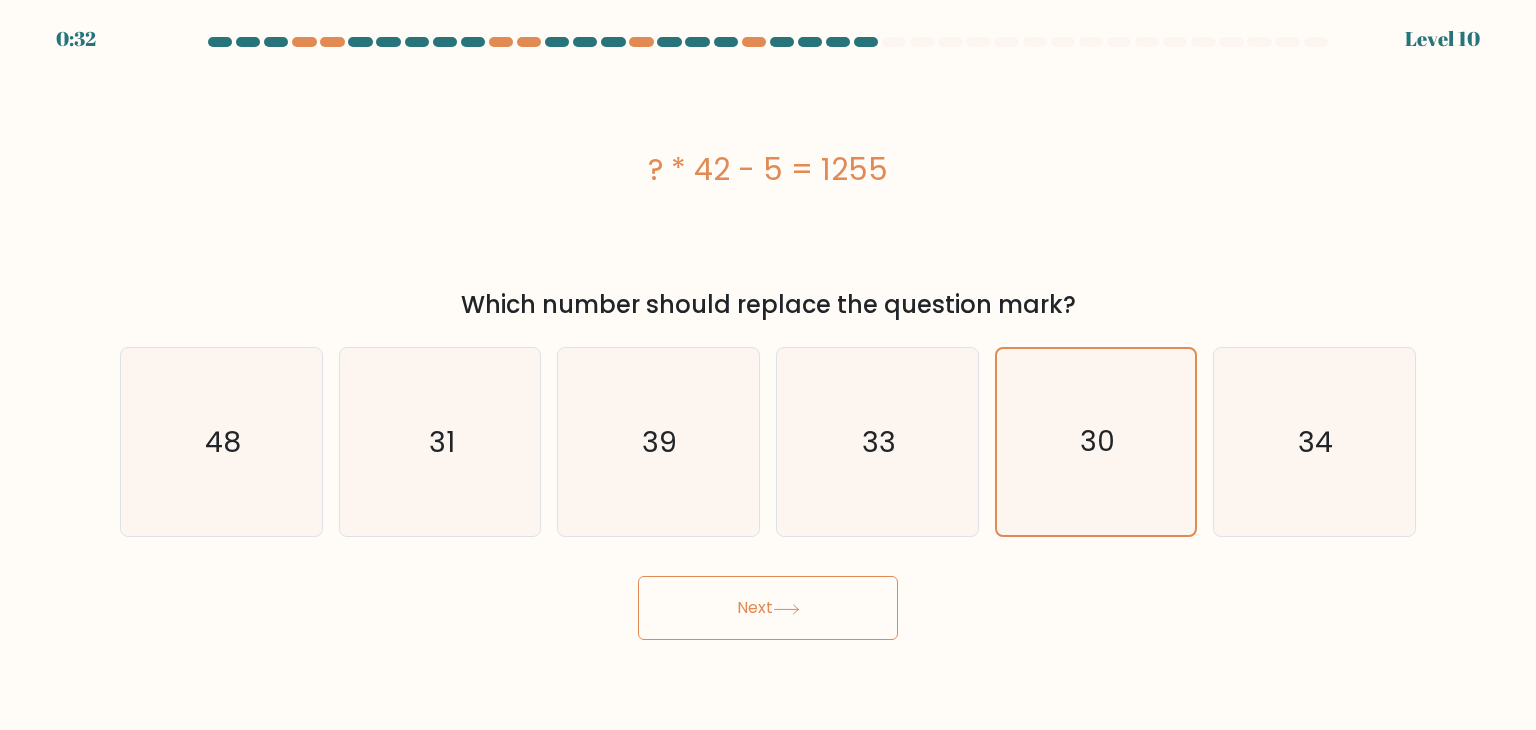click on "Next" at bounding box center (768, 608) 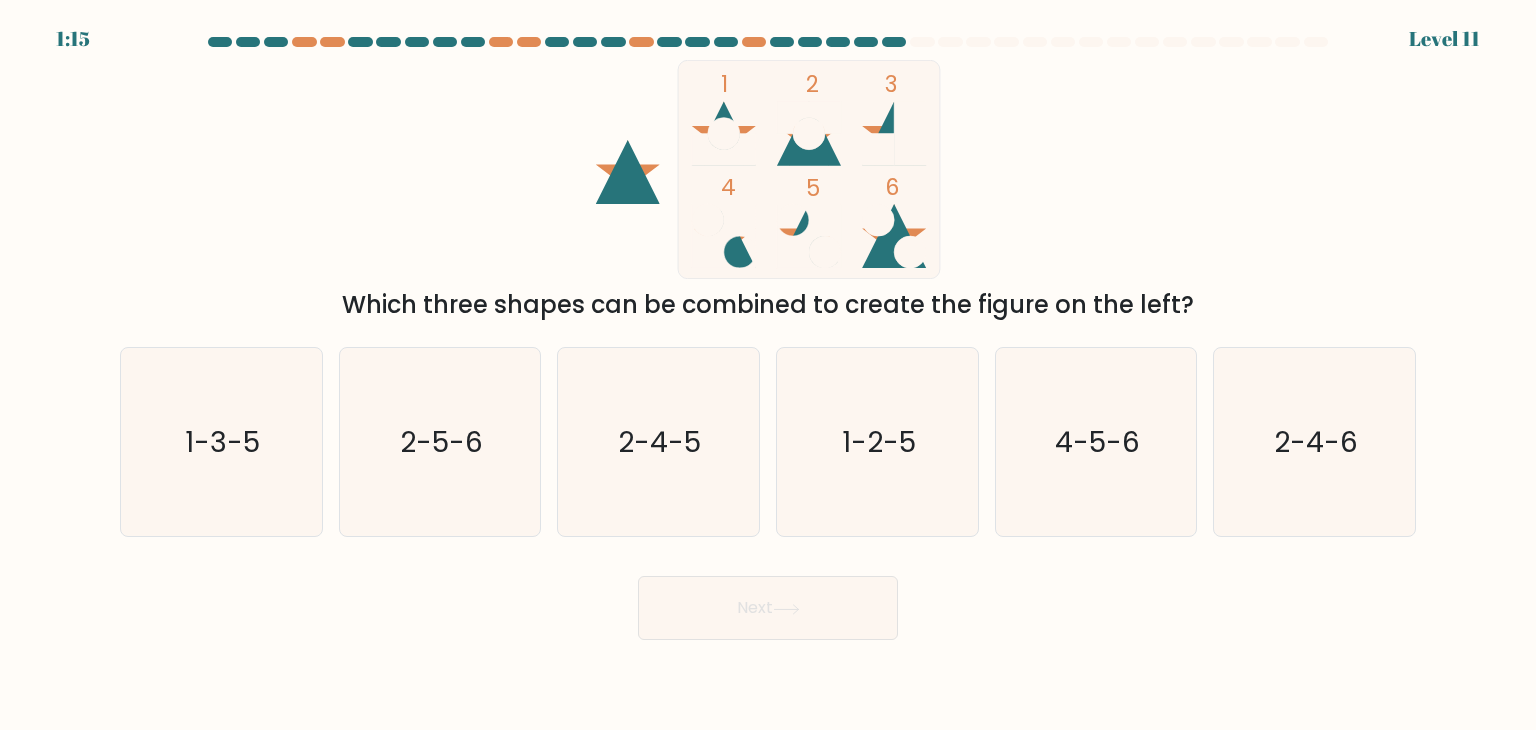 click 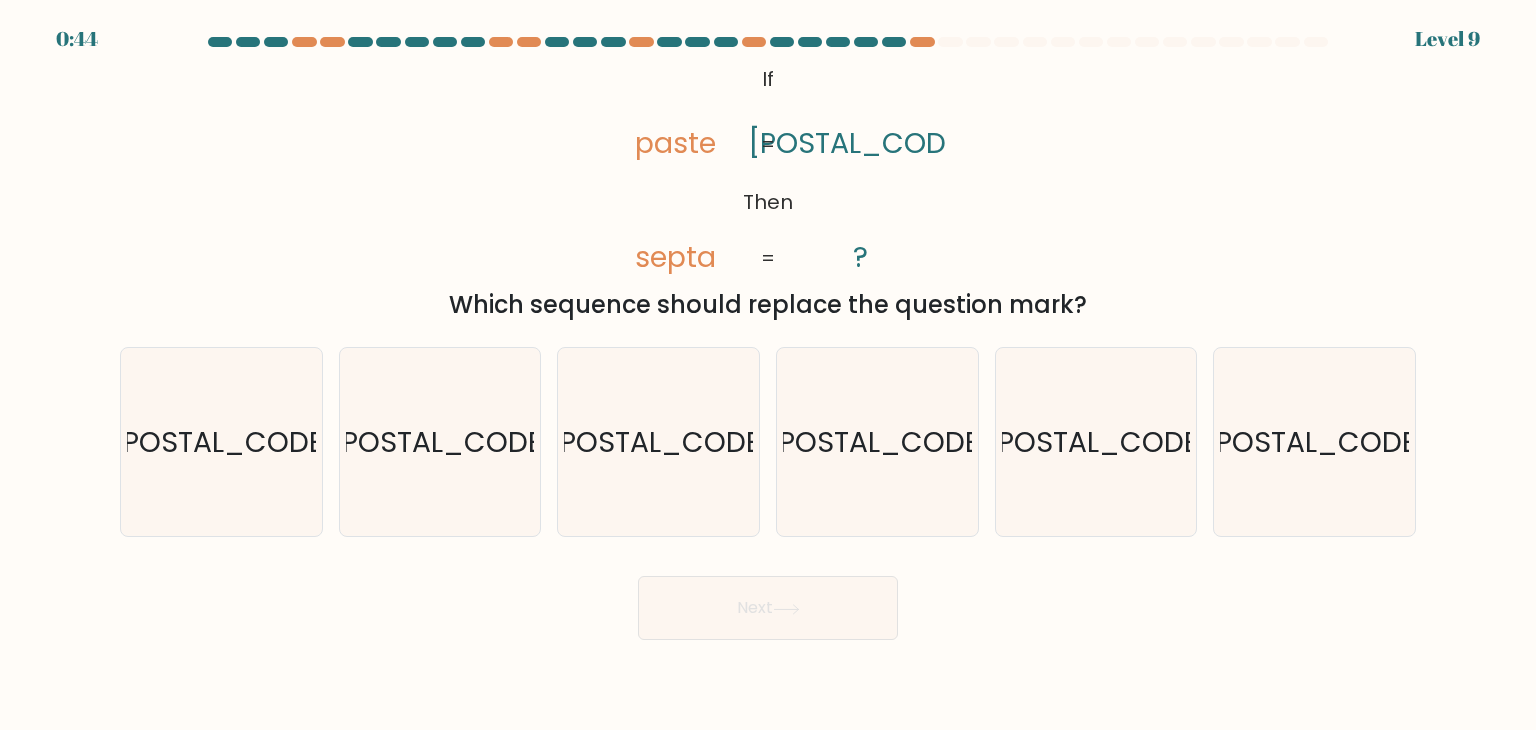 scroll, scrollTop: 0, scrollLeft: 0, axis: both 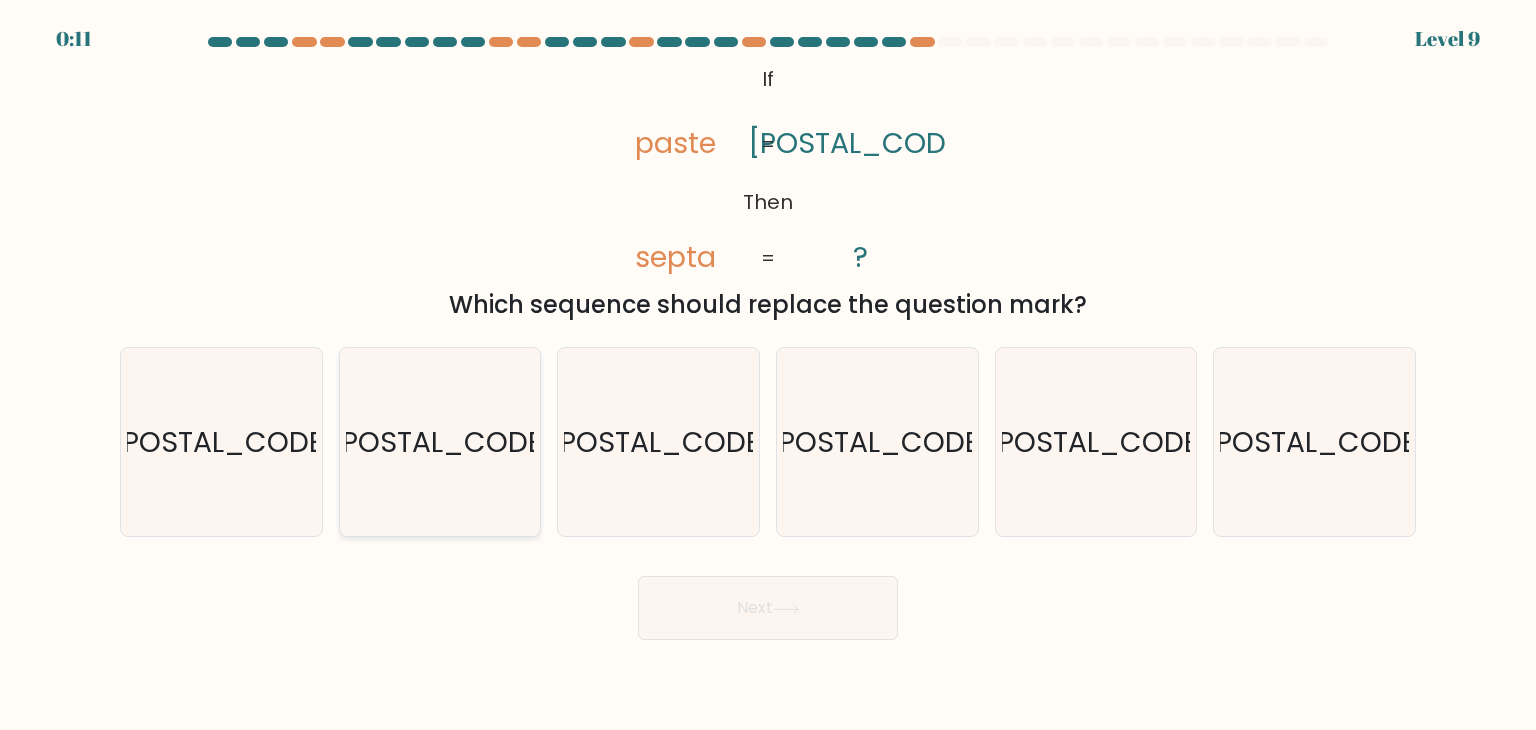 click on "[POSTAL_CODE]" 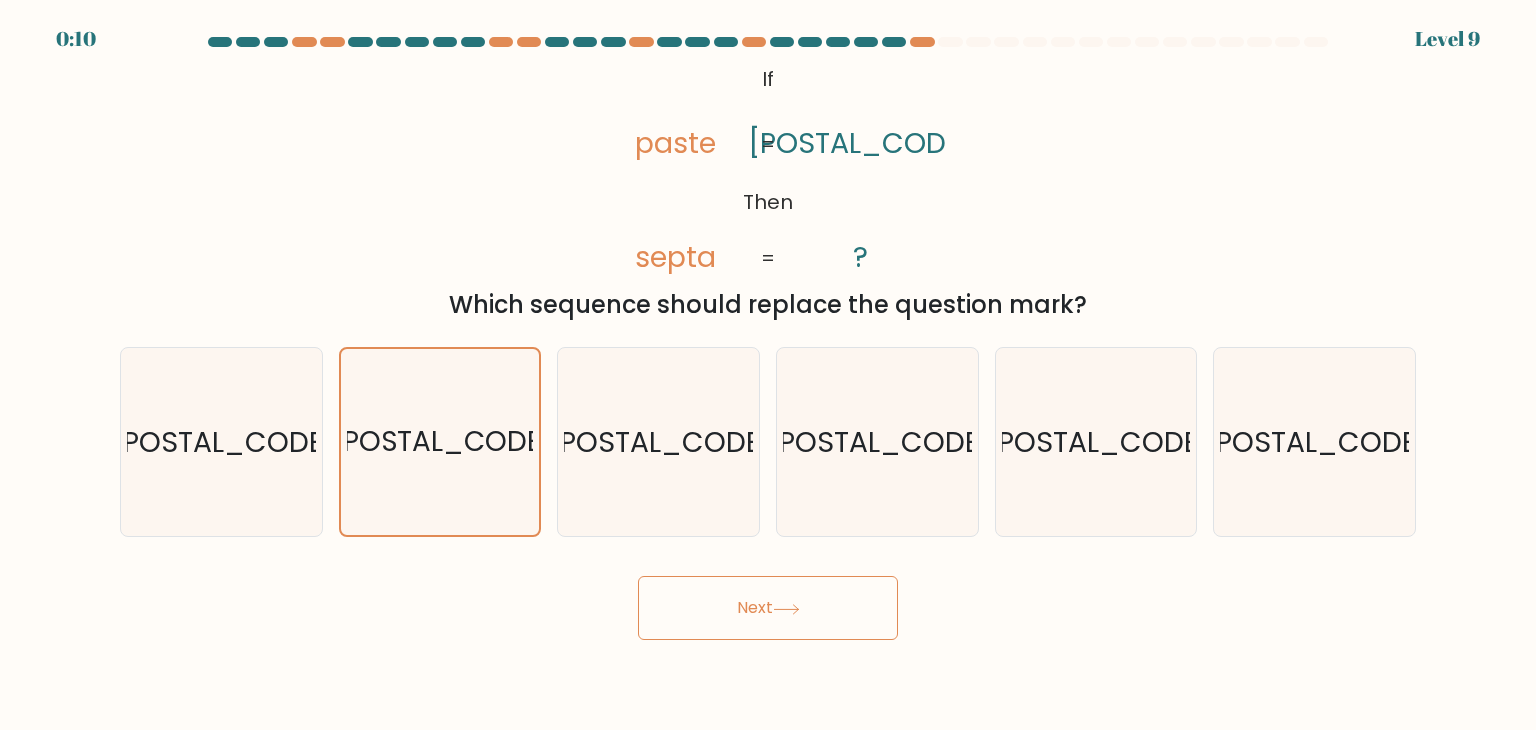 click on "Next" at bounding box center (768, 608) 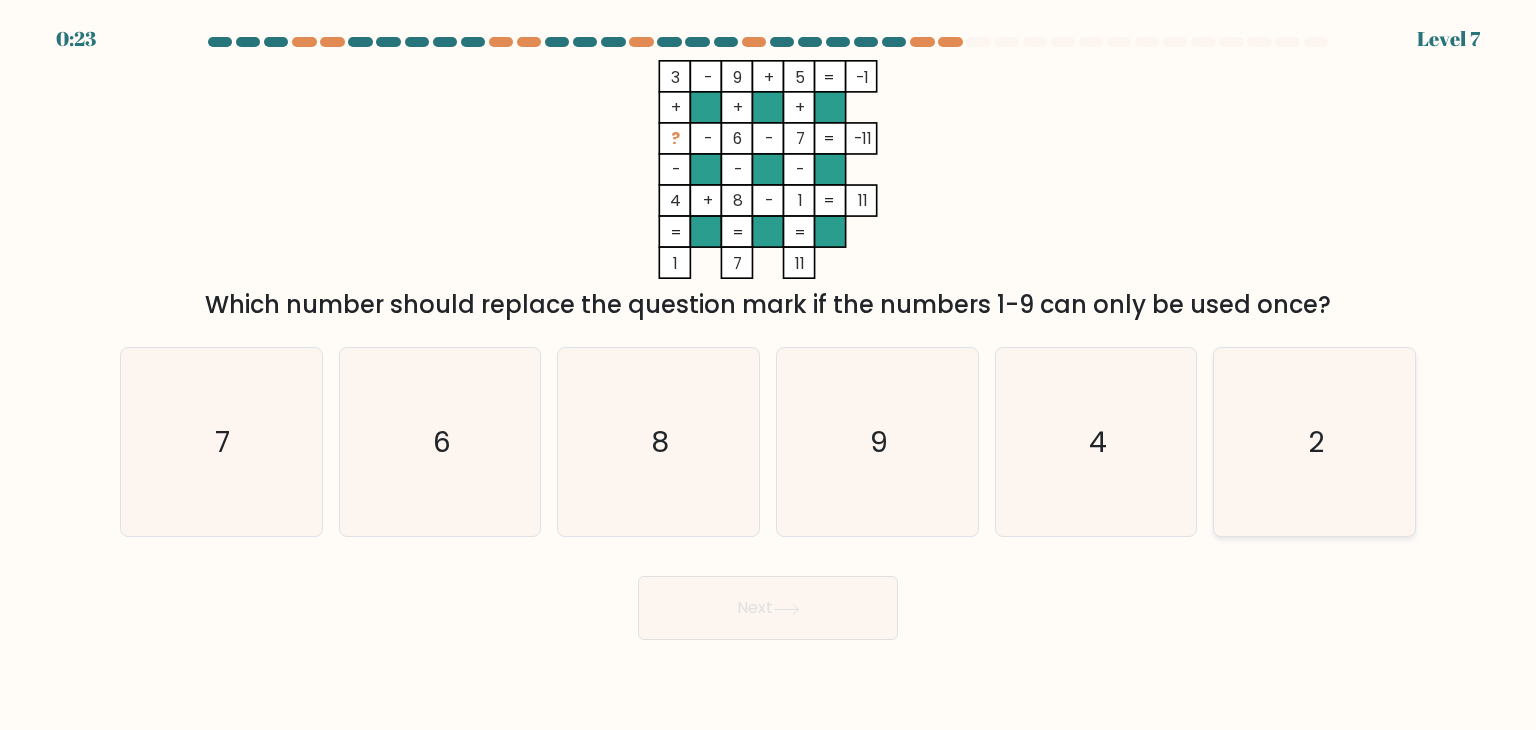 click on "2" 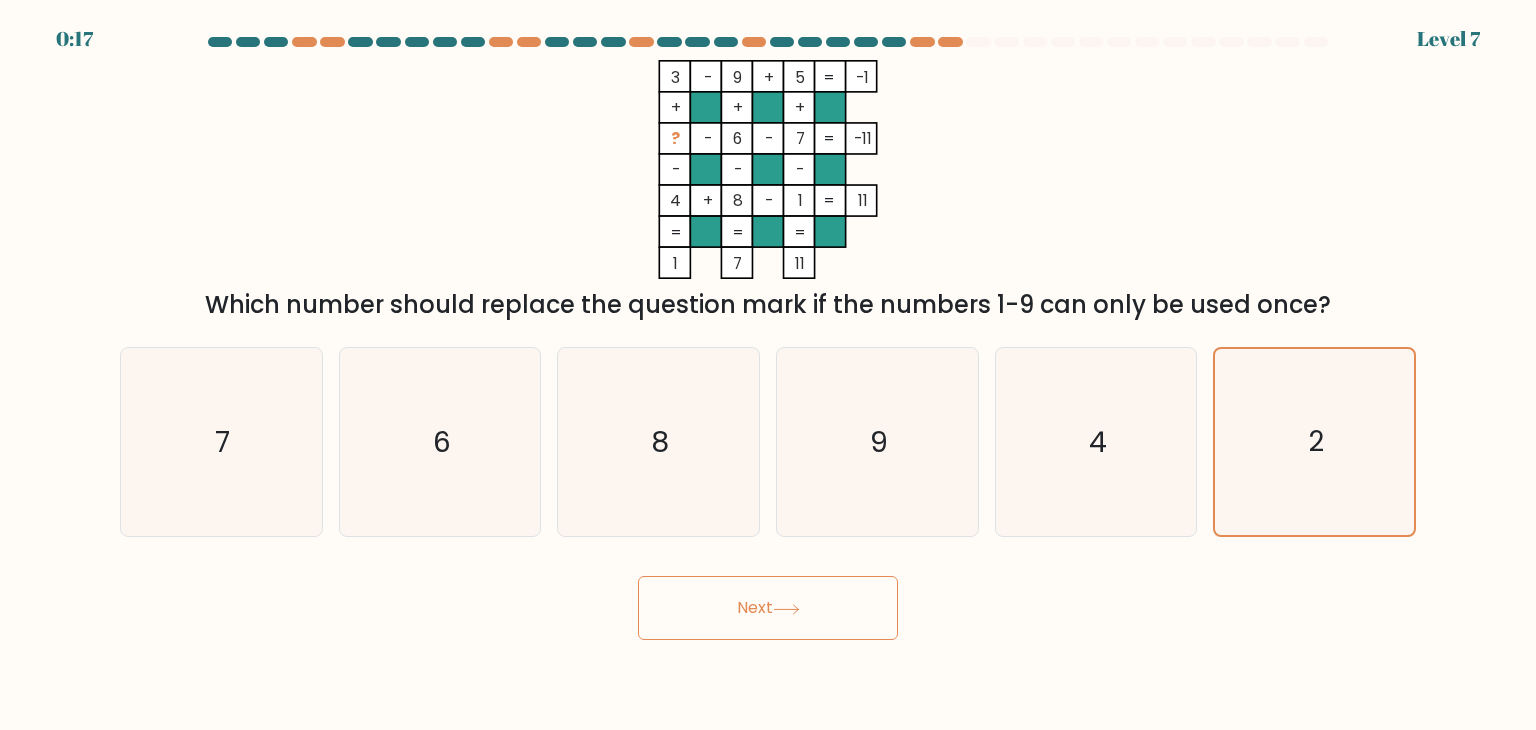 click on "Next" at bounding box center (768, 608) 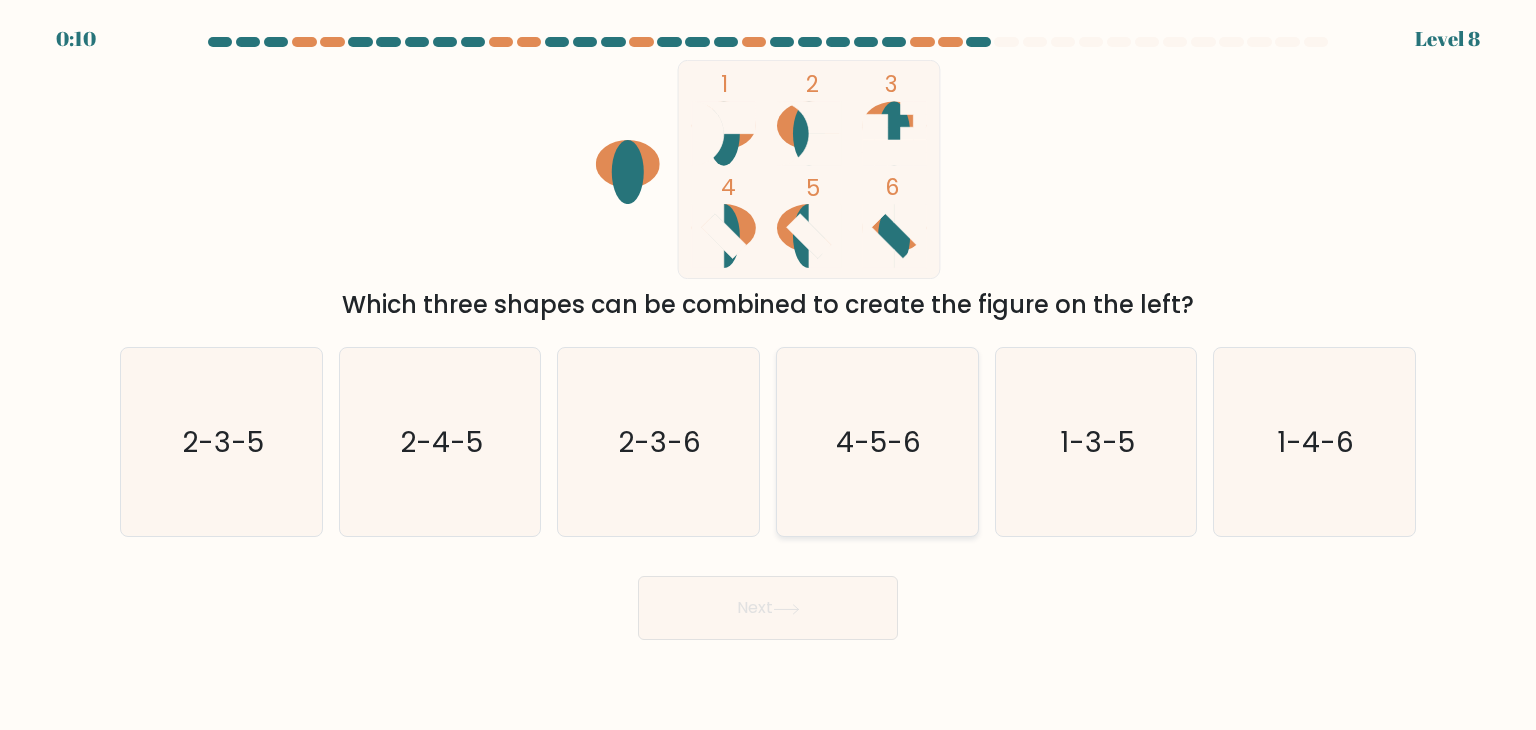 click on "4-5-6" 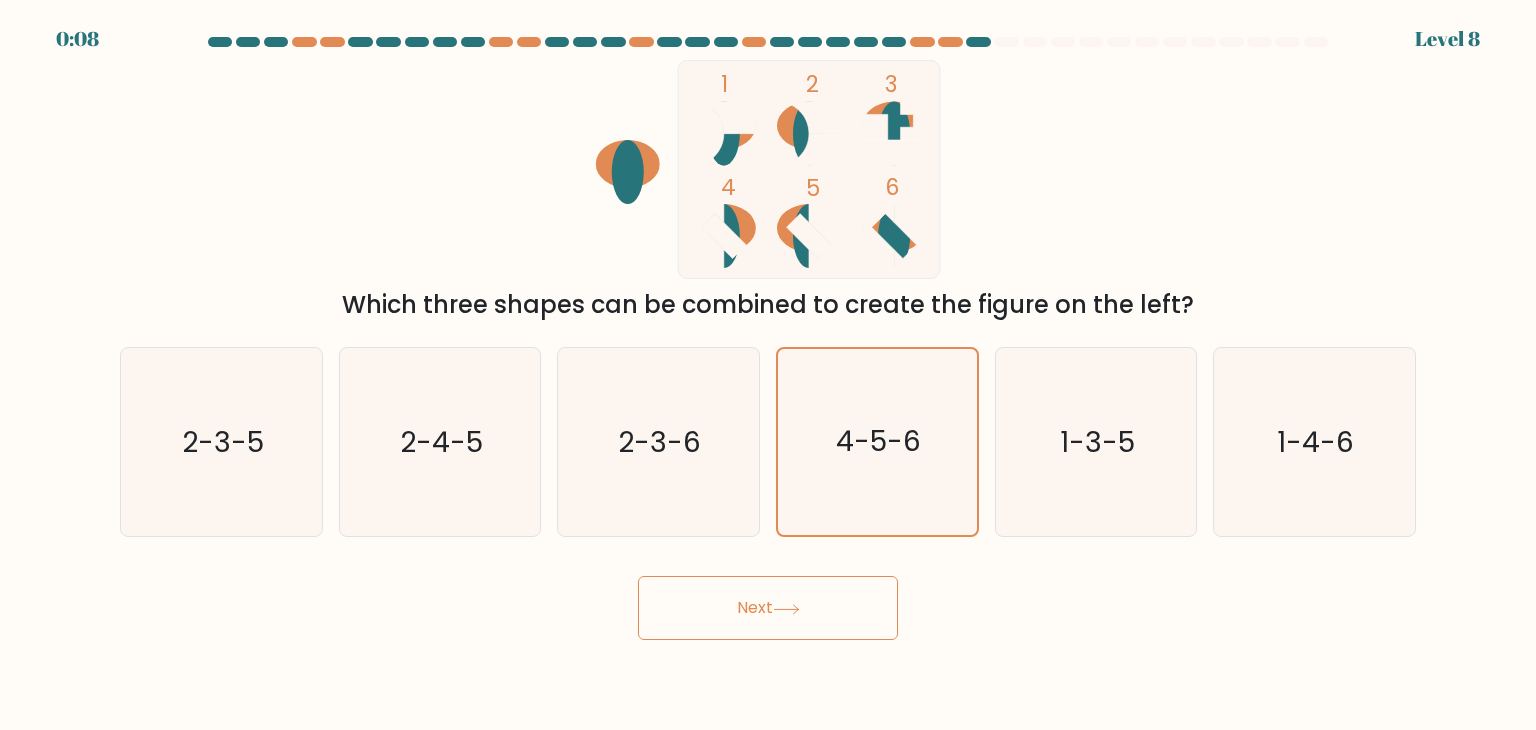 click on "Next" at bounding box center (768, 608) 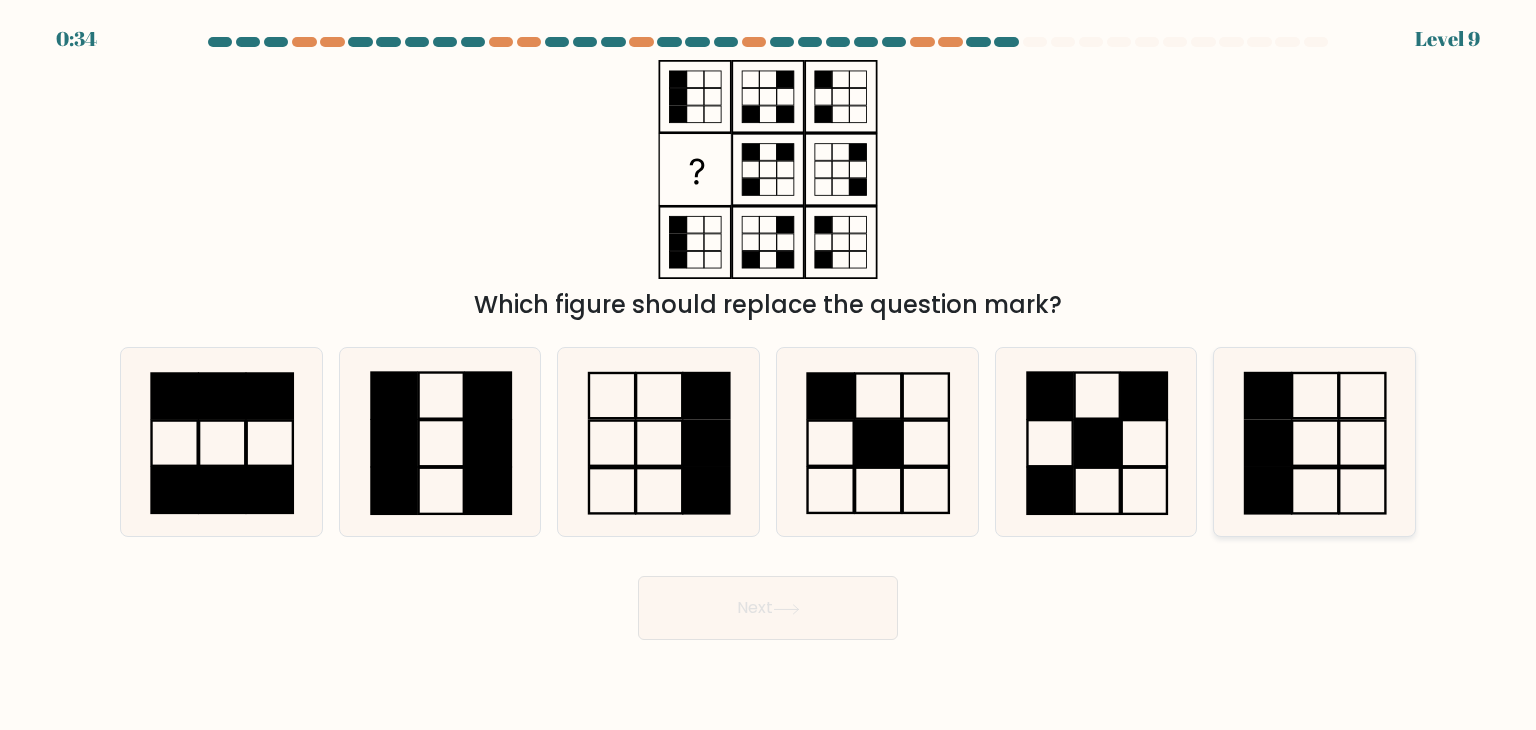 click 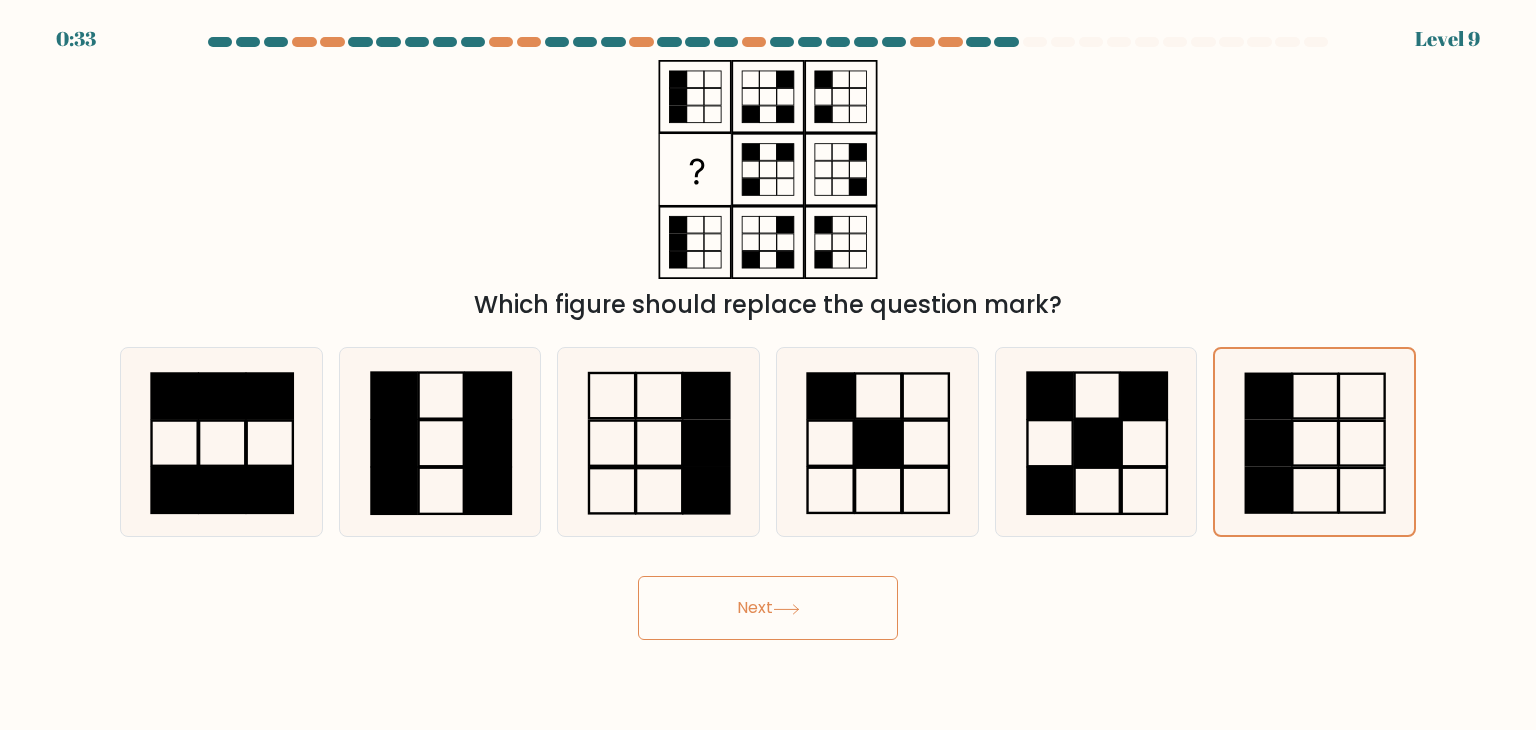 click on "Next" at bounding box center [768, 608] 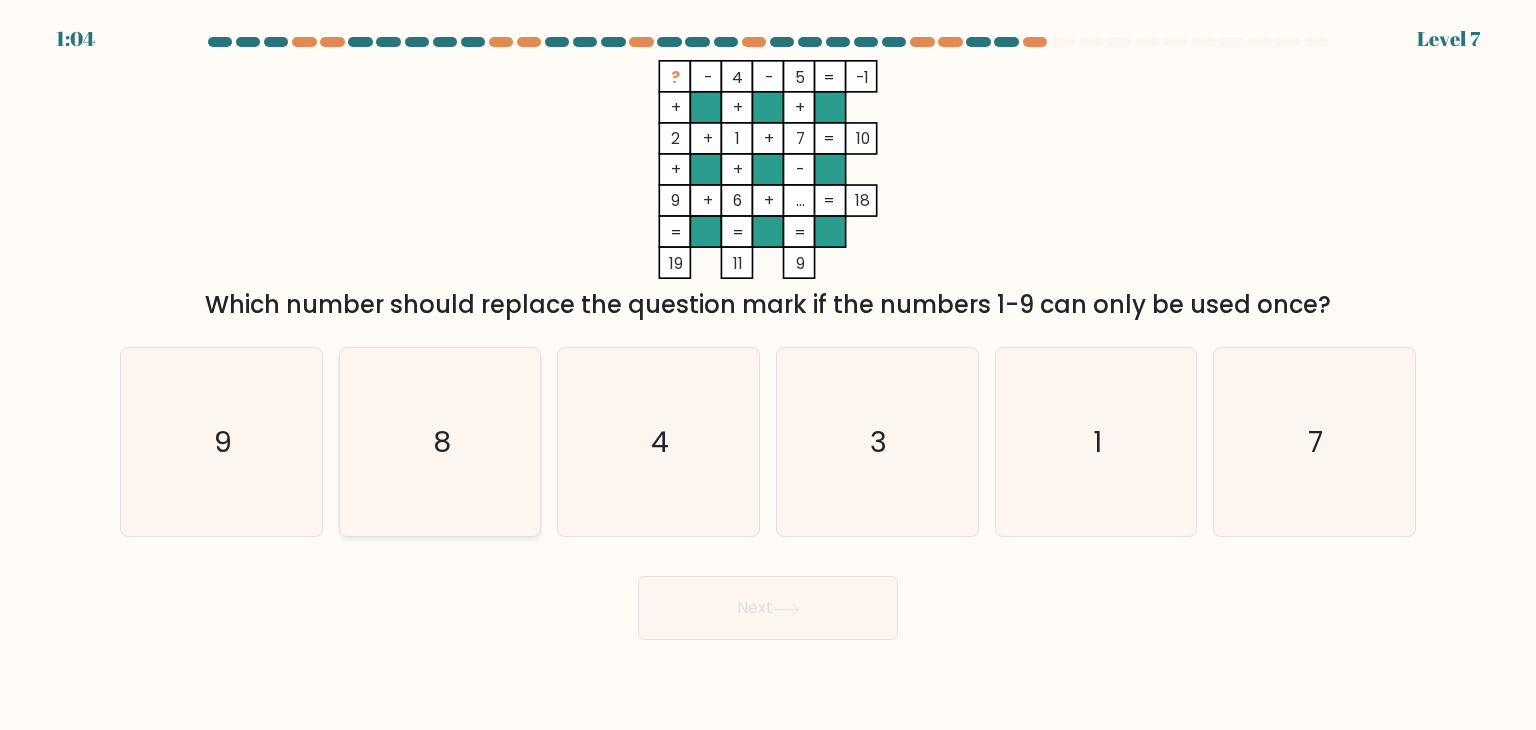 click on "8" 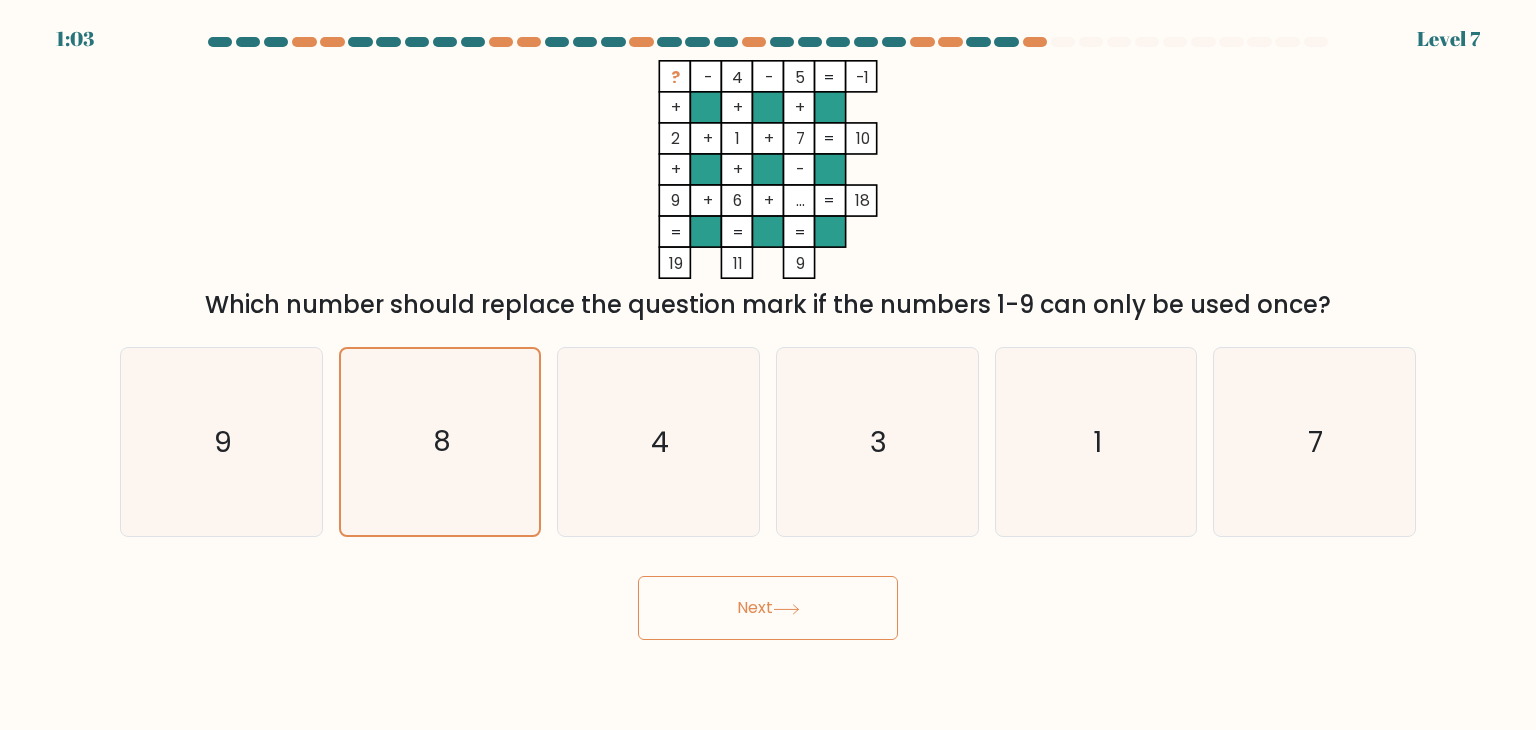 click on "Next" at bounding box center [768, 608] 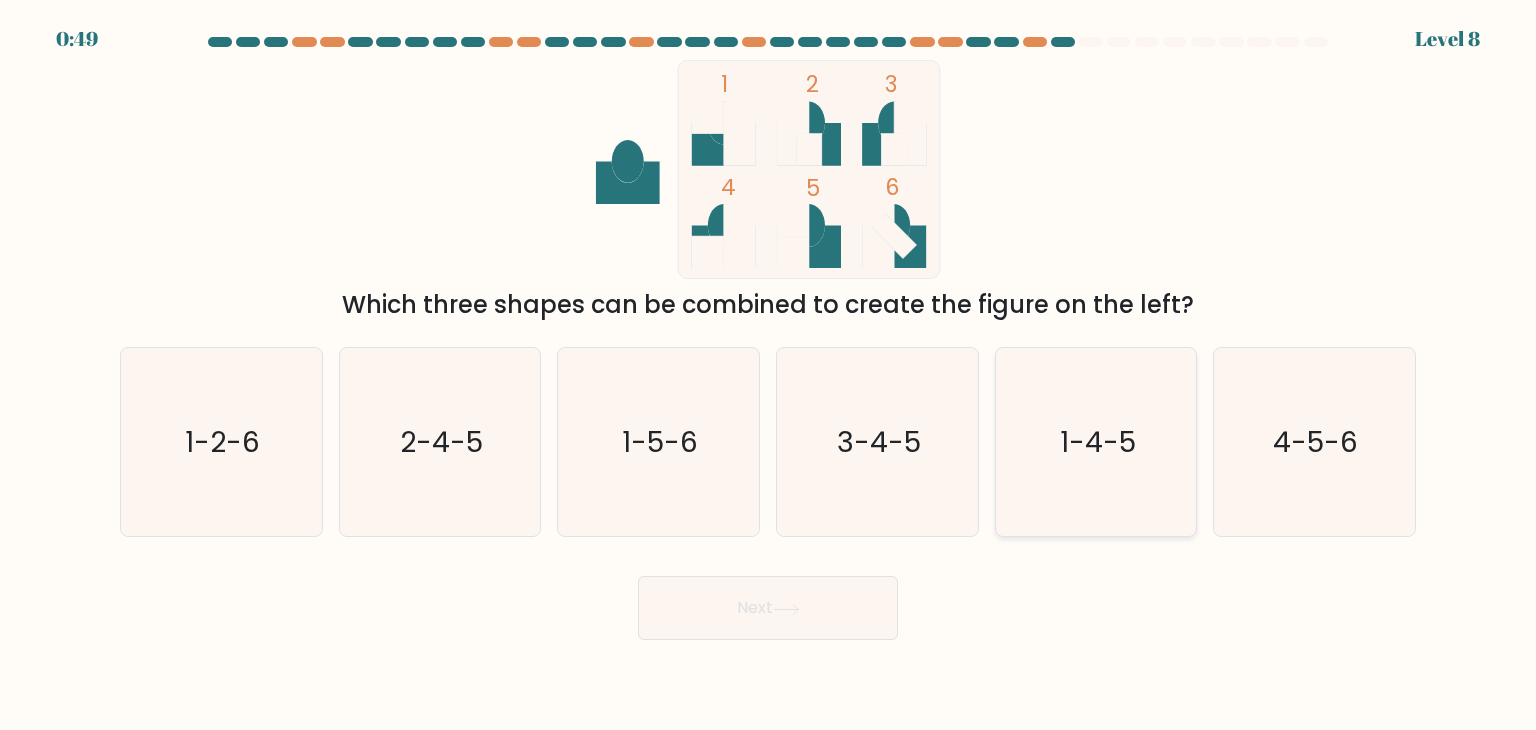 click on "1-4-5" 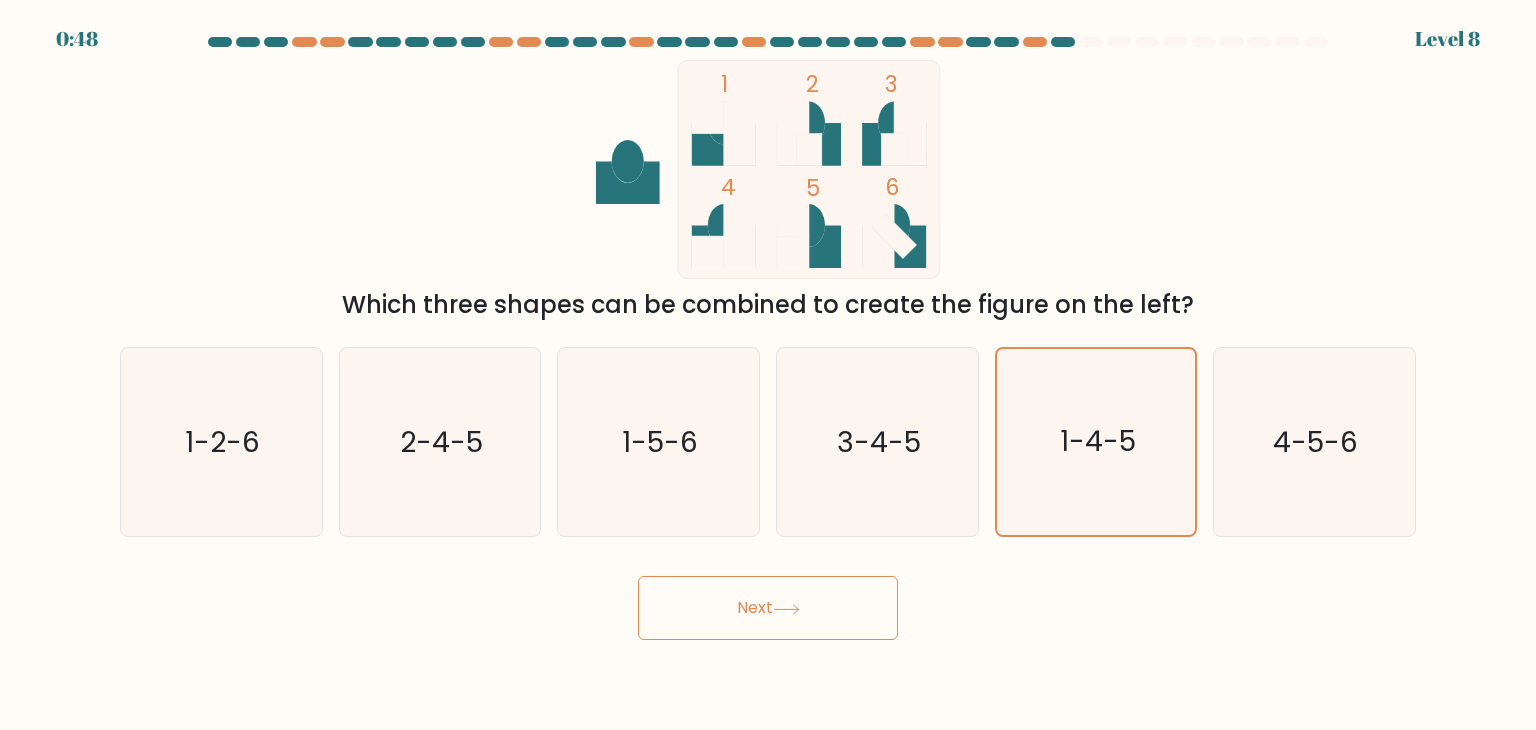 click on "Next" at bounding box center [768, 608] 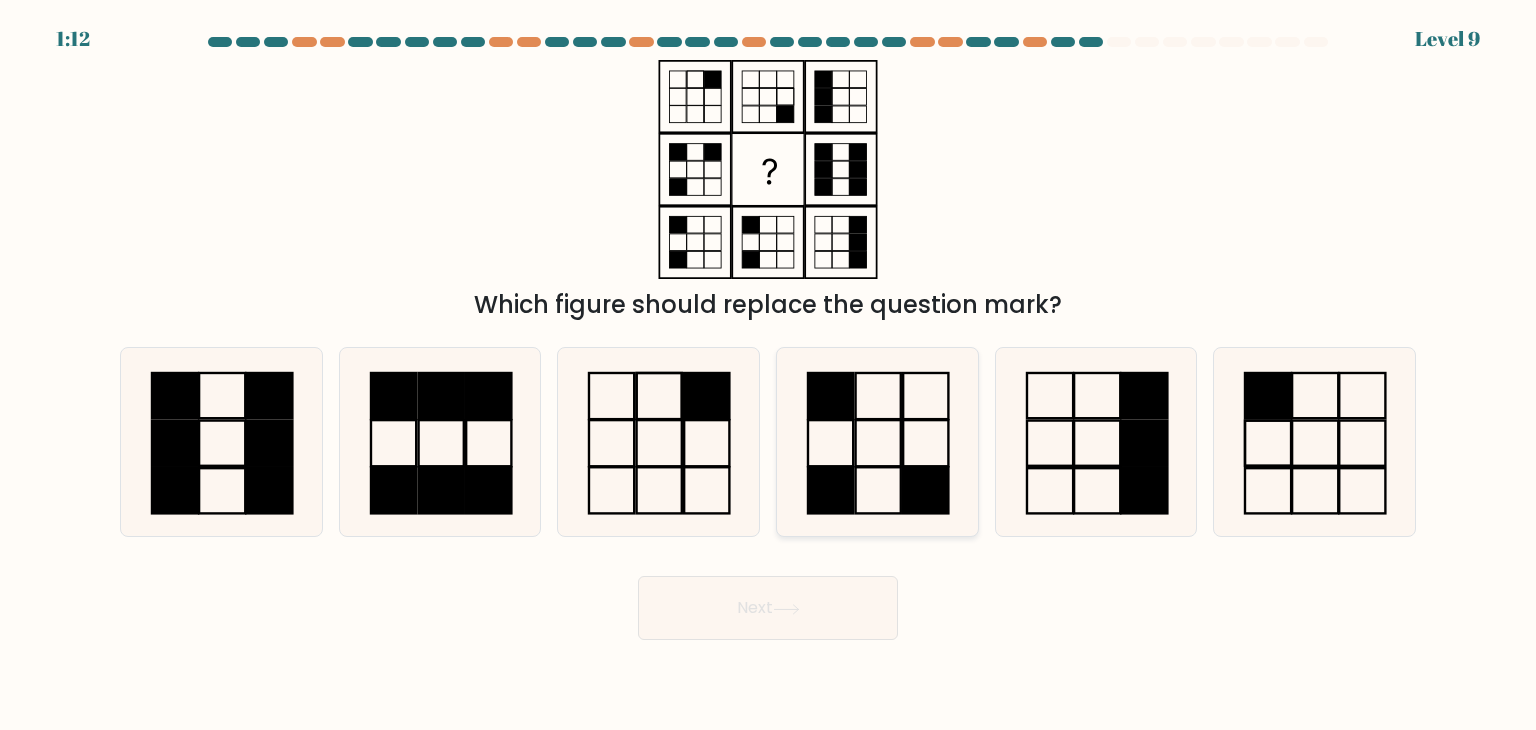 click 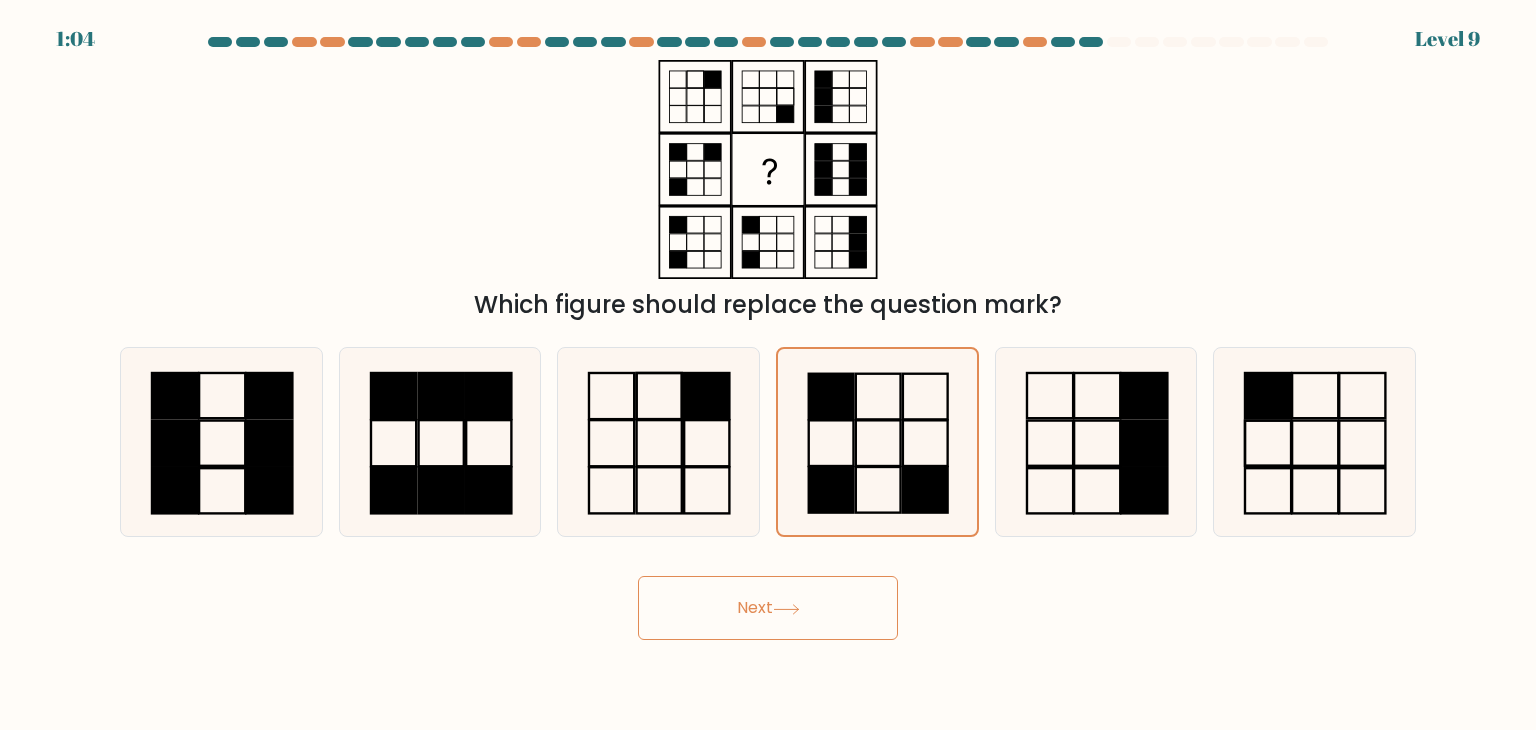 click on "Next" at bounding box center [768, 608] 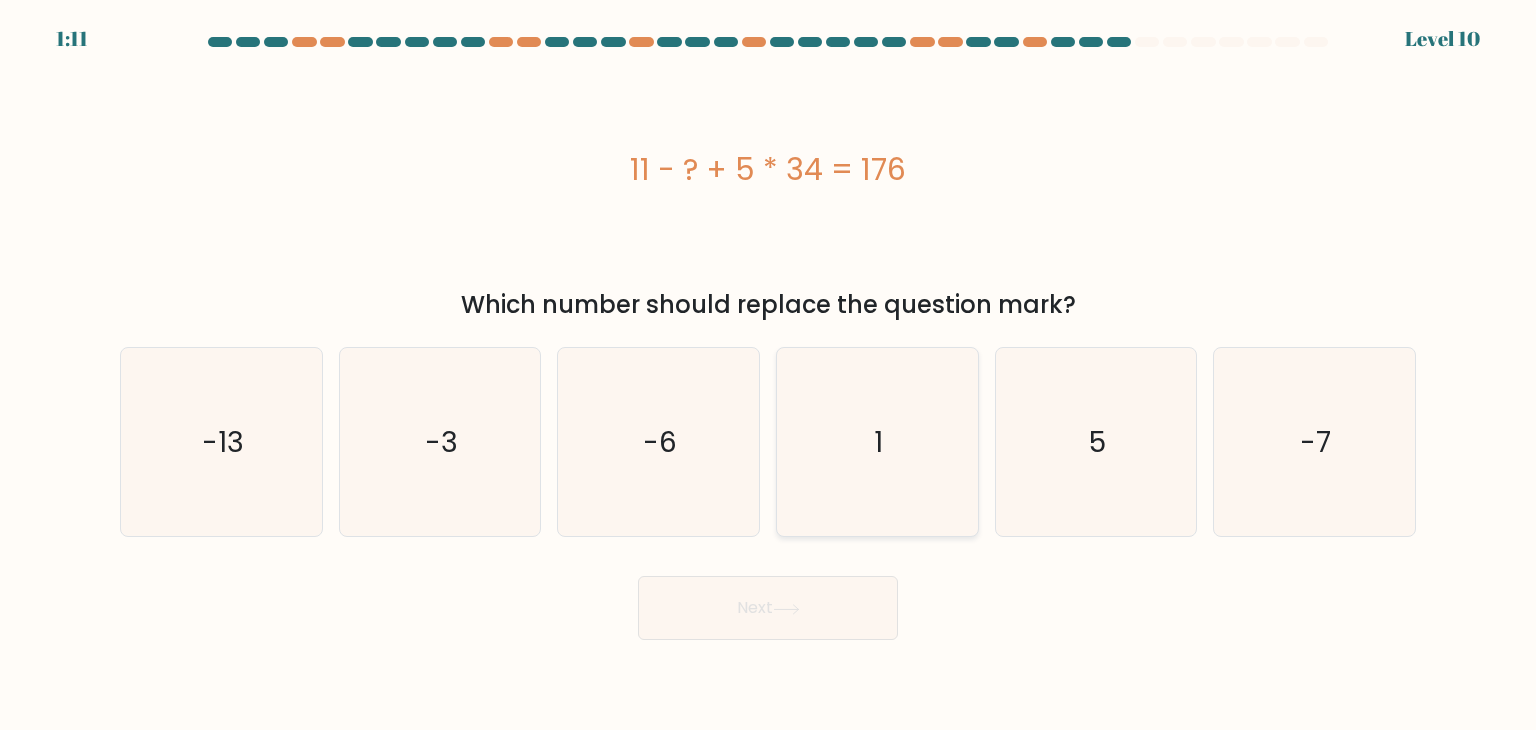 click on "1" 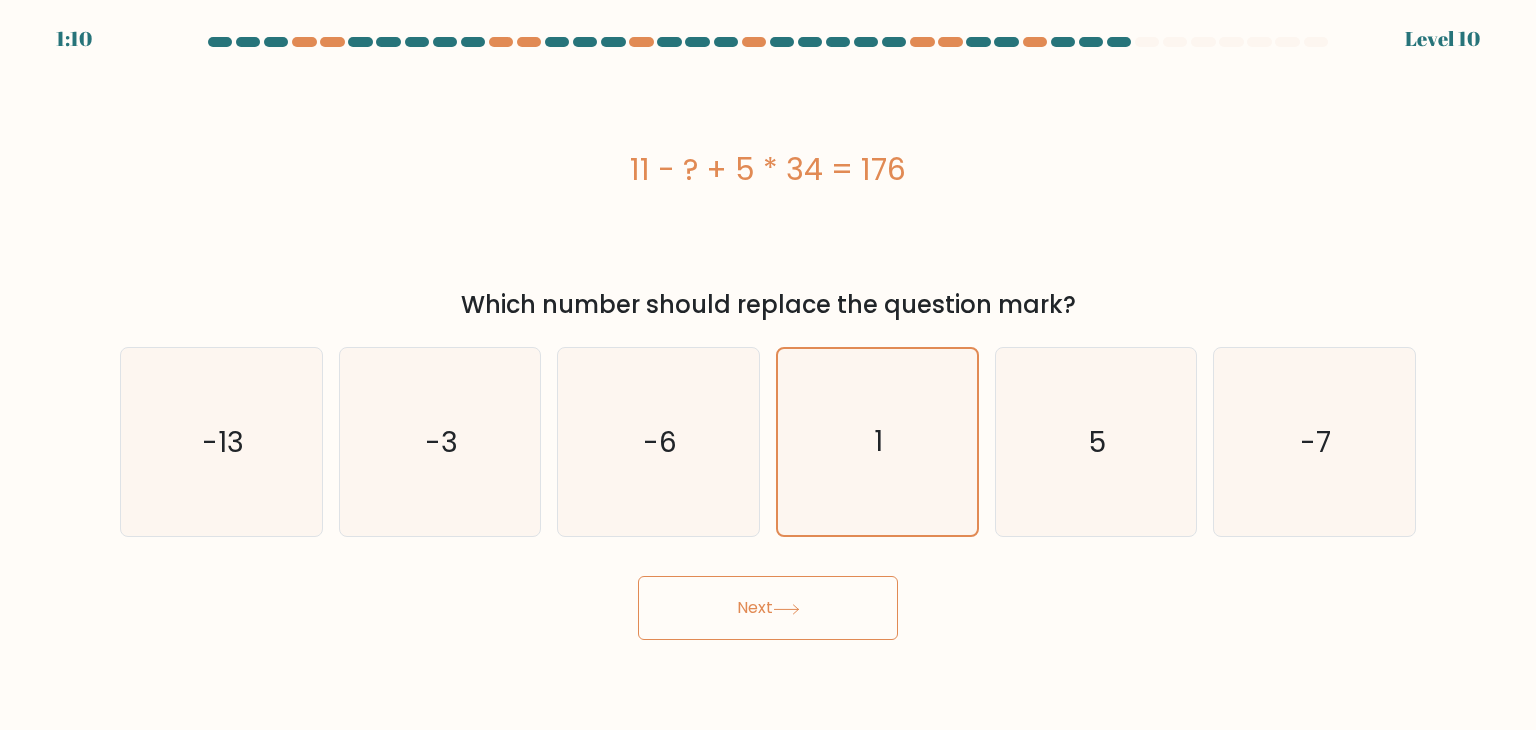 click on "Next" at bounding box center (768, 608) 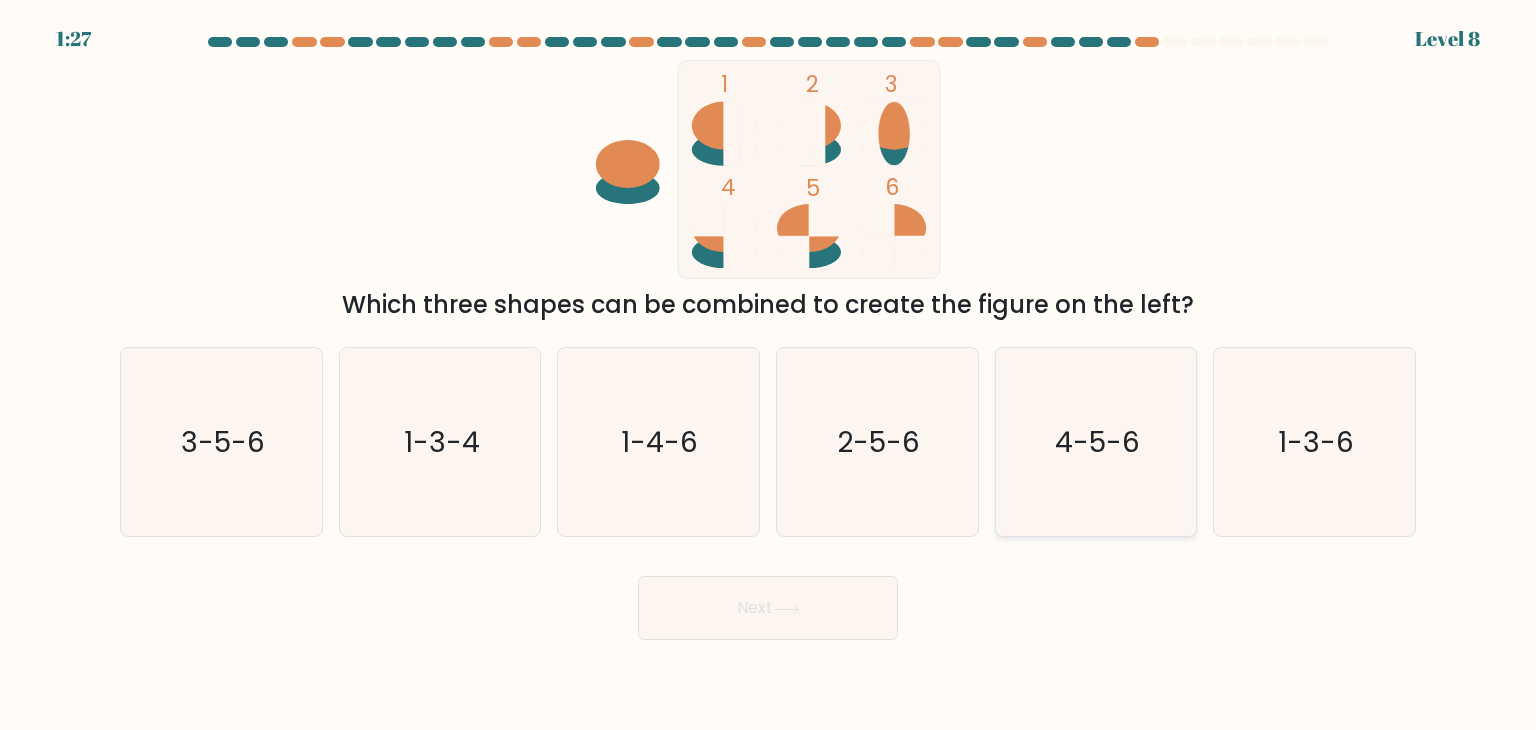 click on "4-5-6" 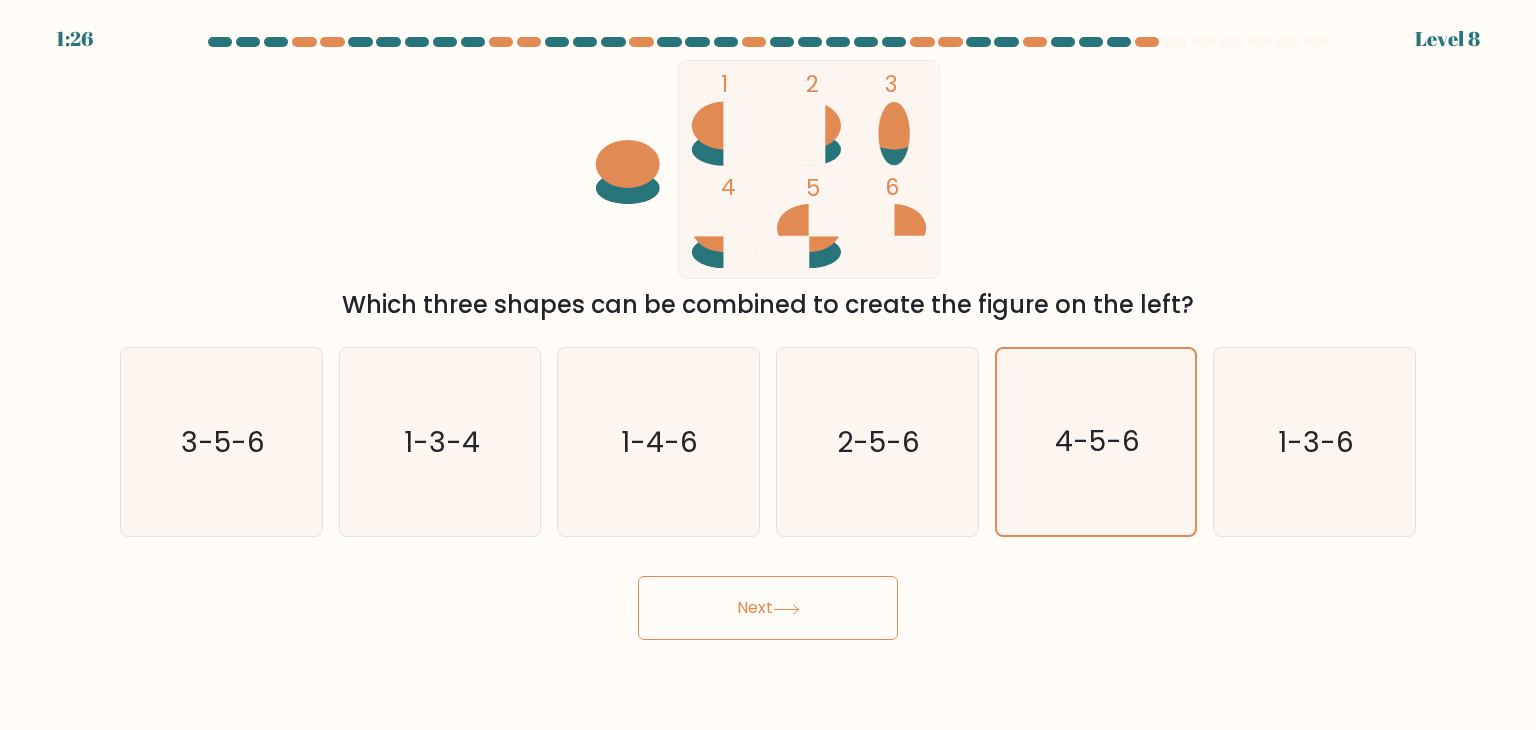 click on "Next" at bounding box center (768, 608) 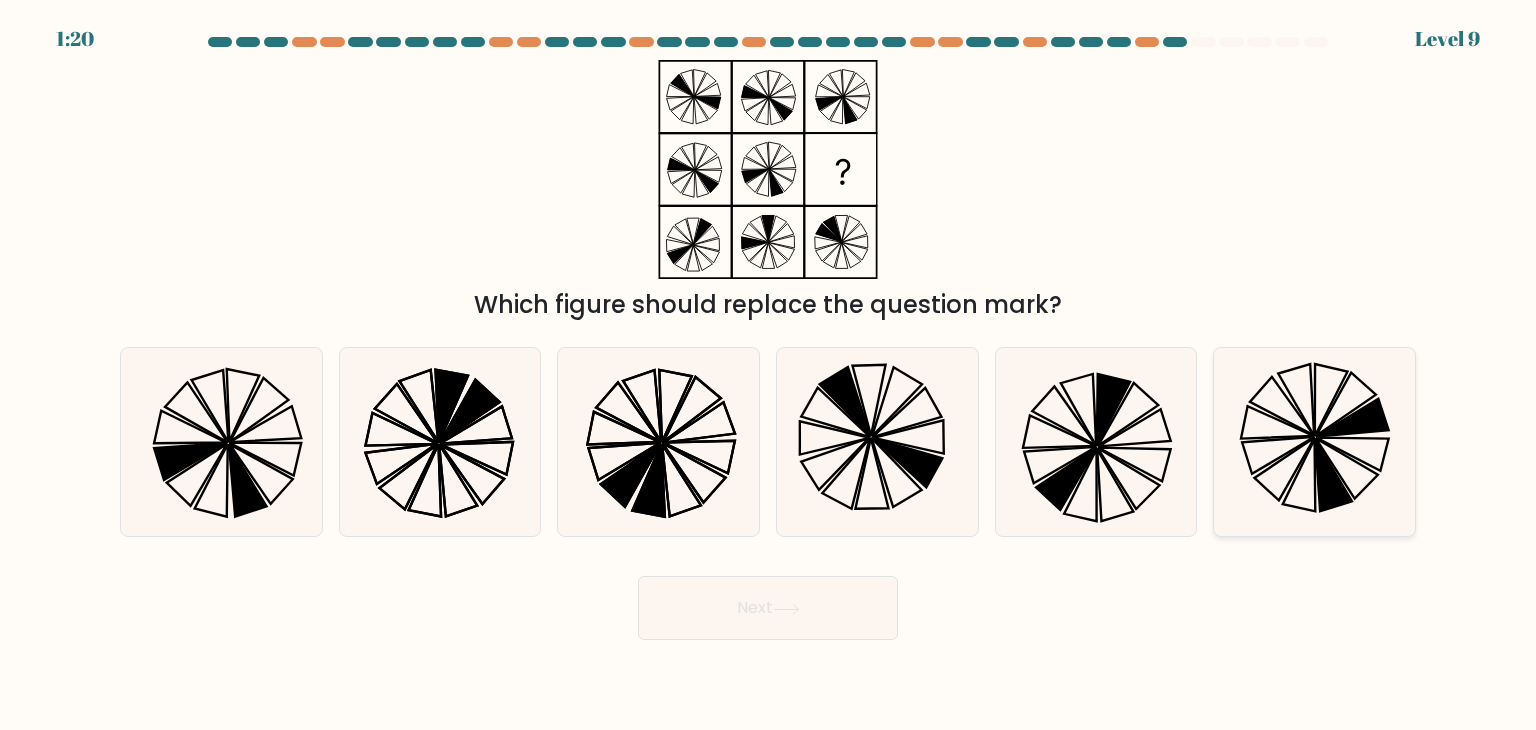 click 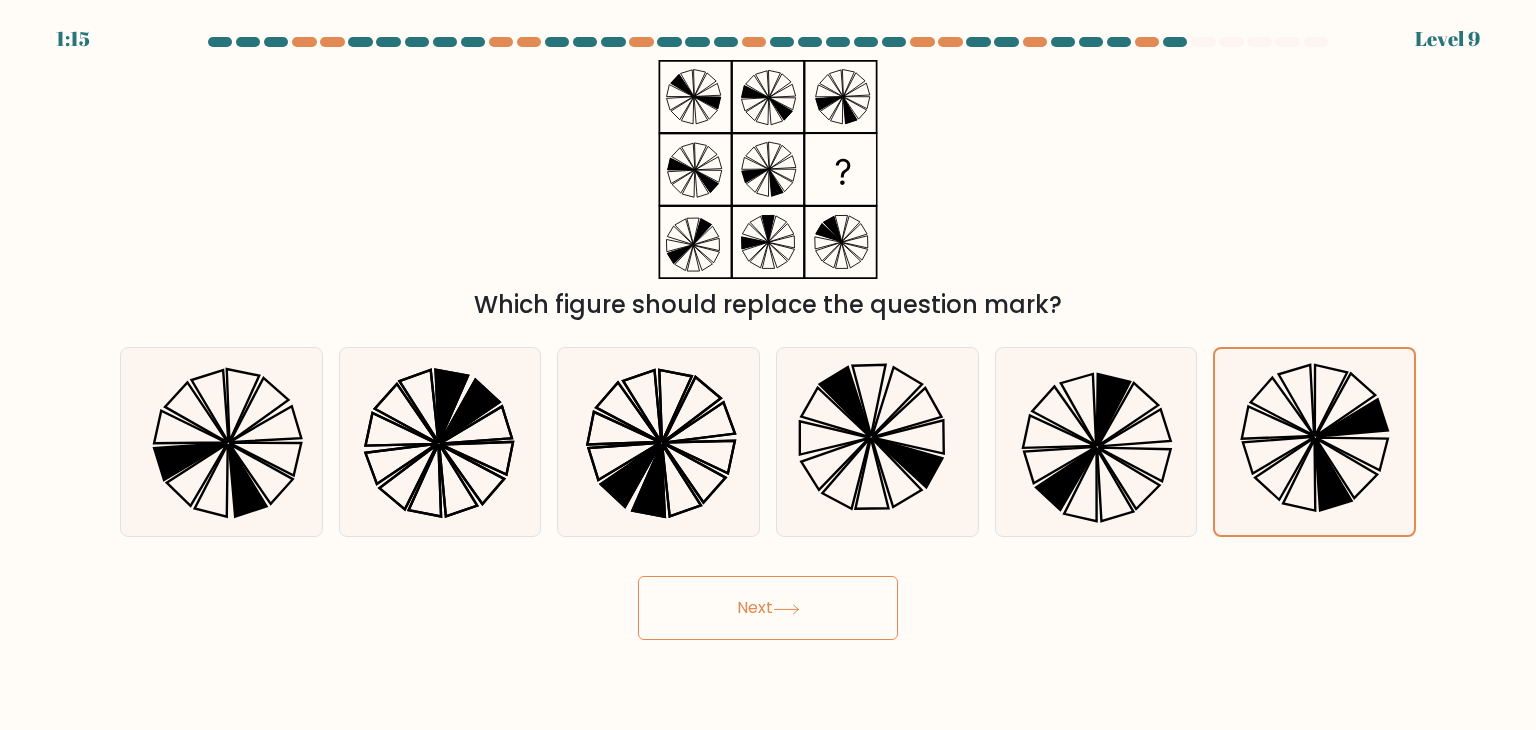 click on "Next" at bounding box center [768, 608] 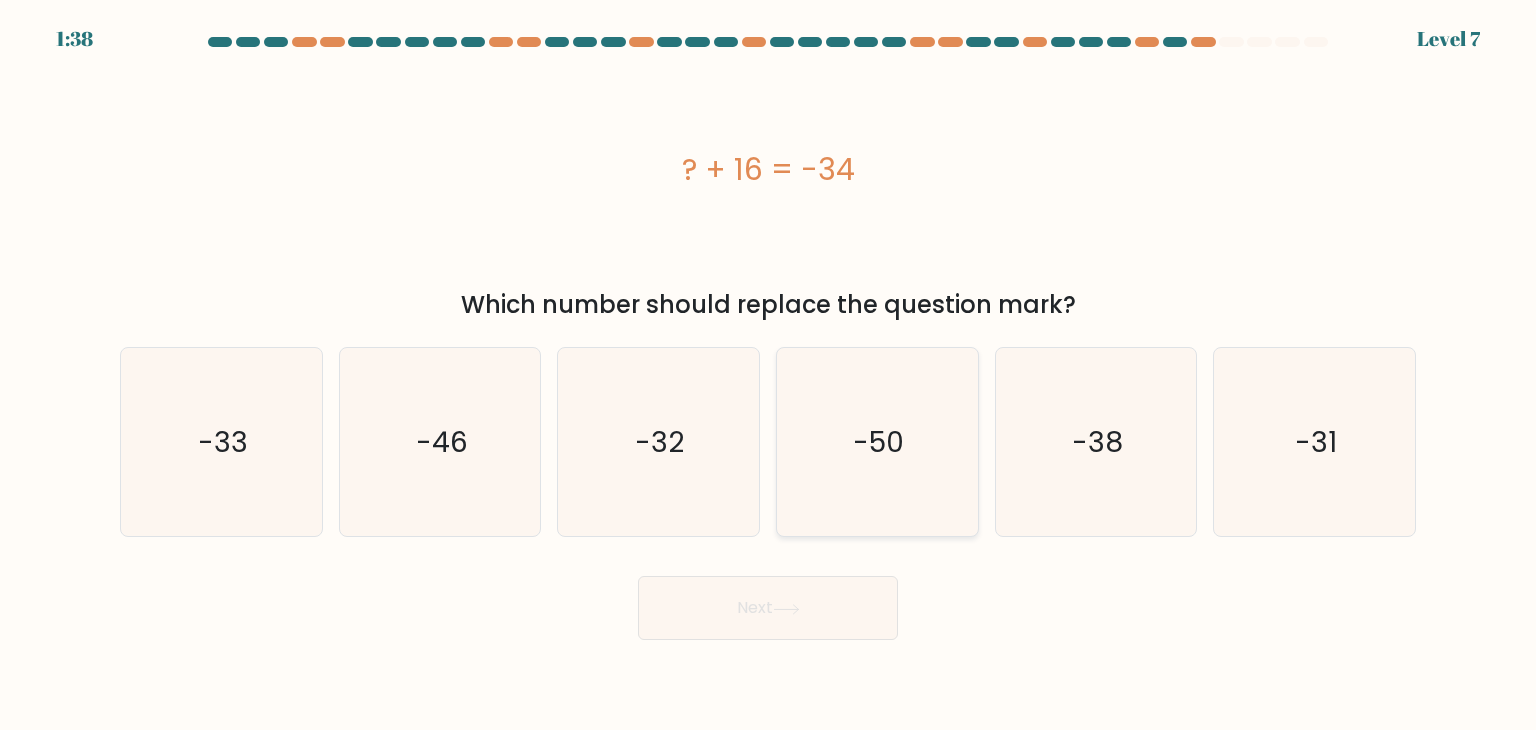 click on "-50" 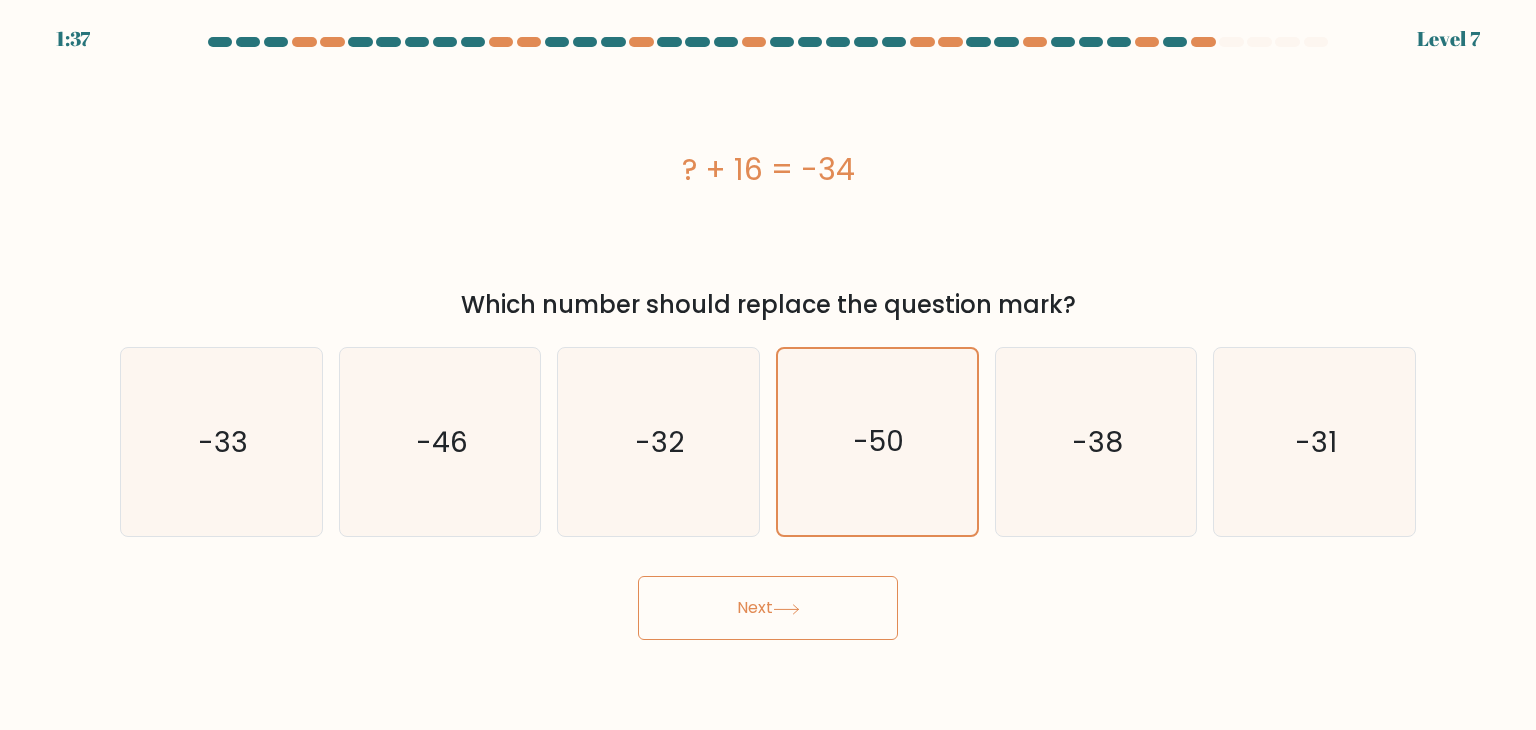 click on "Next" at bounding box center [768, 608] 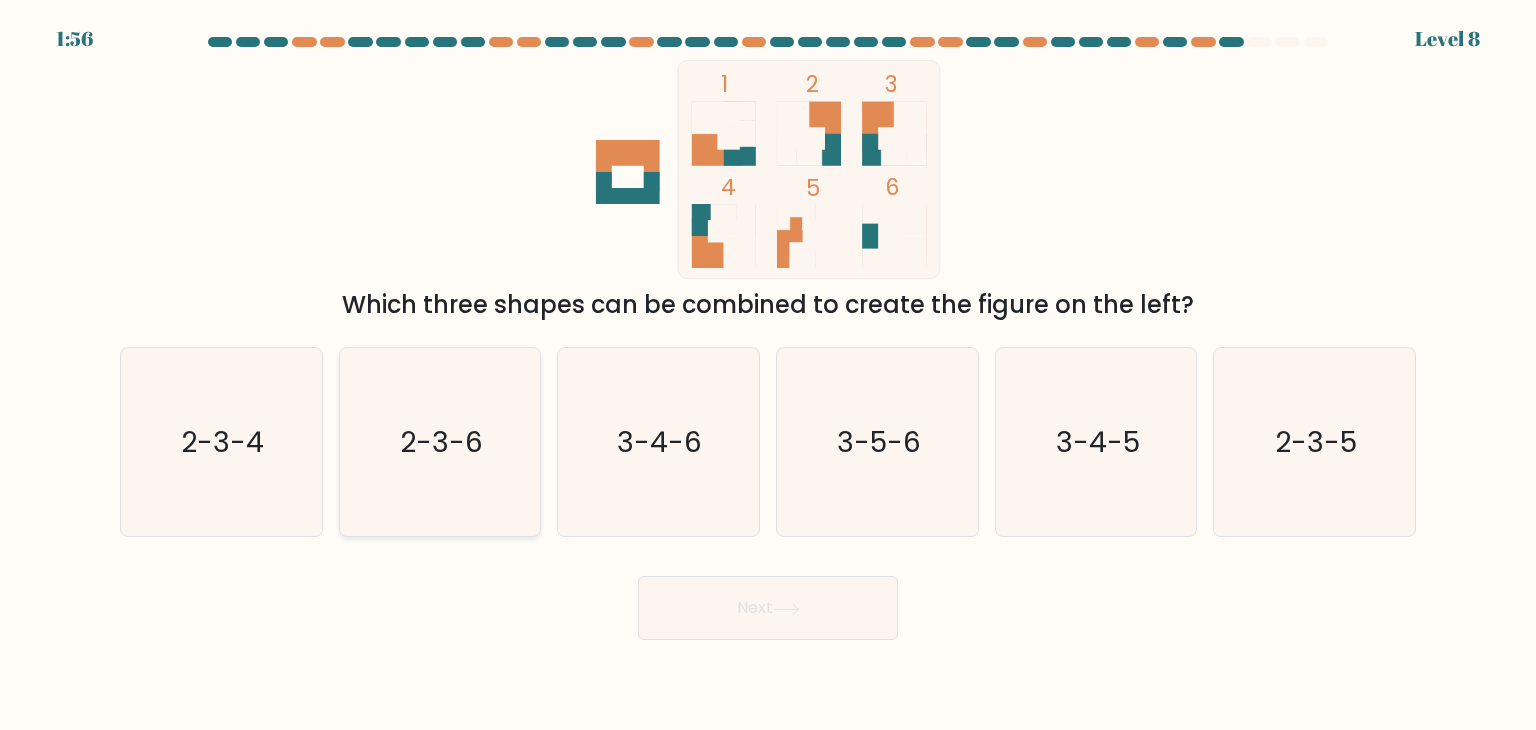 click on "2-3-6" 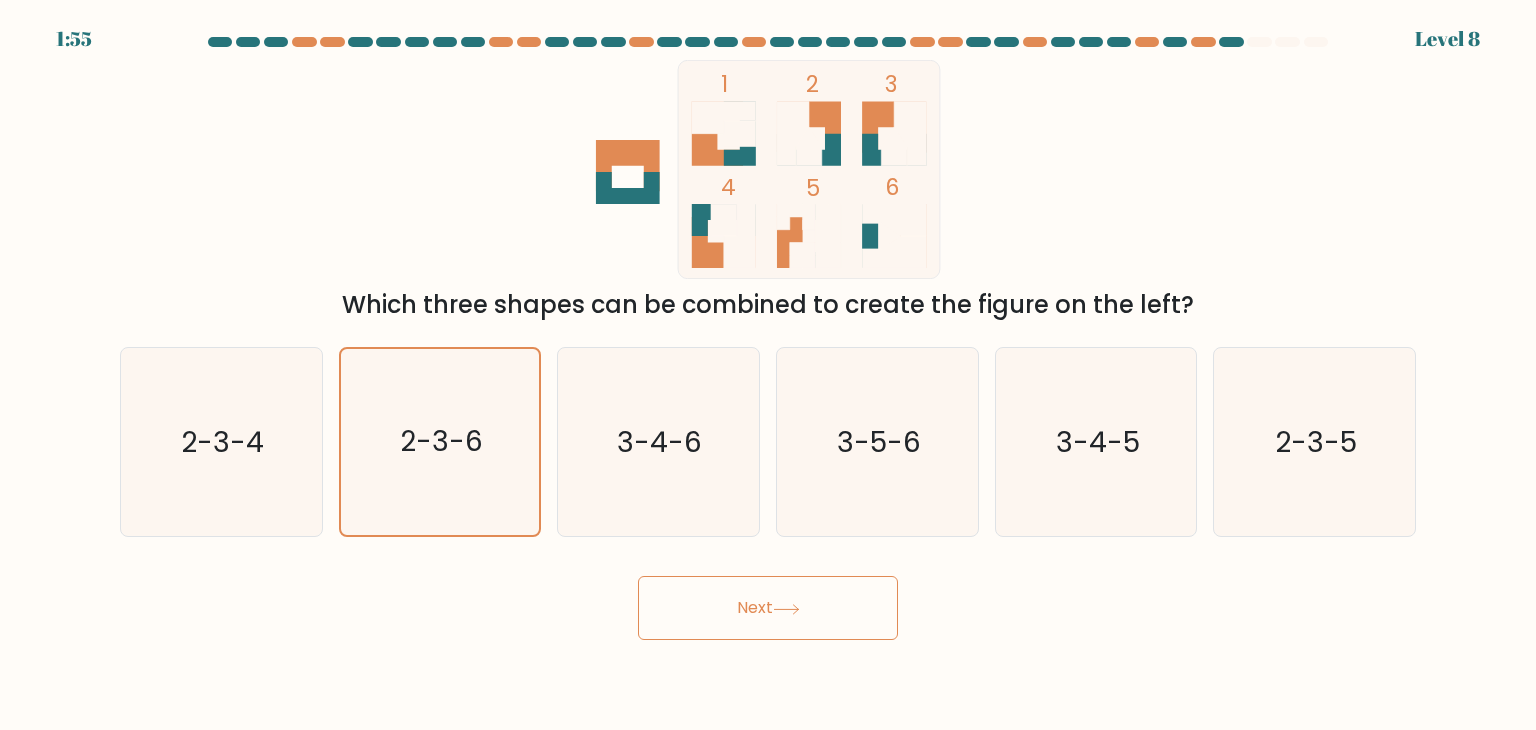 click on "Next" at bounding box center [768, 608] 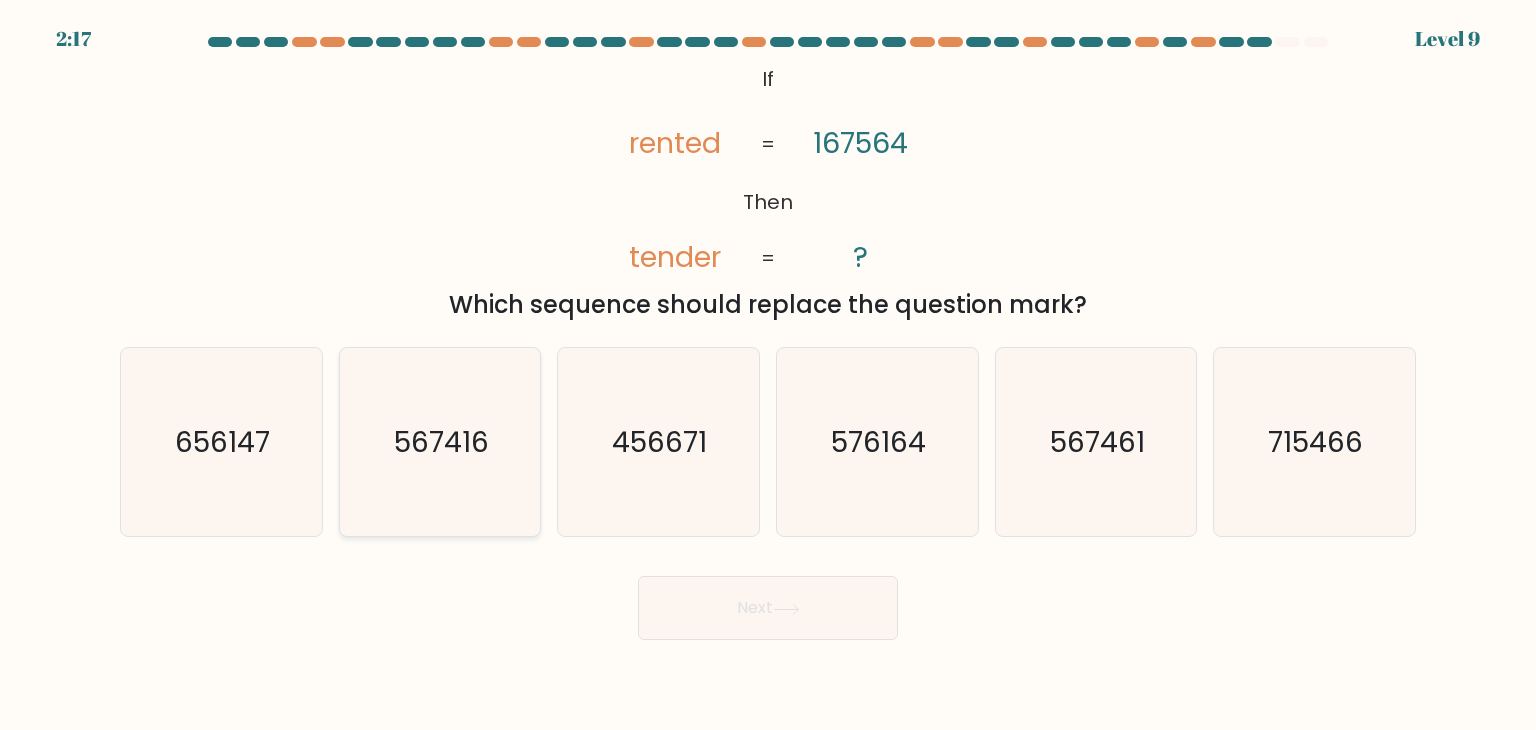 click on "567416" 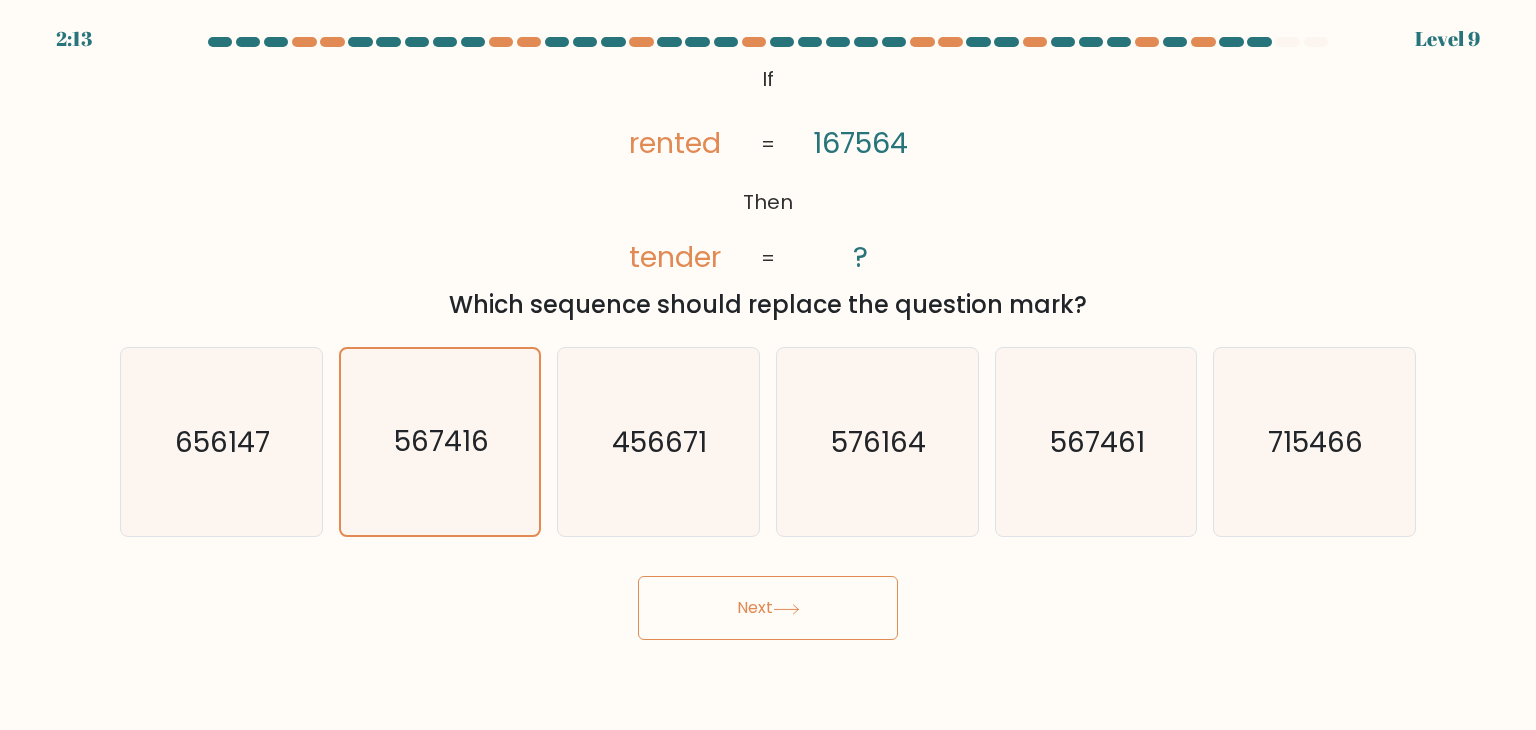 click on "Next" at bounding box center (768, 608) 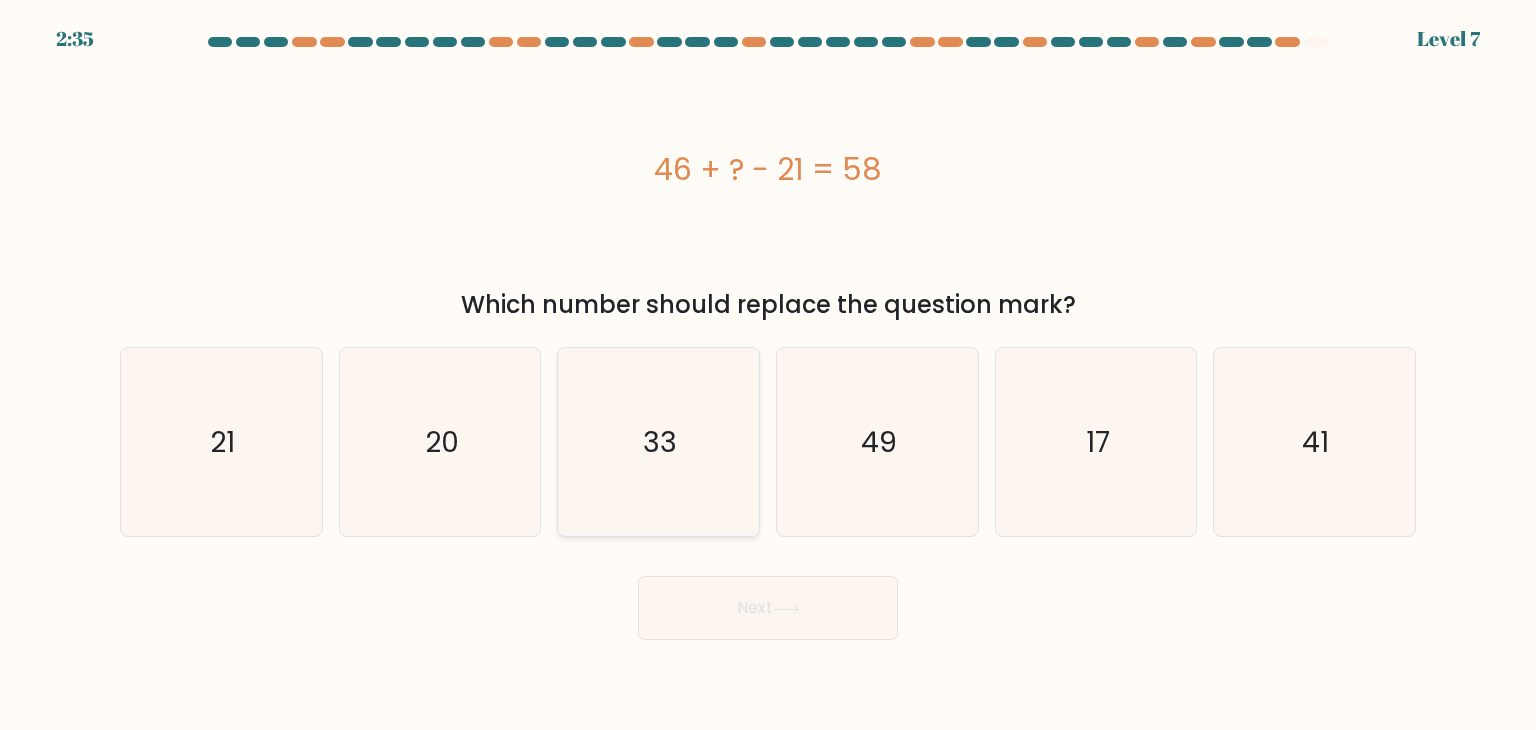 click on "33" 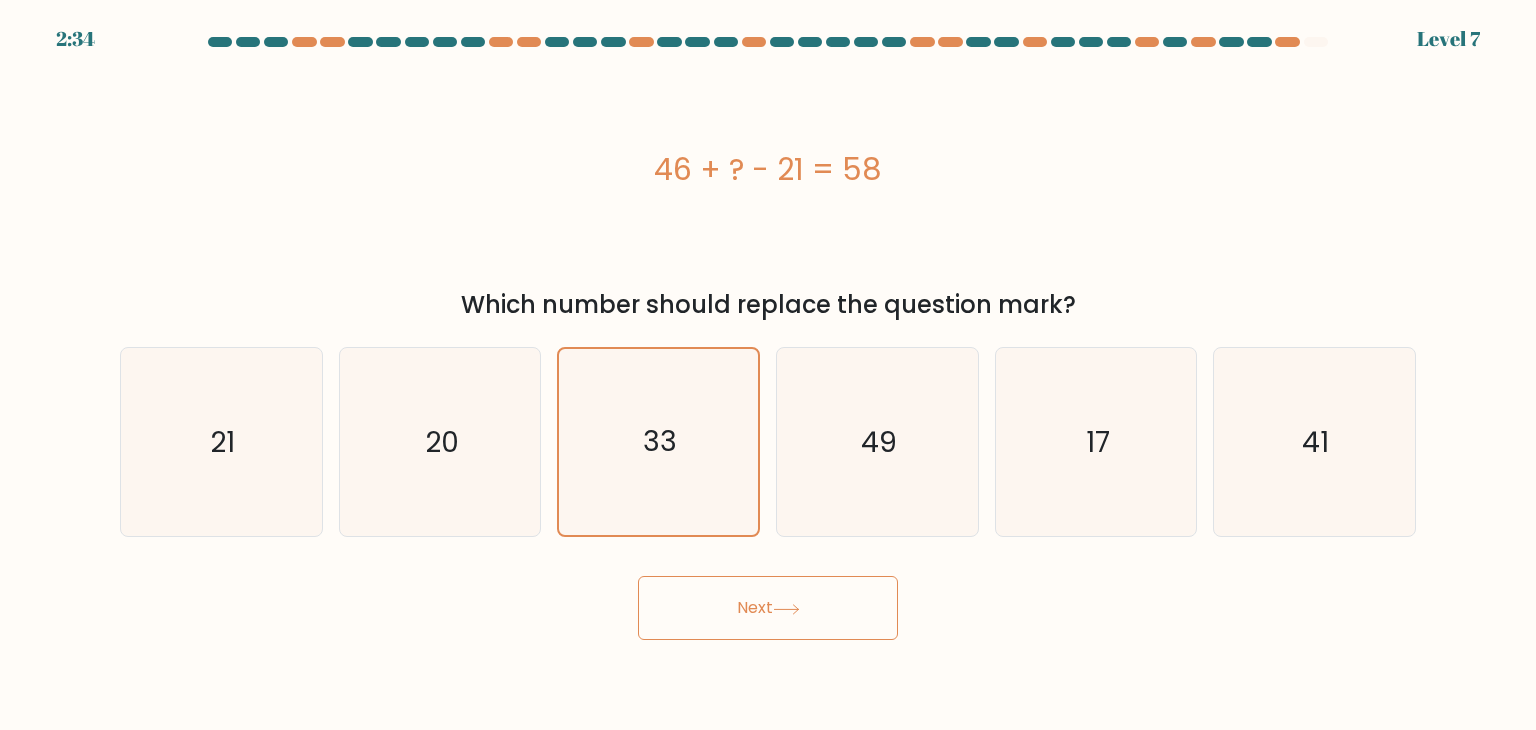 click on "Next" at bounding box center [768, 608] 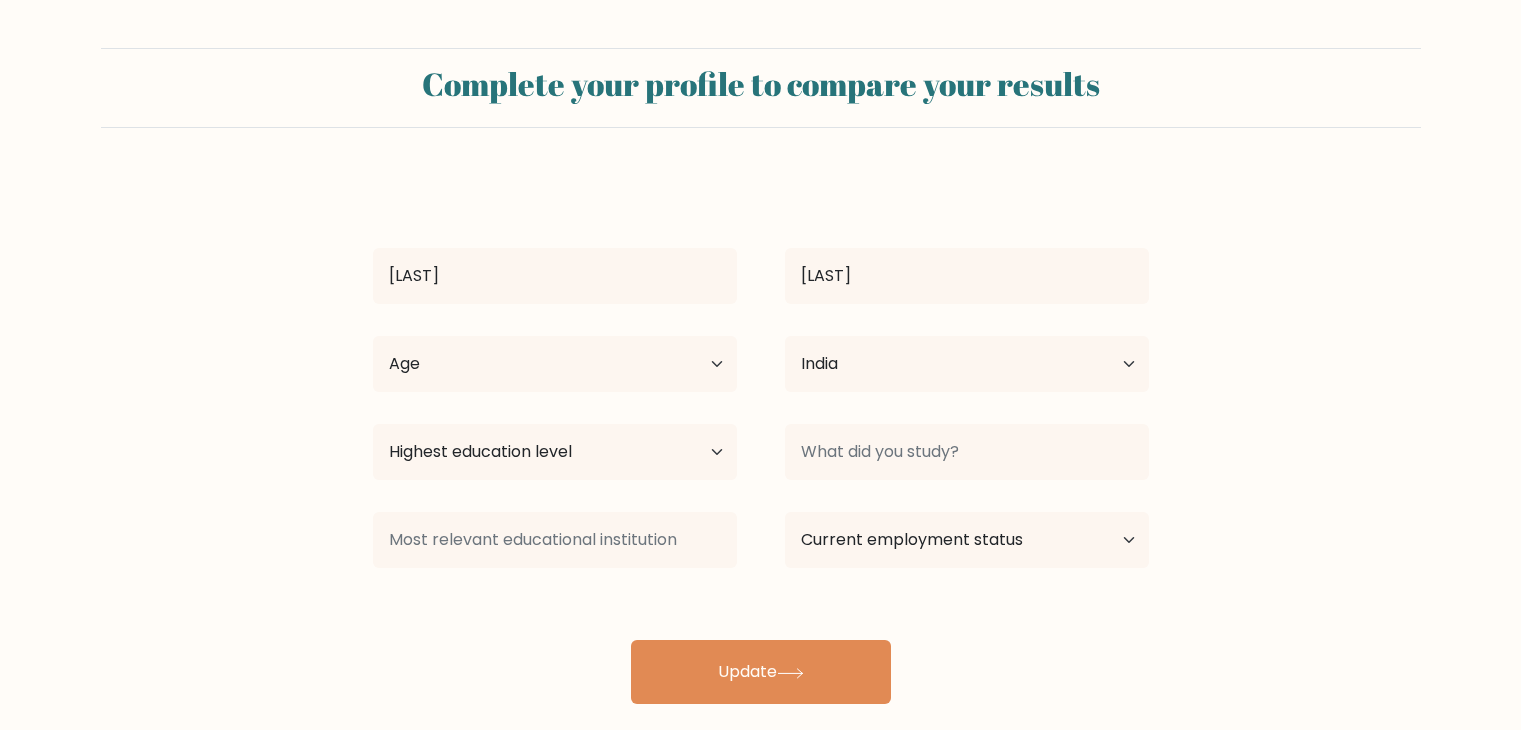 select on "IN" 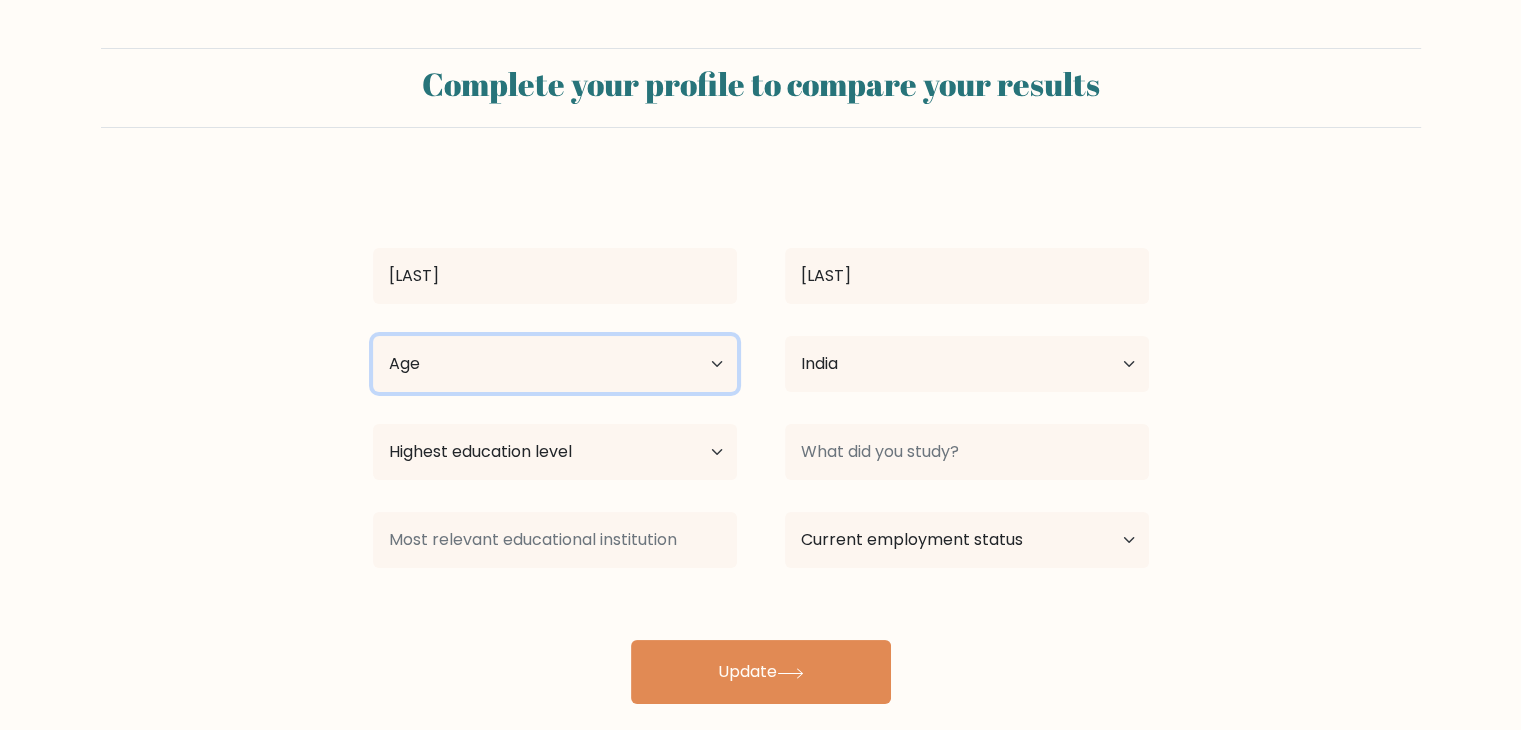click on "Age
Under 18 years old
18-24 years old
25-34 years old
35-44 years old
45-54 years old
55-64 years old
65 years old and above" at bounding box center [555, 364] 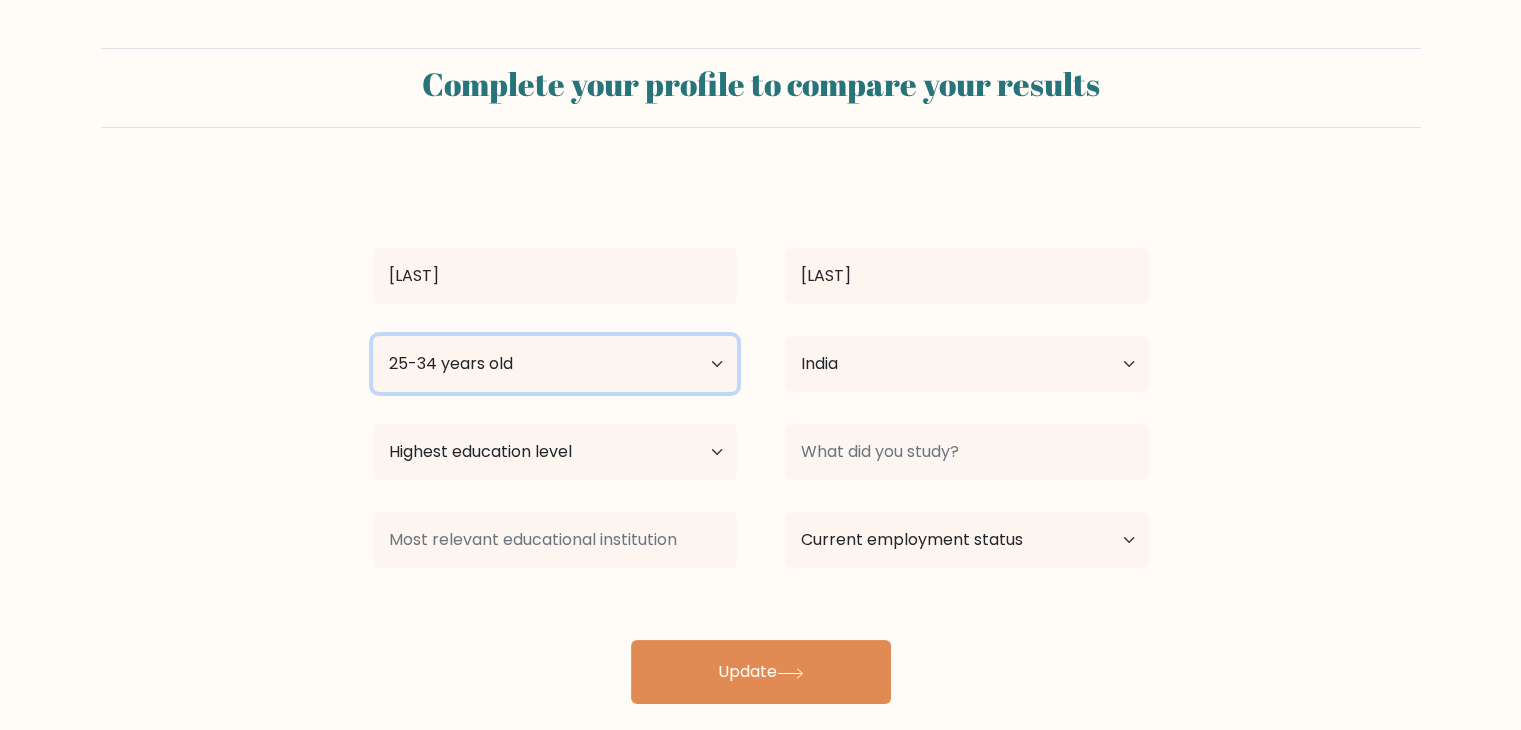 click on "Age
Under 18 years old
18-24 years old
25-34 years old
35-44 years old
45-54 years old
55-64 years old
65 years old and above" at bounding box center (555, 364) 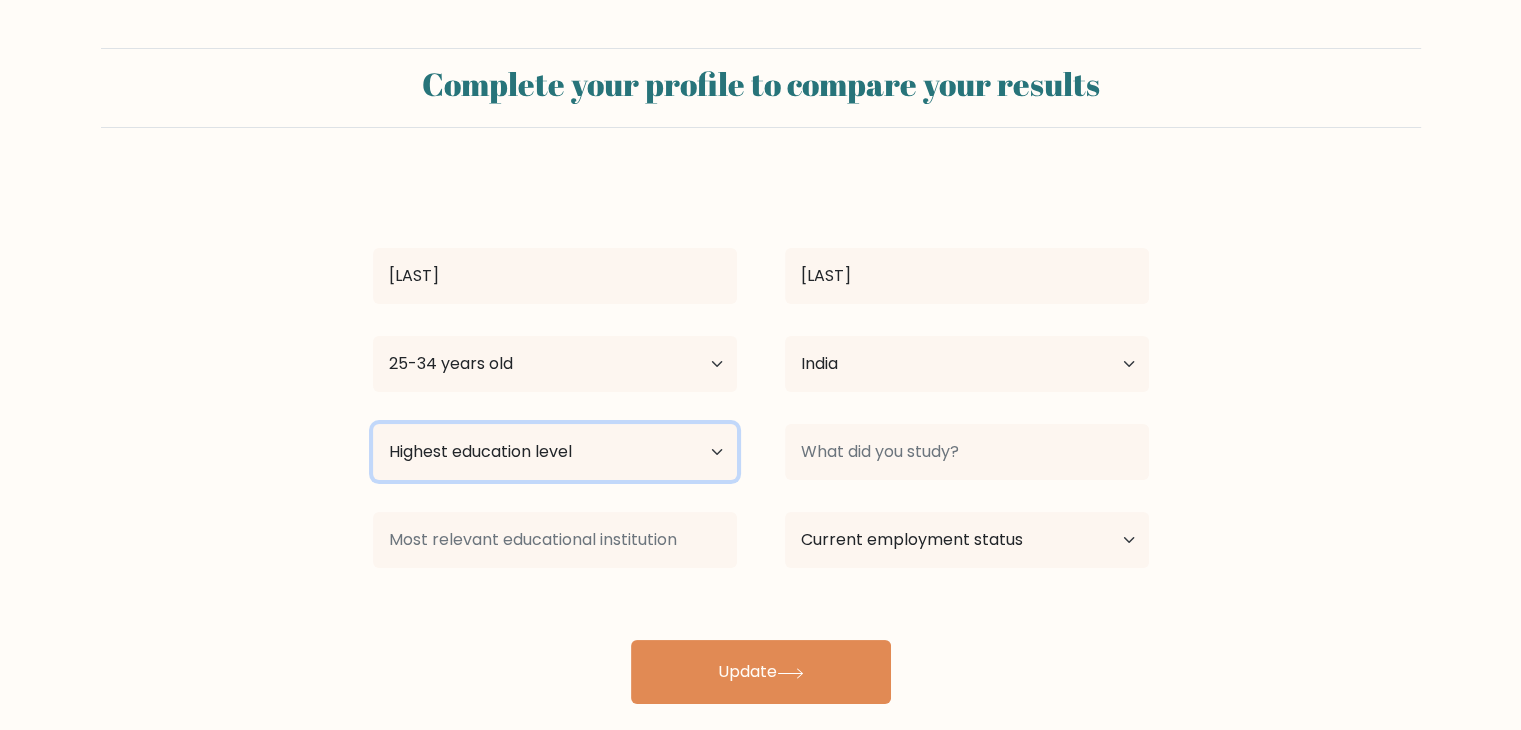 click on "Highest education level
No schooling
Primary
Lower Secondary
Upper Secondary
Occupation Specific
Bachelor's degree
Master's degree
Doctoral degree" at bounding box center (555, 452) 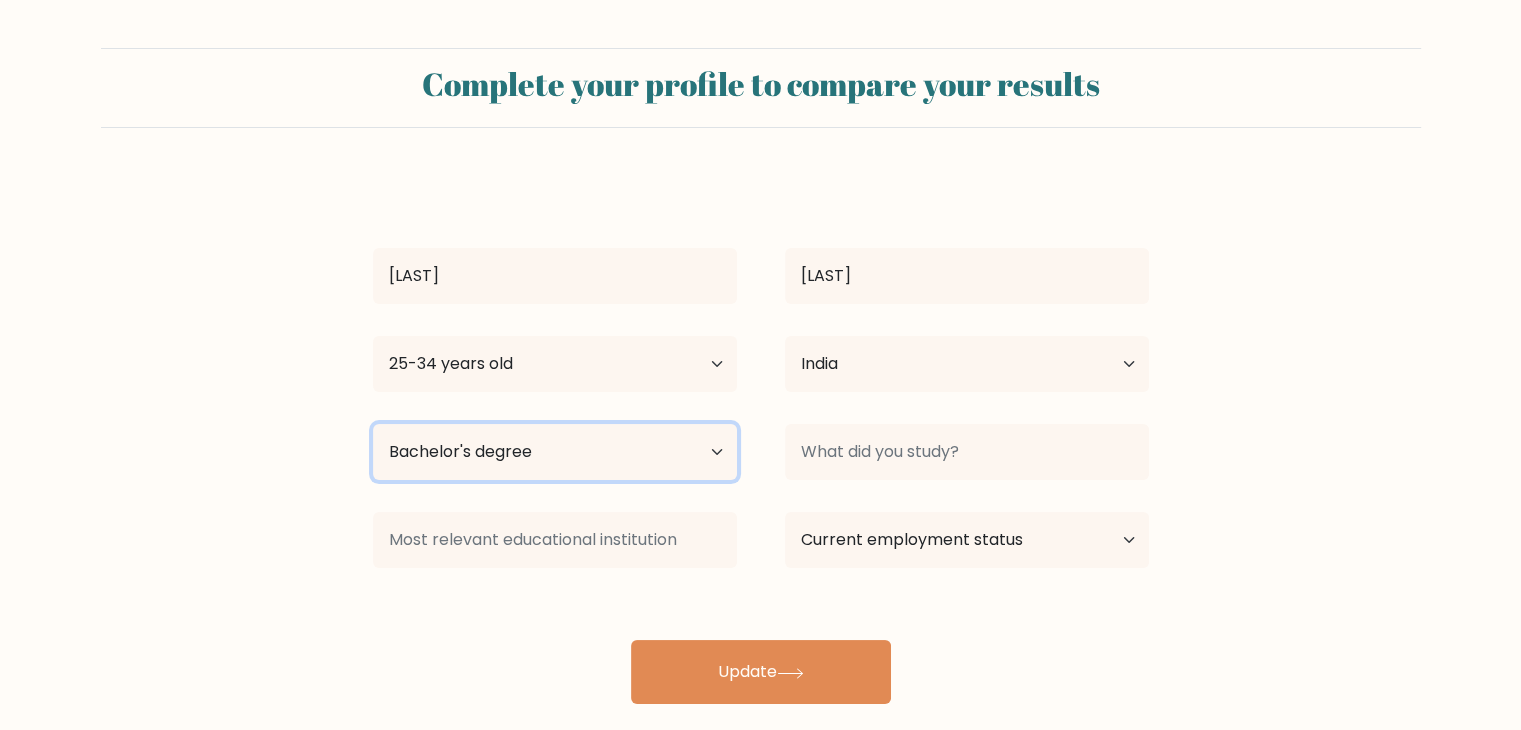 click on "Highest education level
No schooling
Primary
Lower Secondary
Upper Secondary
Occupation Specific
Bachelor's degree
Master's degree
Doctoral degree" at bounding box center [555, 452] 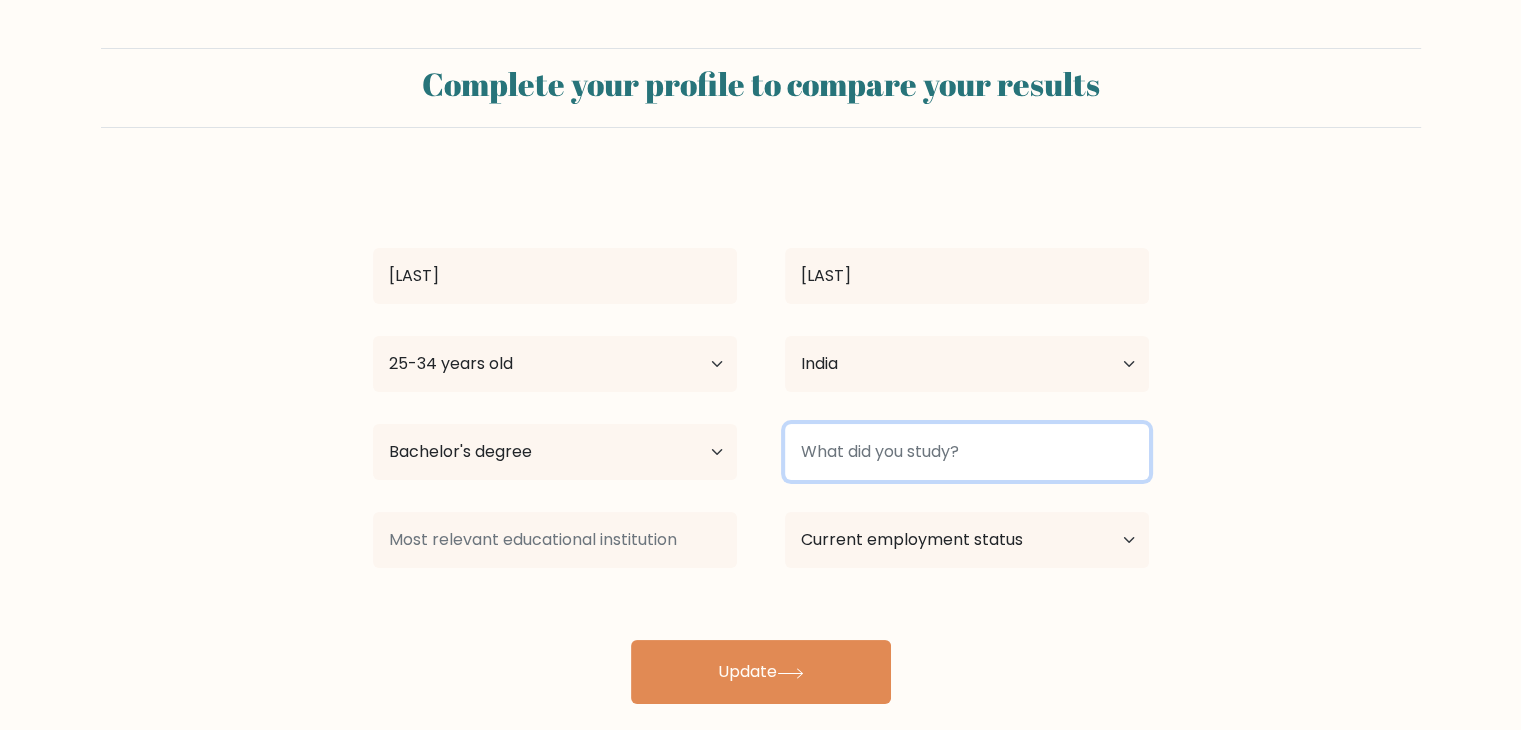 click at bounding box center [967, 452] 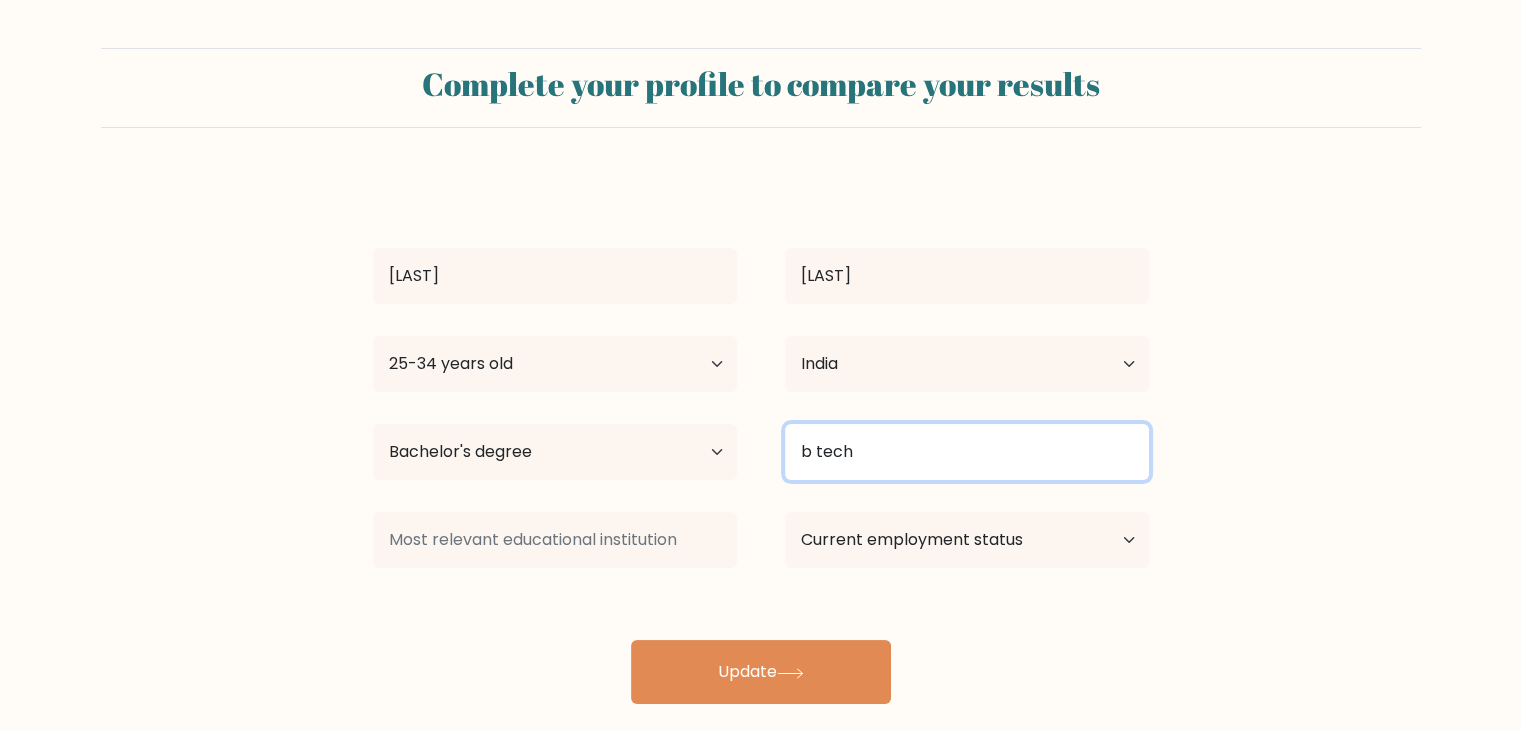 type on "b tech" 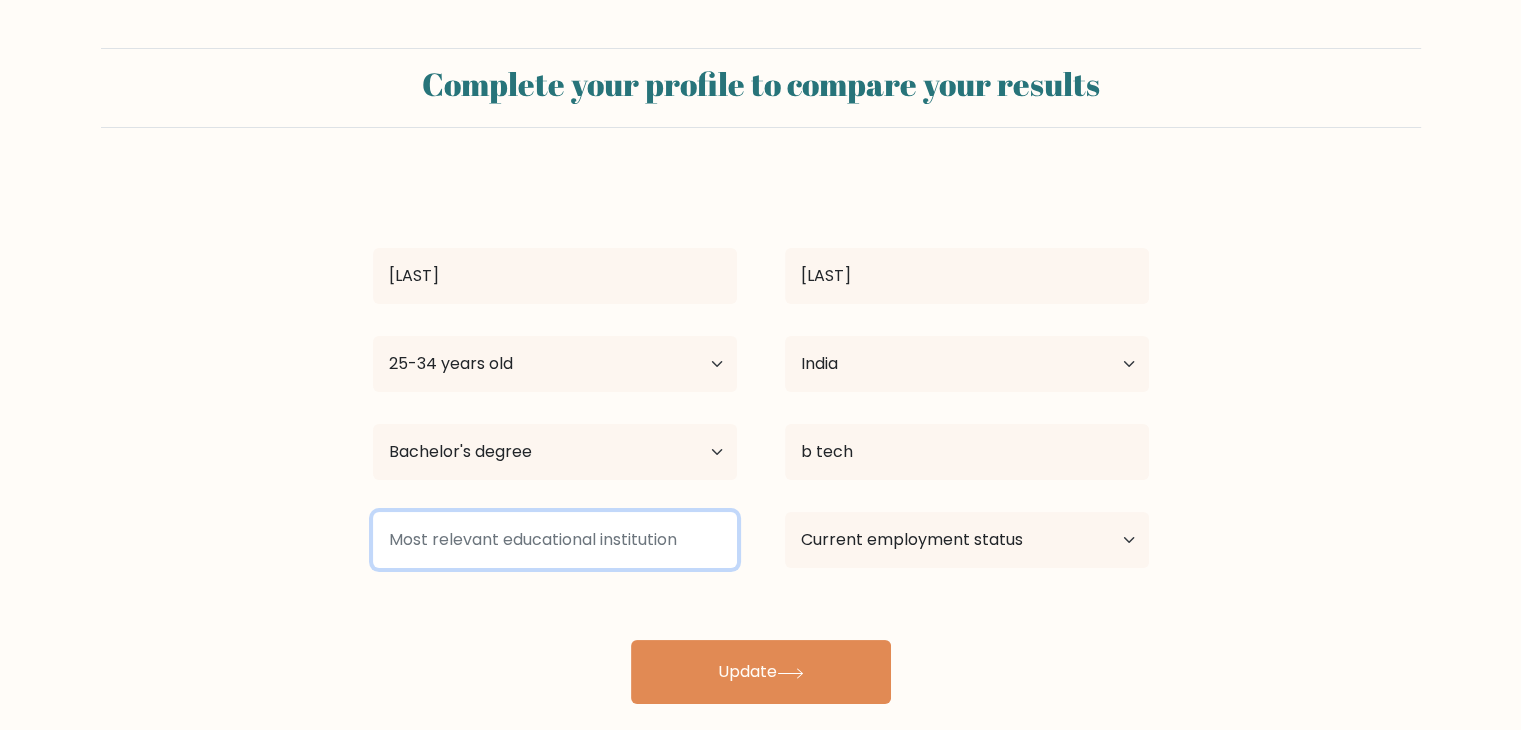 click at bounding box center [555, 540] 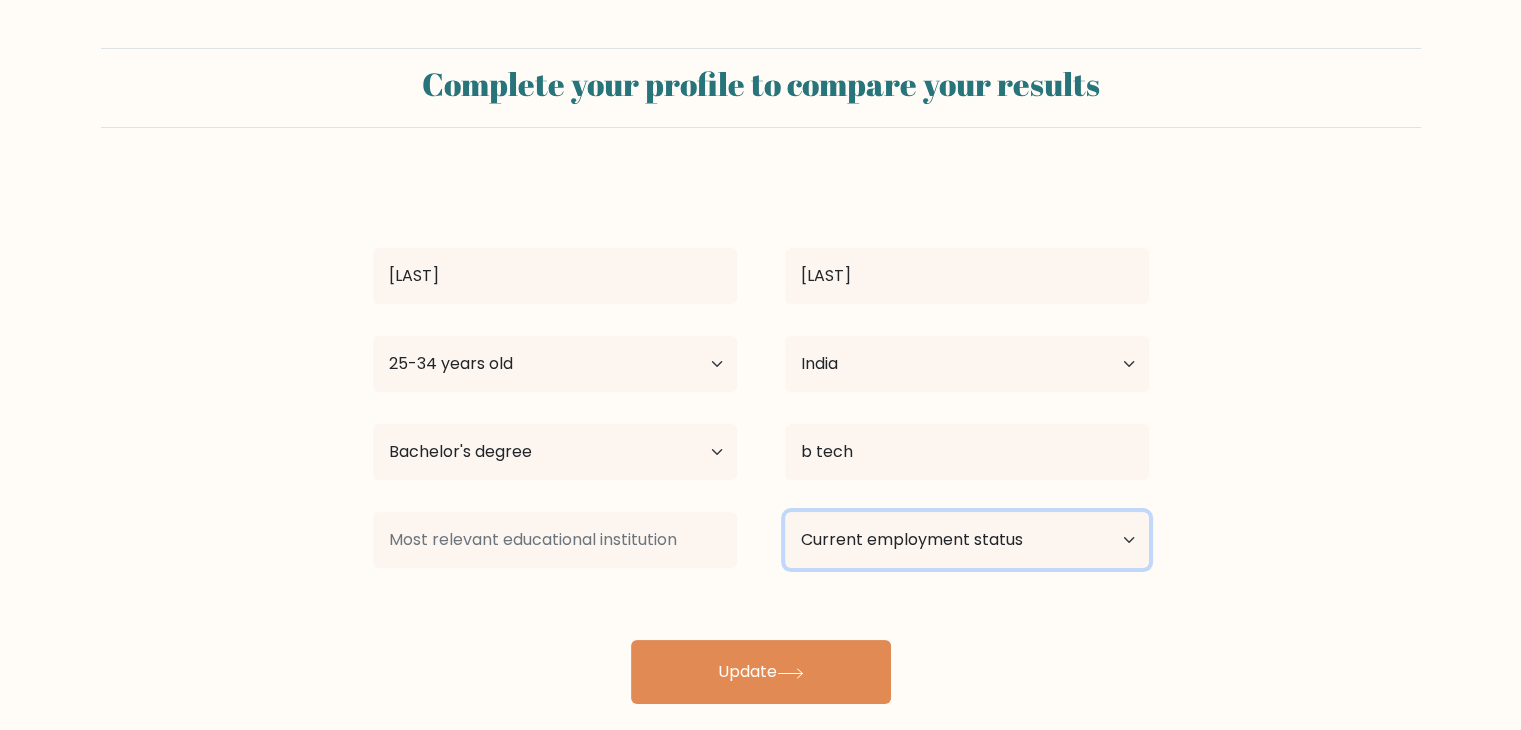 click on "Current employment status
Employed
Student
Retired
Other / prefer not to answer" at bounding box center [967, 540] 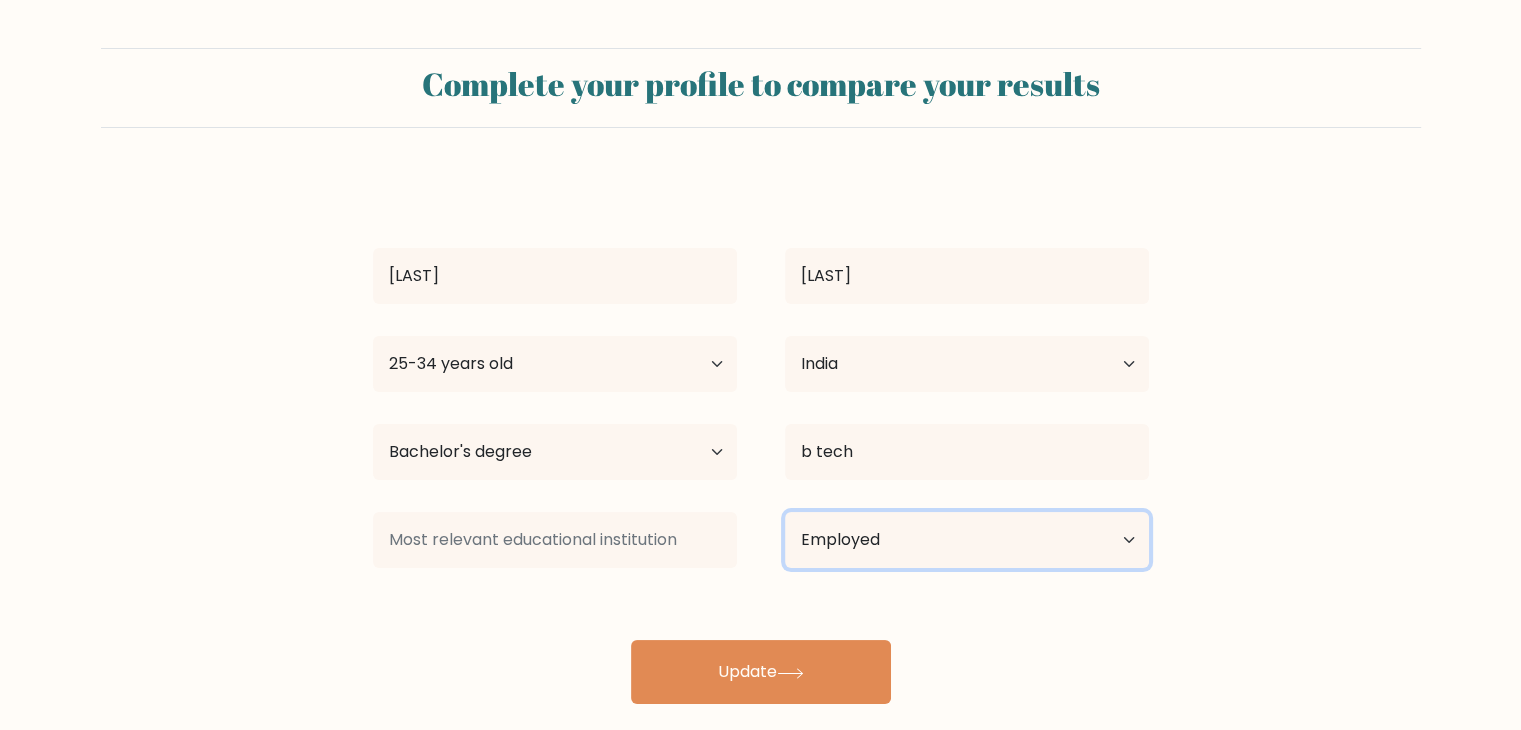 click on "Current employment status
Employed
Student
Retired
Other / prefer not to answer" at bounding box center [967, 540] 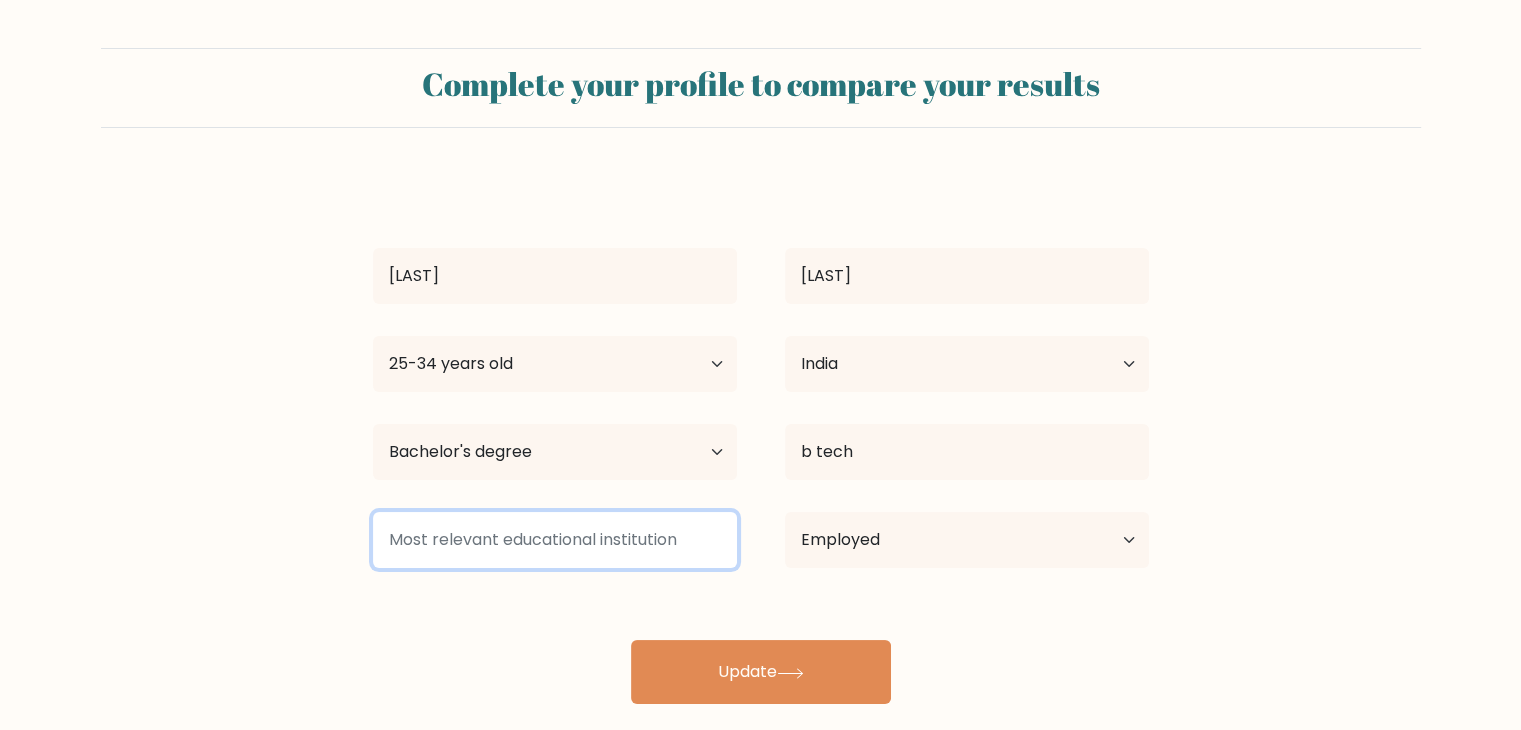 click at bounding box center (555, 540) 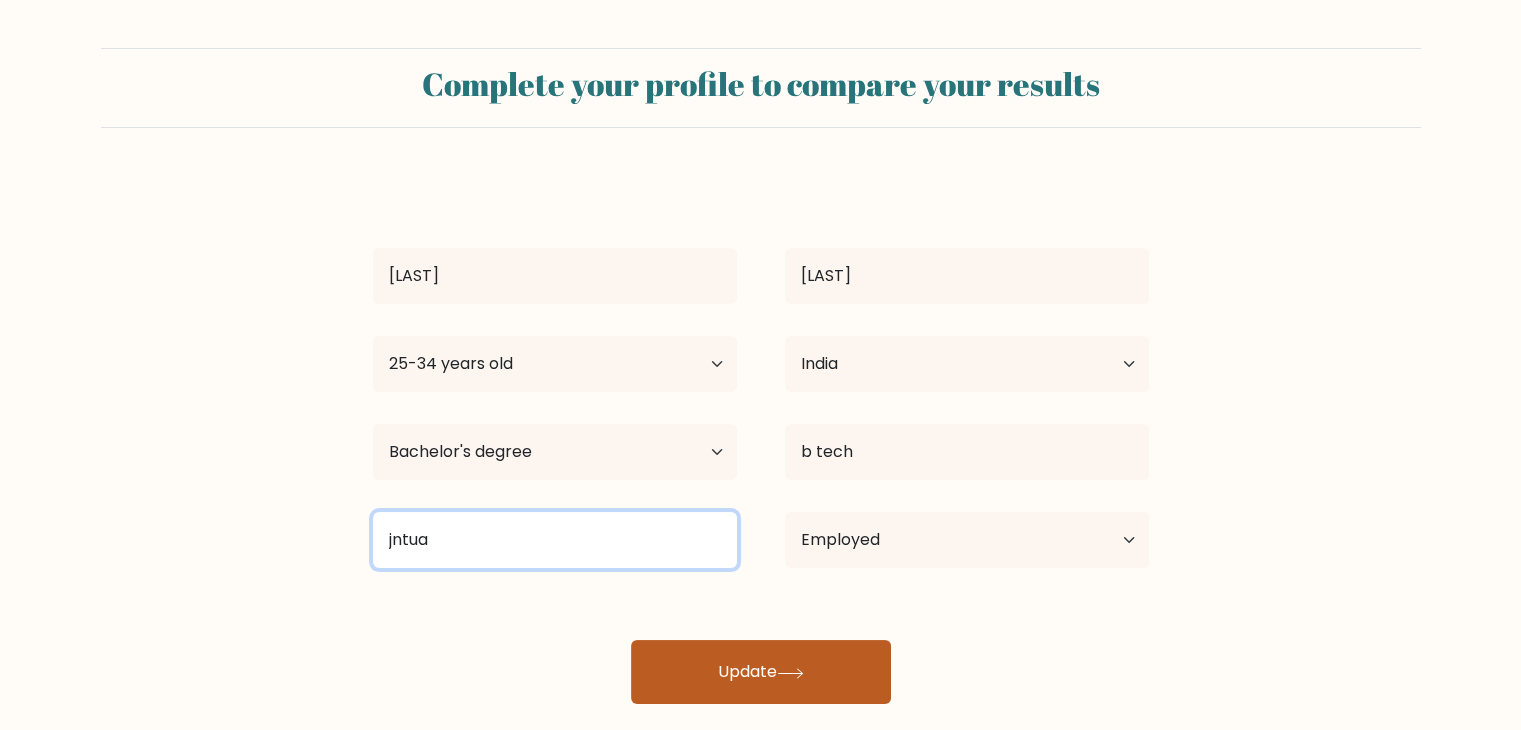 type on "jntua" 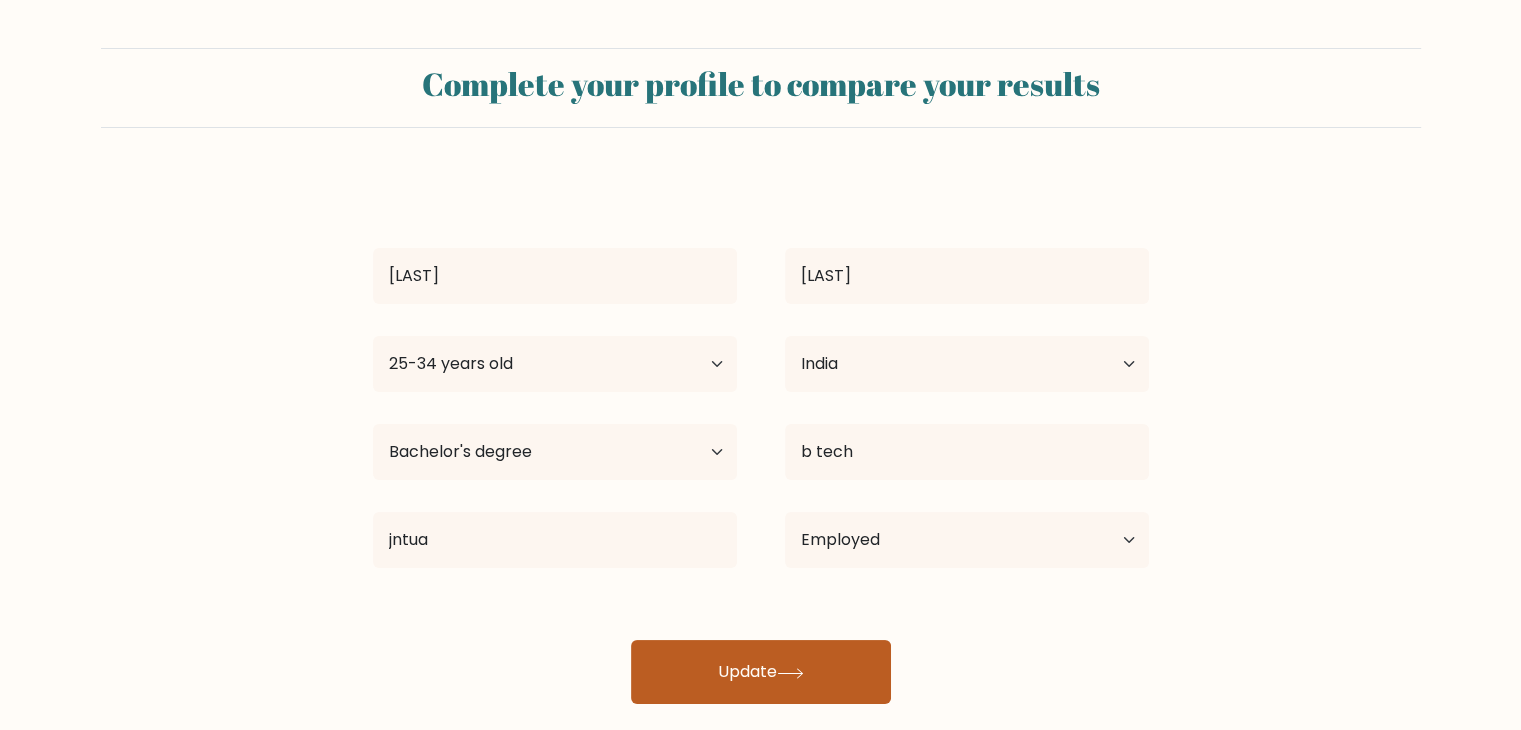 click on "Update" at bounding box center (761, 672) 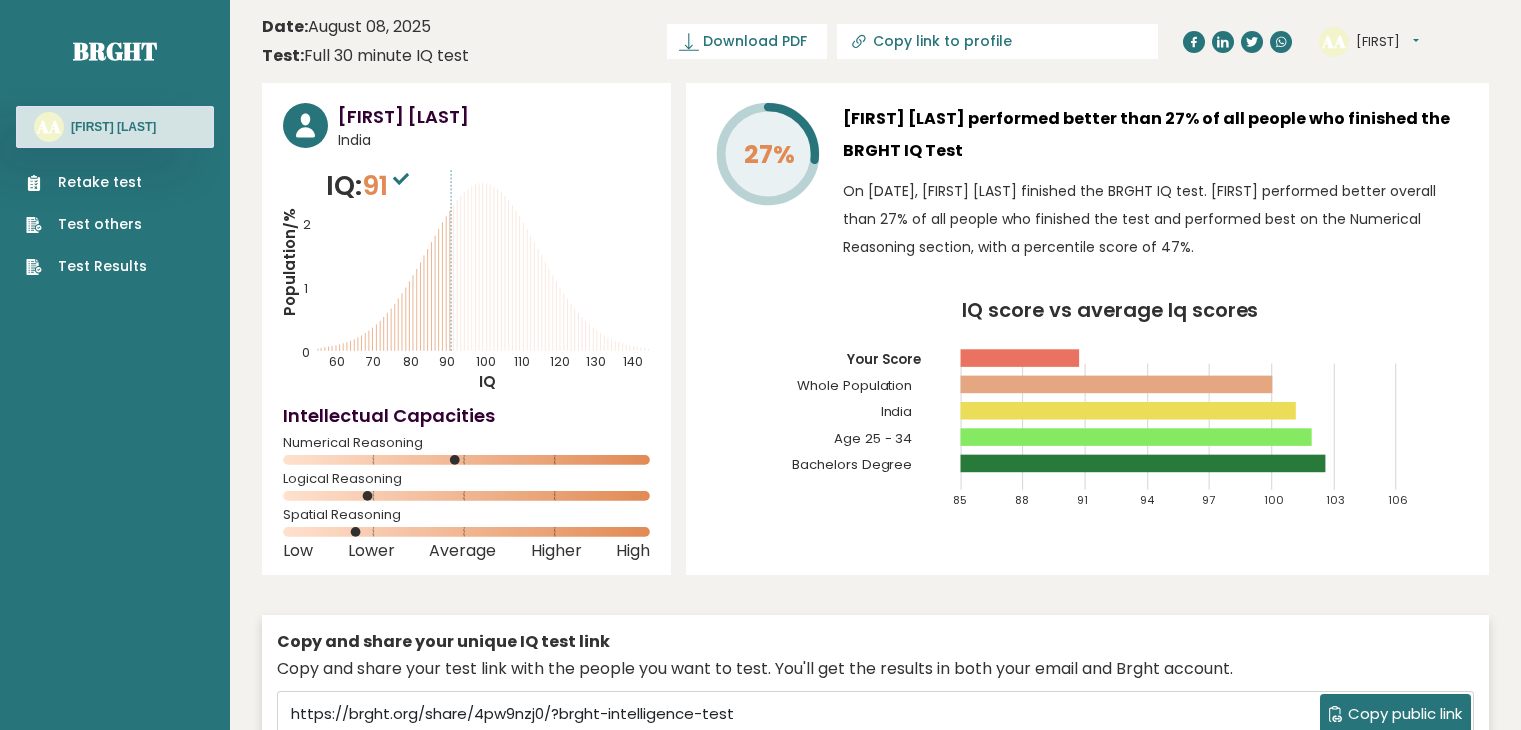 scroll, scrollTop: 0, scrollLeft: 0, axis: both 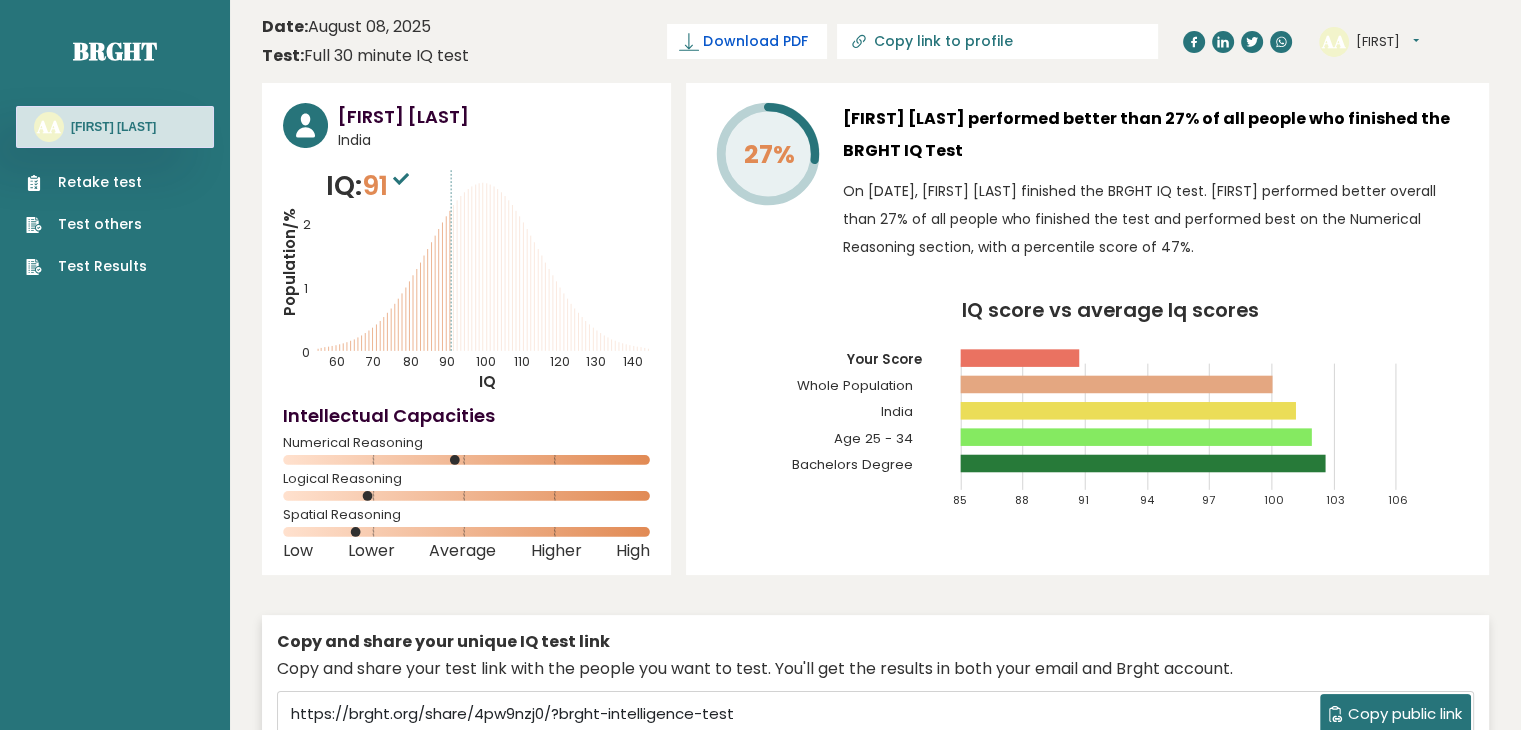 click on "Download PDF" at bounding box center (747, 41) 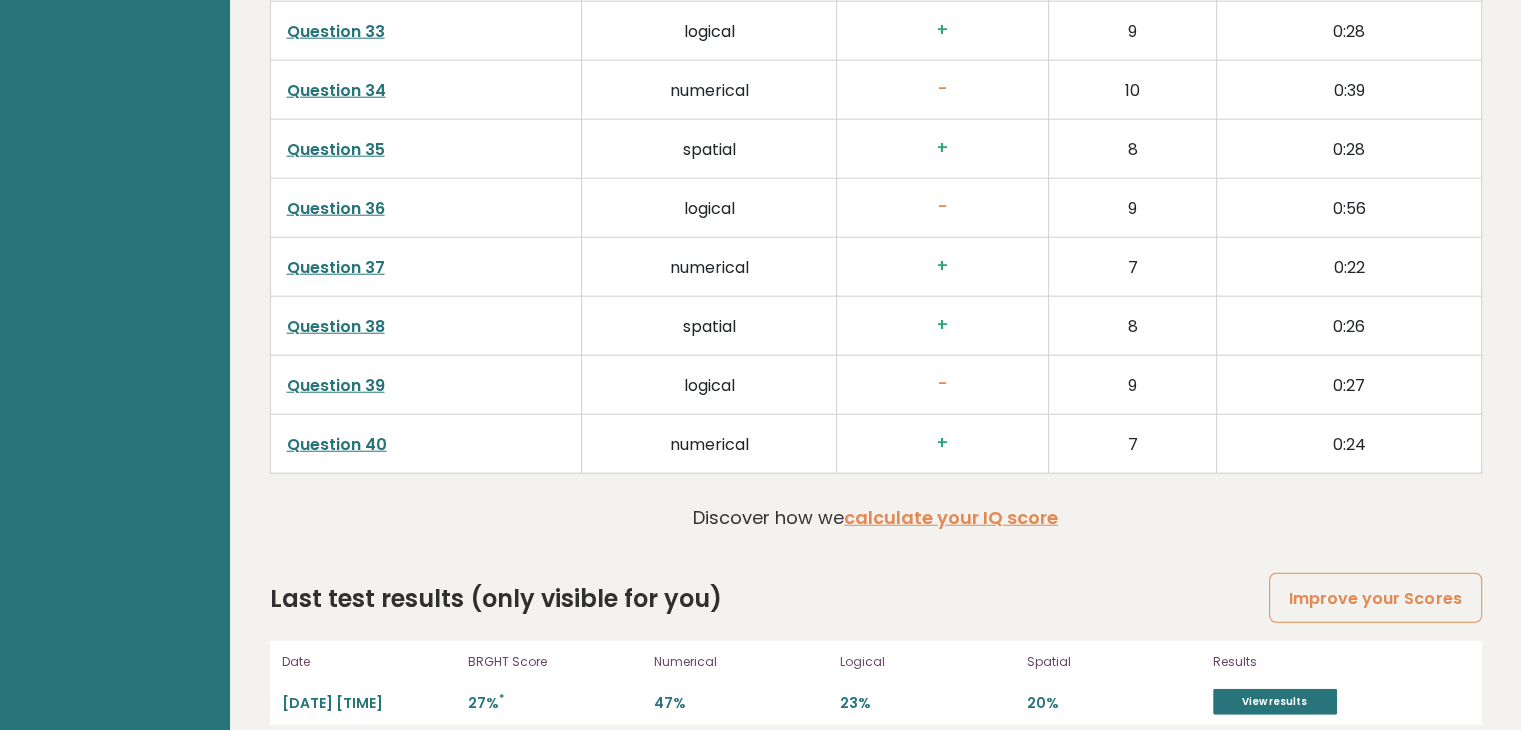 scroll, scrollTop: 5108, scrollLeft: 0, axis: vertical 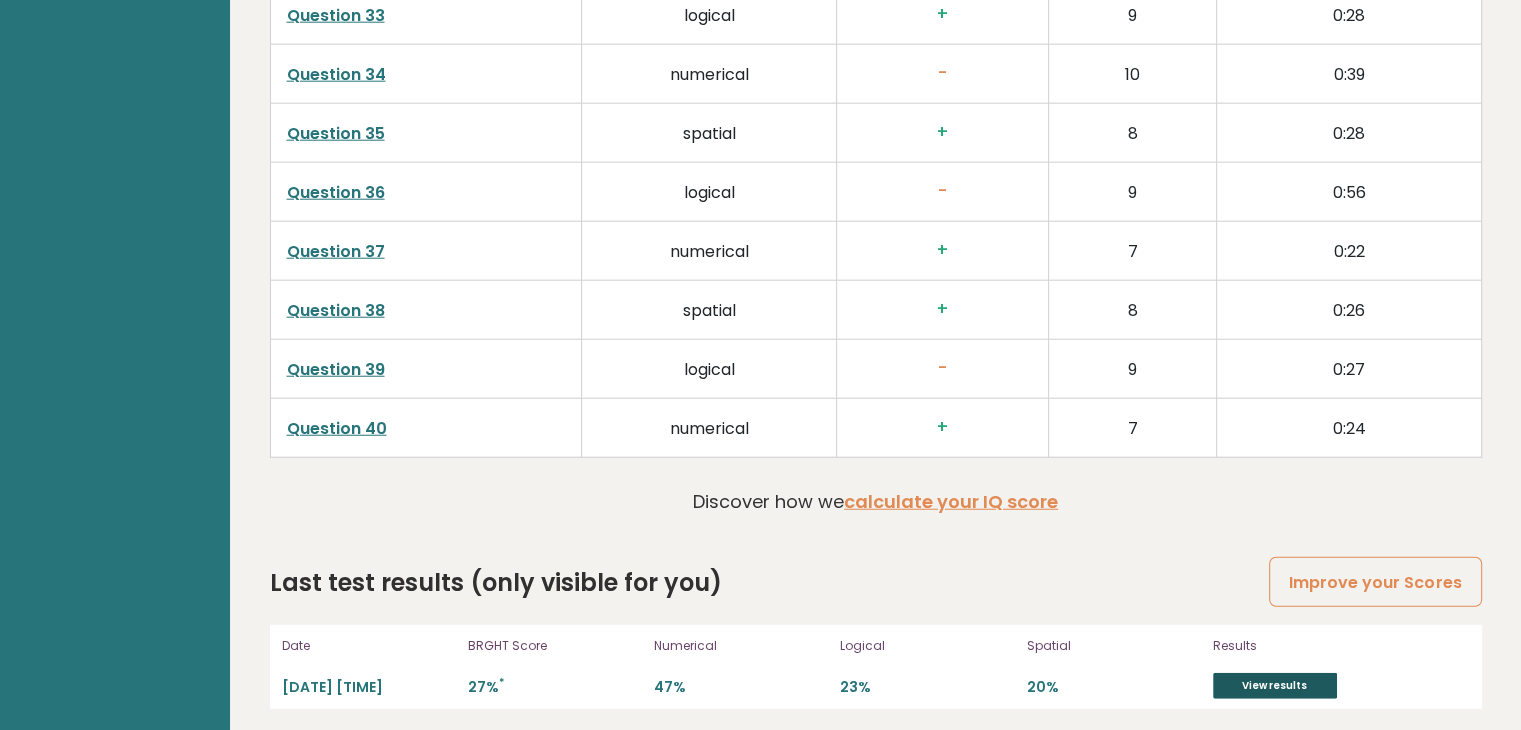 click on "View results" at bounding box center (1275, 686) 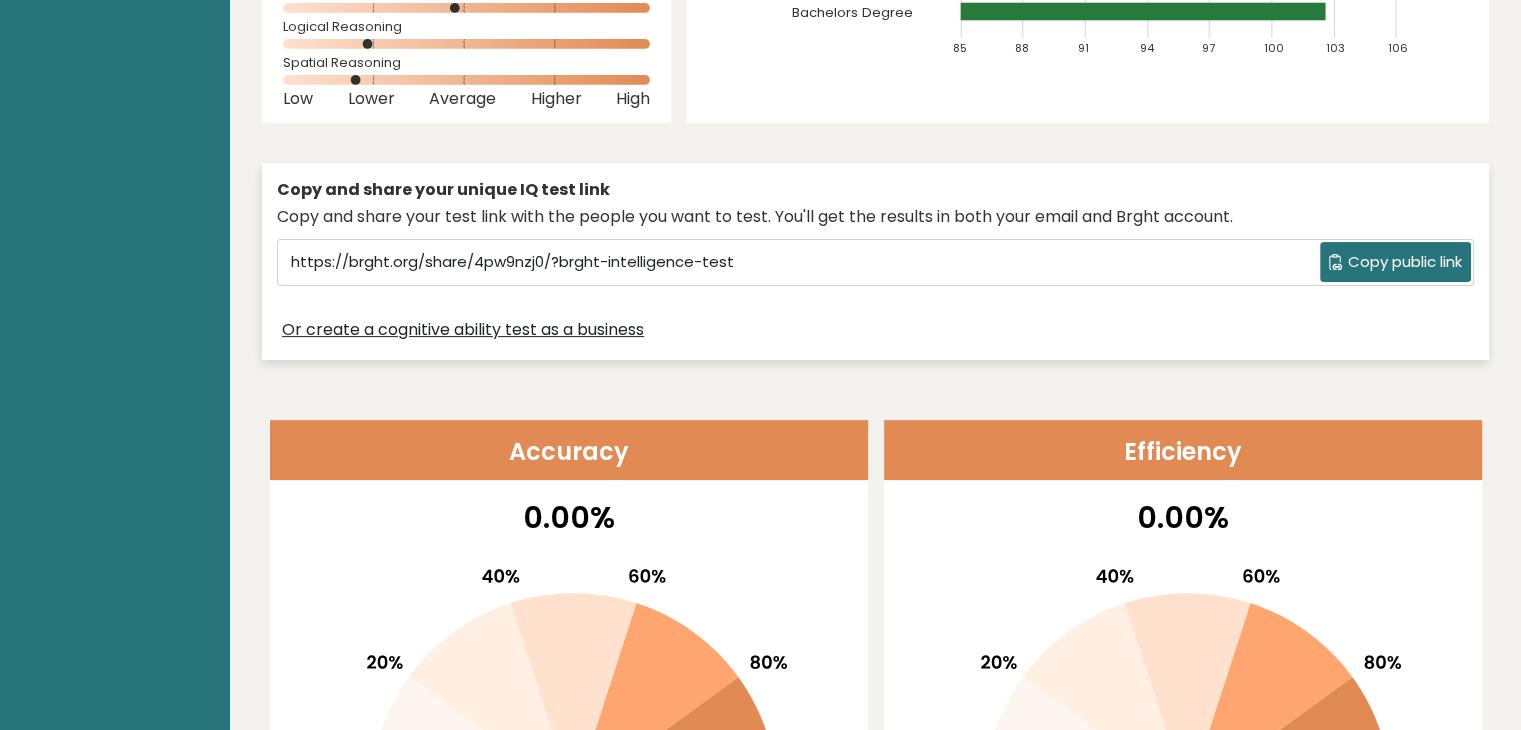 scroll, scrollTop: 374, scrollLeft: 0, axis: vertical 